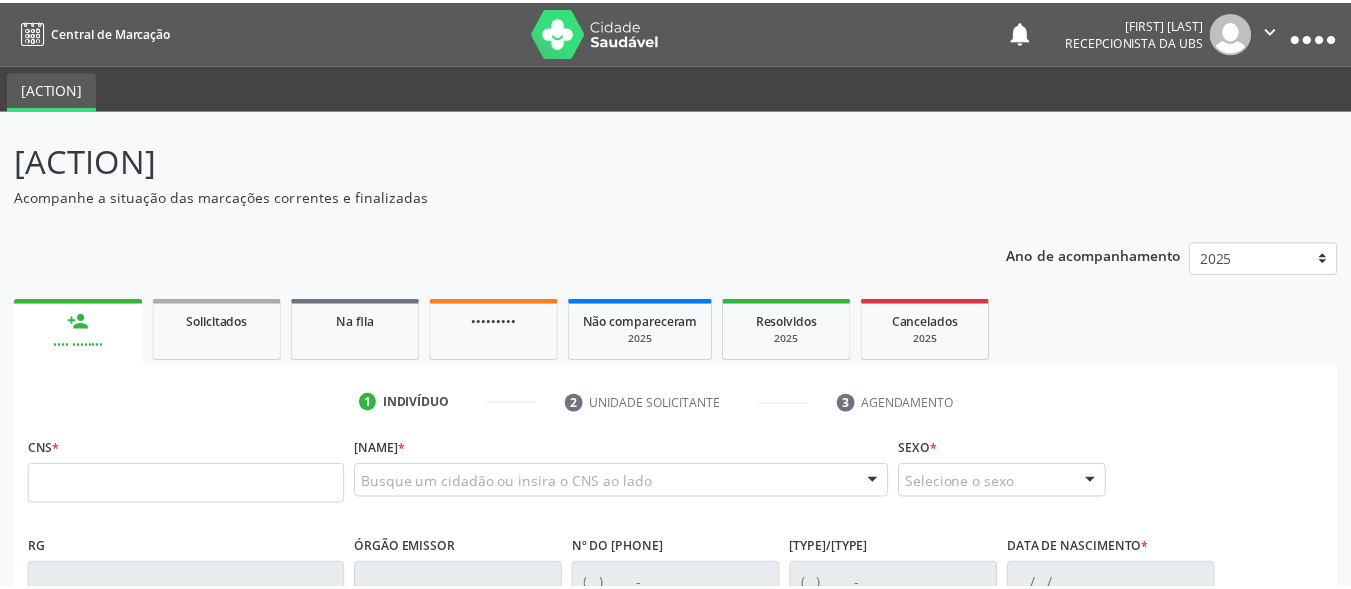 scroll, scrollTop: 0, scrollLeft: 0, axis: both 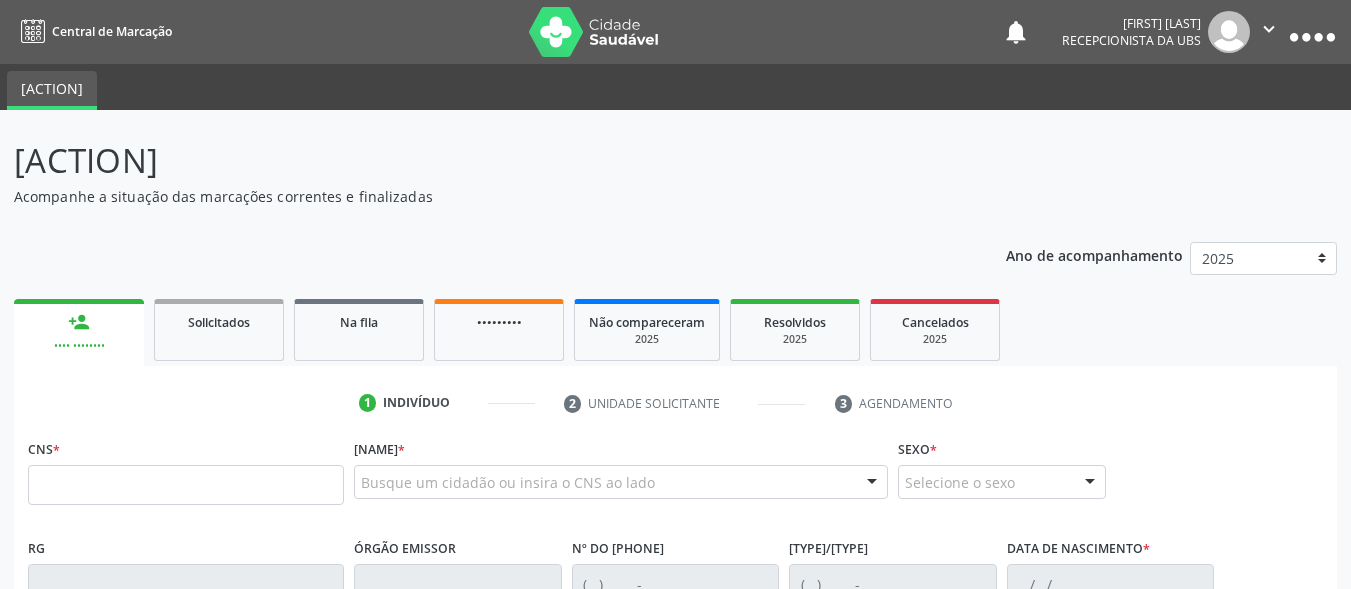 click at bounding box center [186, 485] 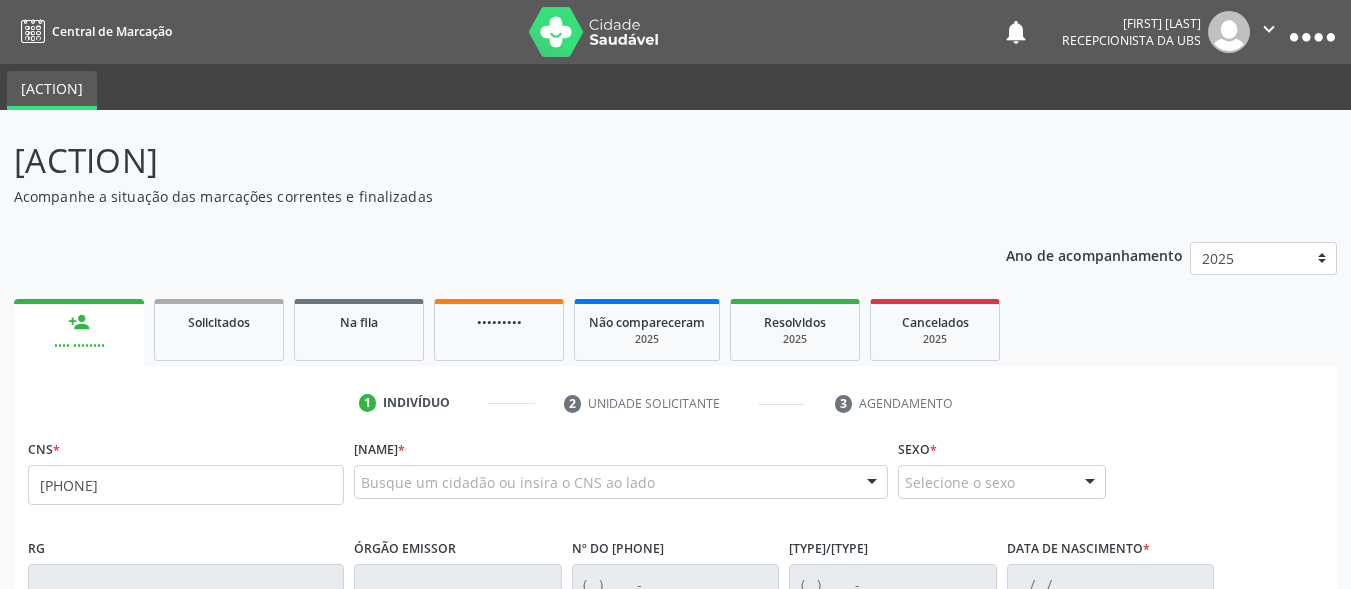 type on "[PHONE]" 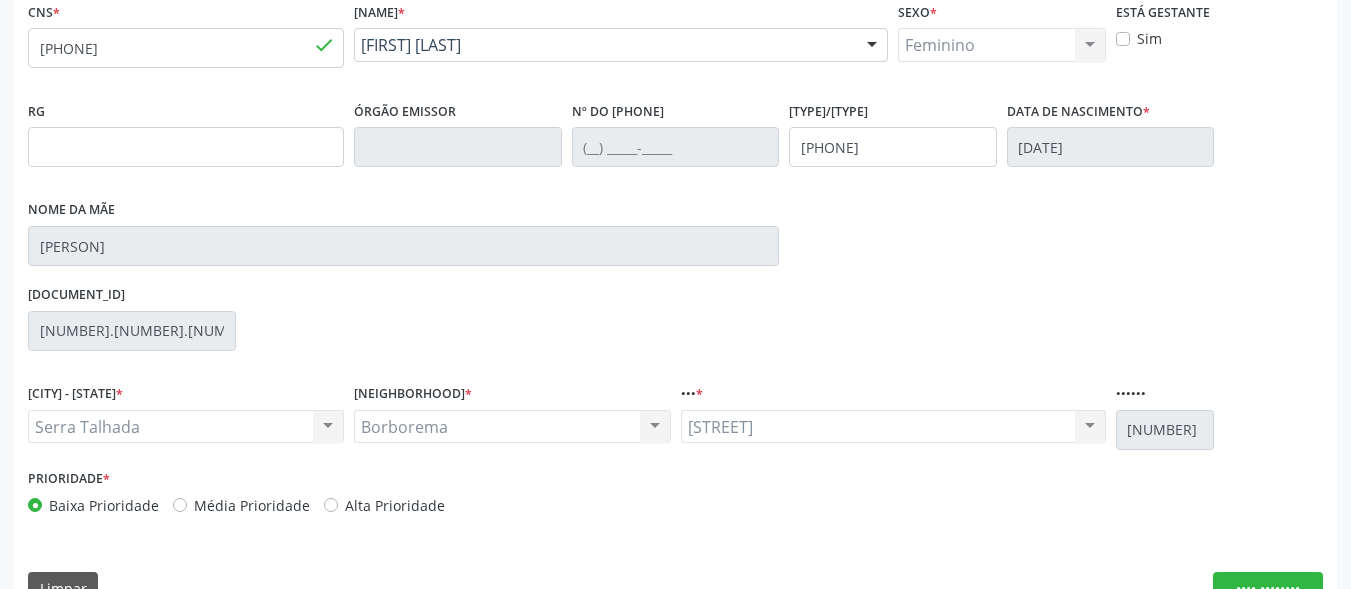 scroll, scrollTop: 481, scrollLeft: 0, axis: vertical 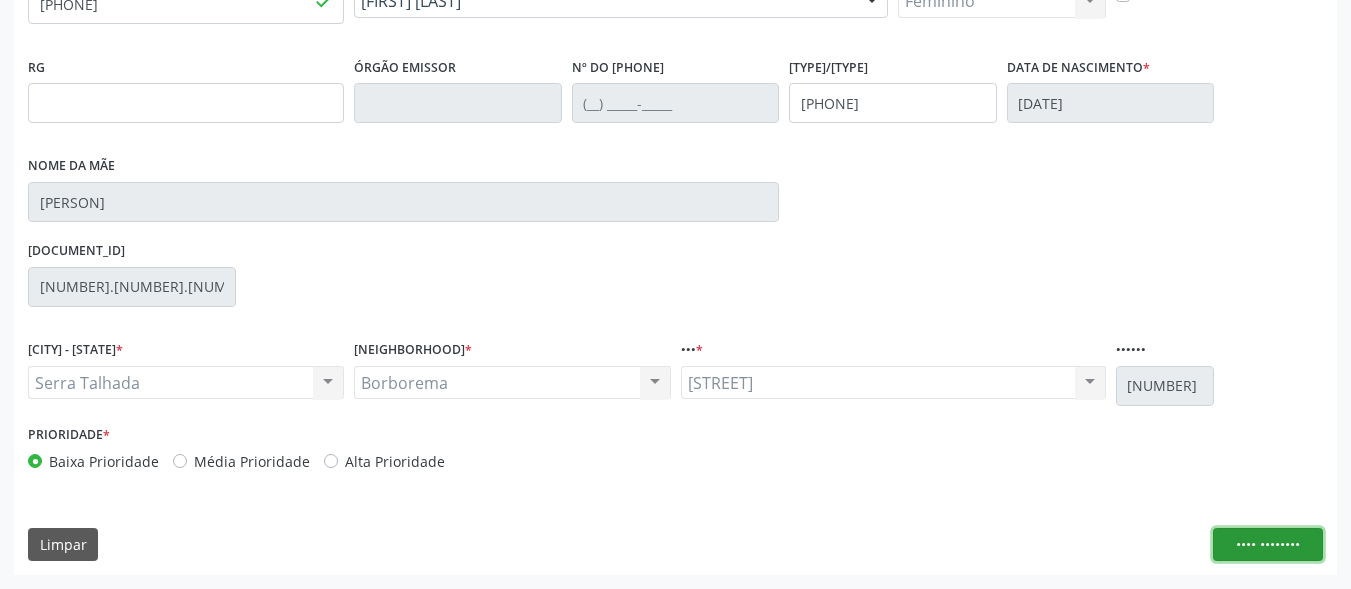 click on "•••• ••••••••" at bounding box center (1268, 545) 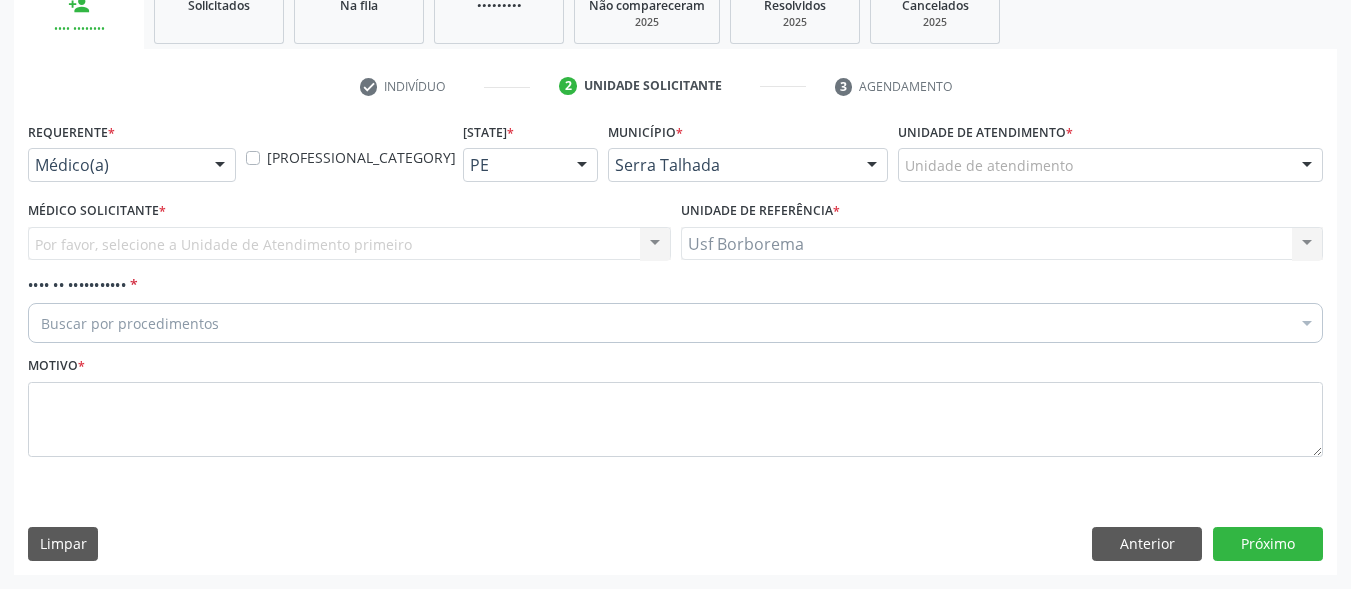 scroll, scrollTop: 317, scrollLeft: 0, axis: vertical 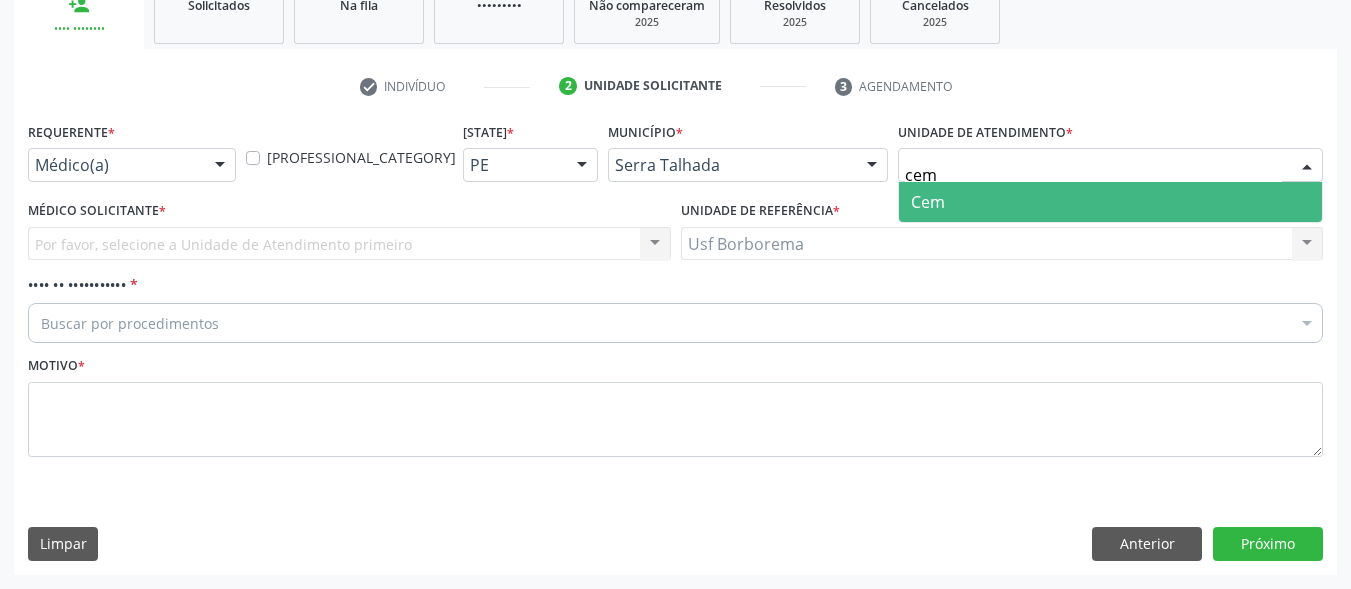 click on "Cem" at bounding box center (928, 202) 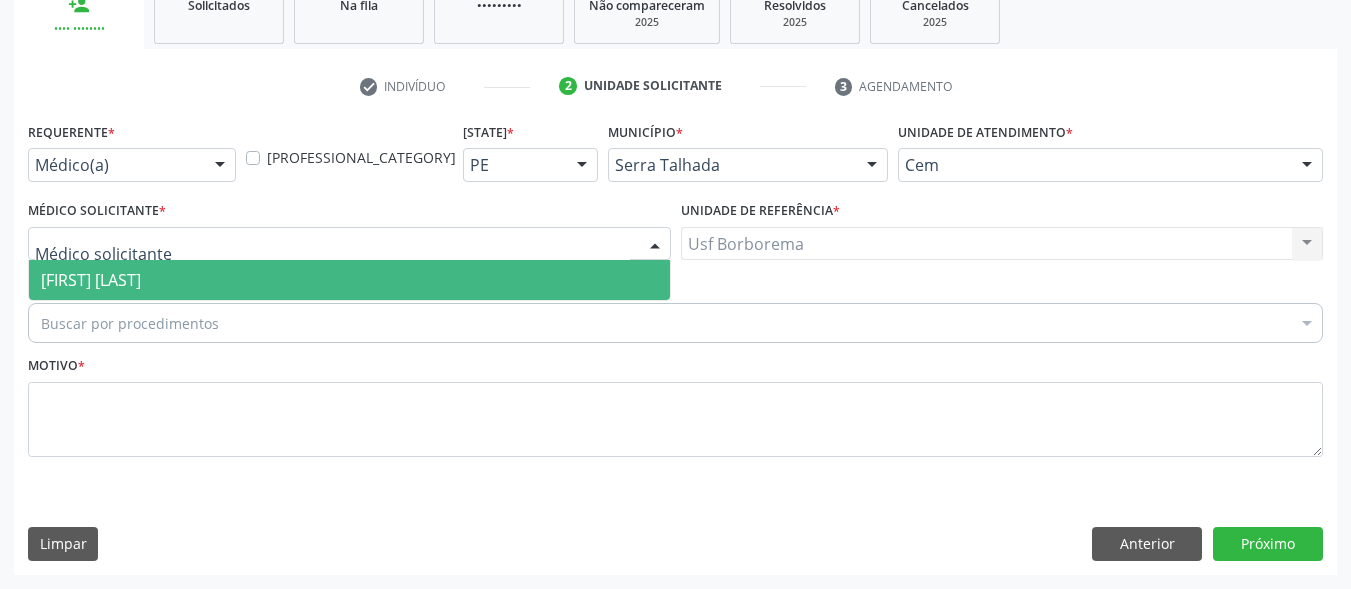 click at bounding box center [349, 244] 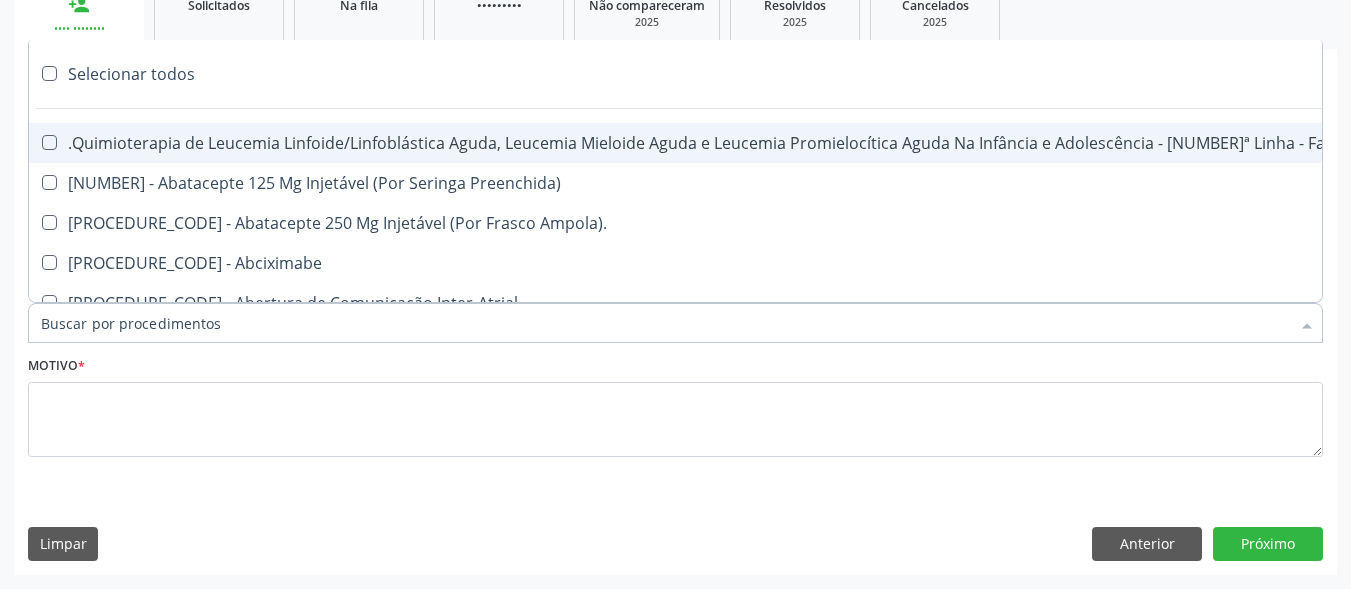click on "Item de agendamento
*" at bounding box center (665, 323) 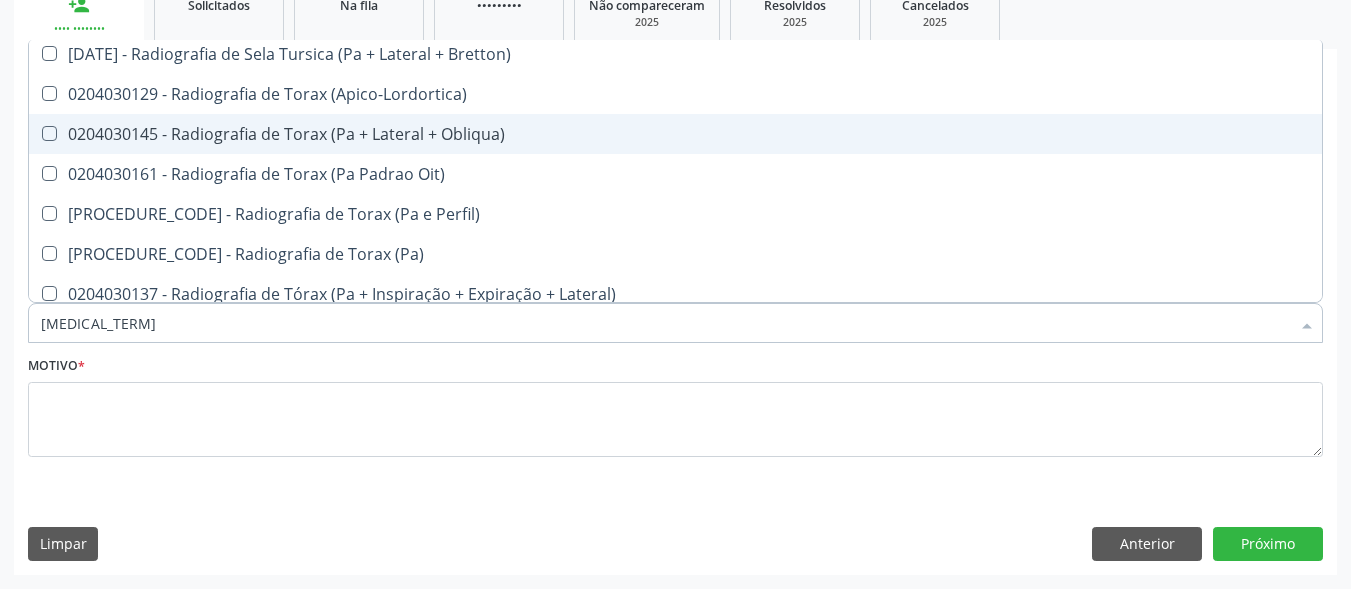 scroll, scrollTop: 2600, scrollLeft: 0, axis: vertical 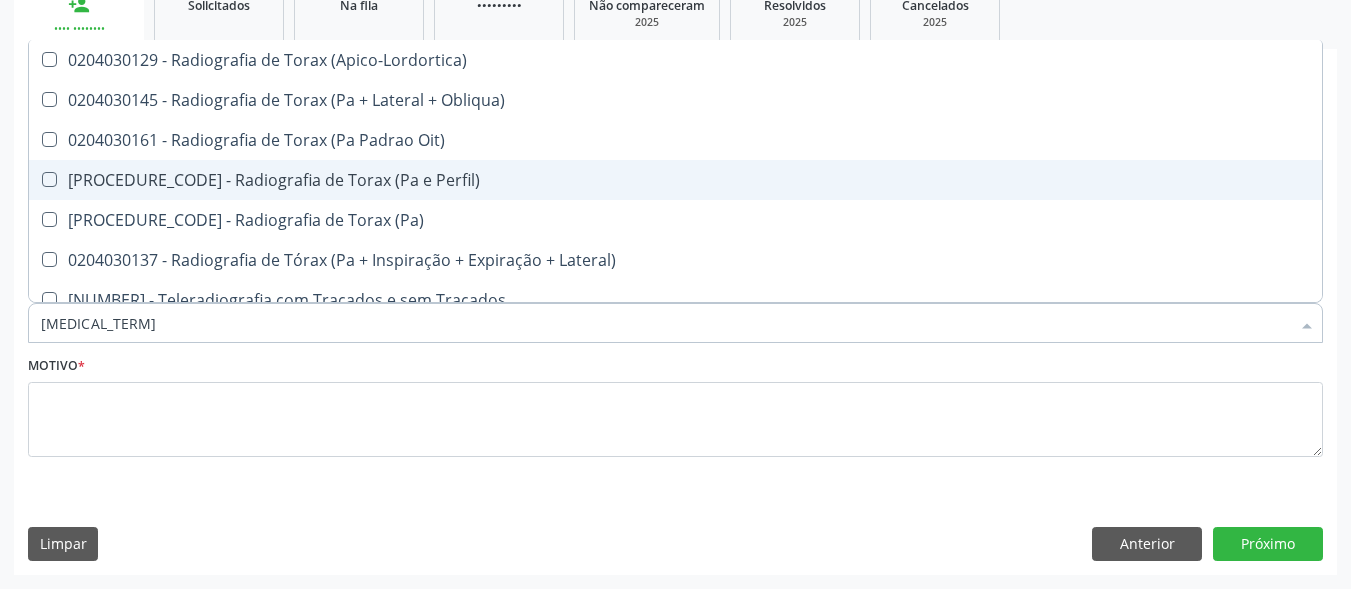 click on "[PROCEDURE_CODE] - Radiografia de Torax (Pa e Perfil)" at bounding box center [675, 180] 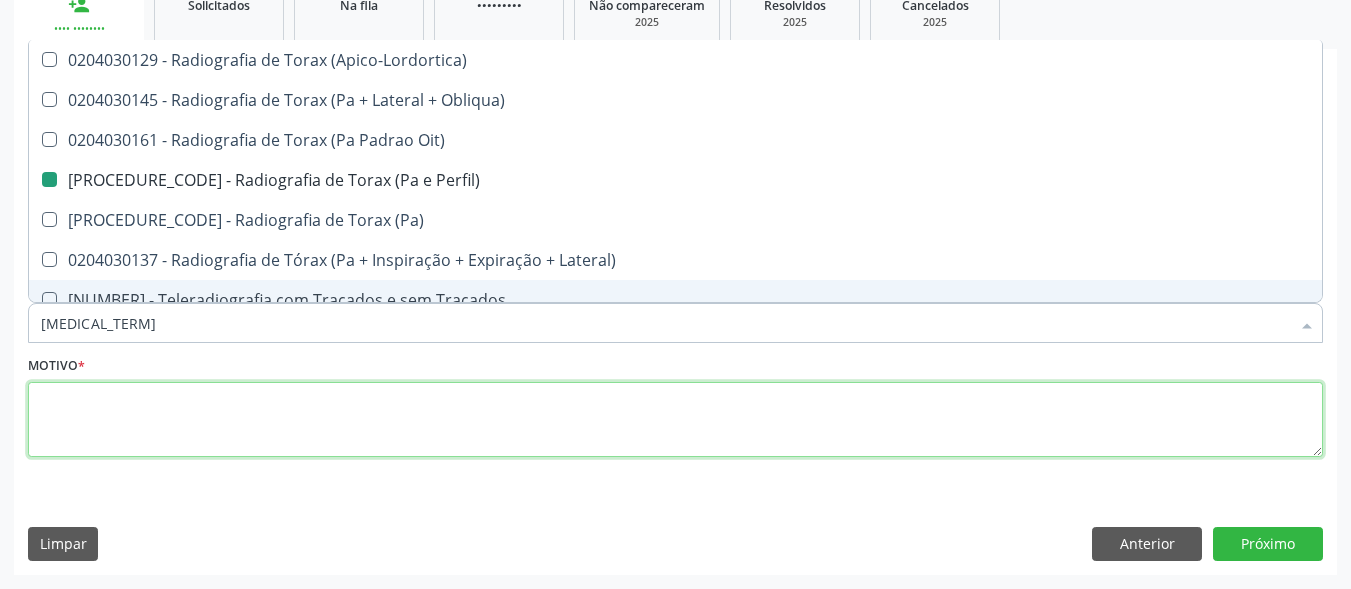 click at bounding box center (675, 420) 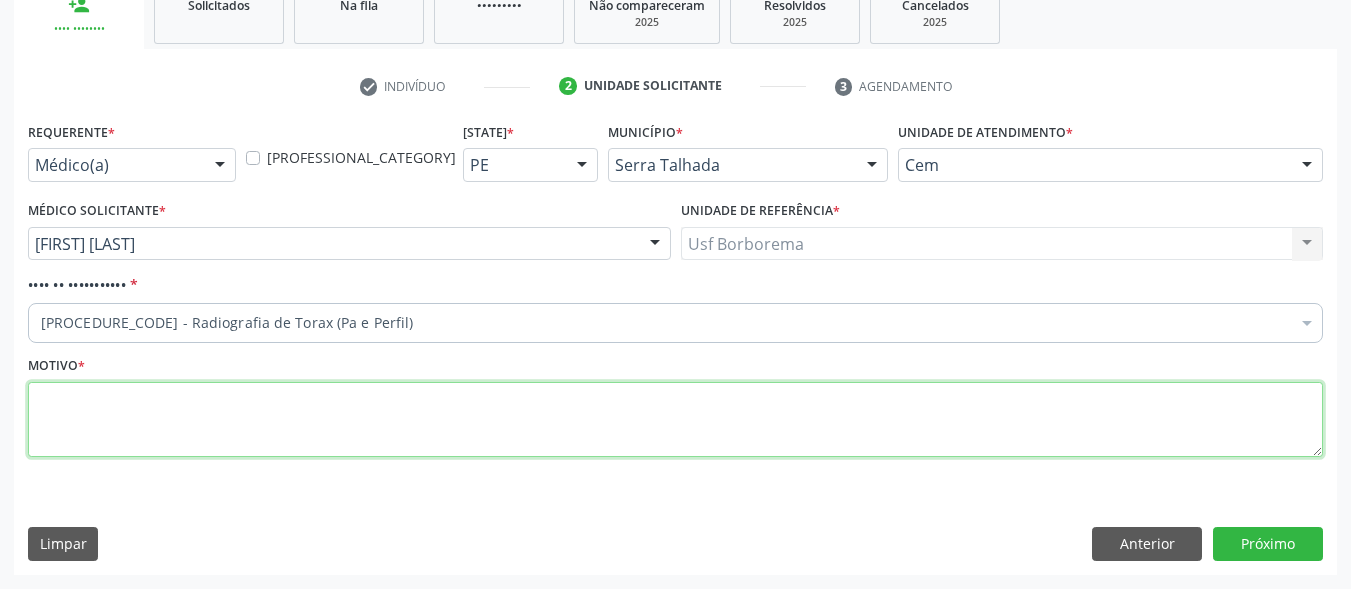 scroll, scrollTop: 0, scrollLeft: 0, axis: both 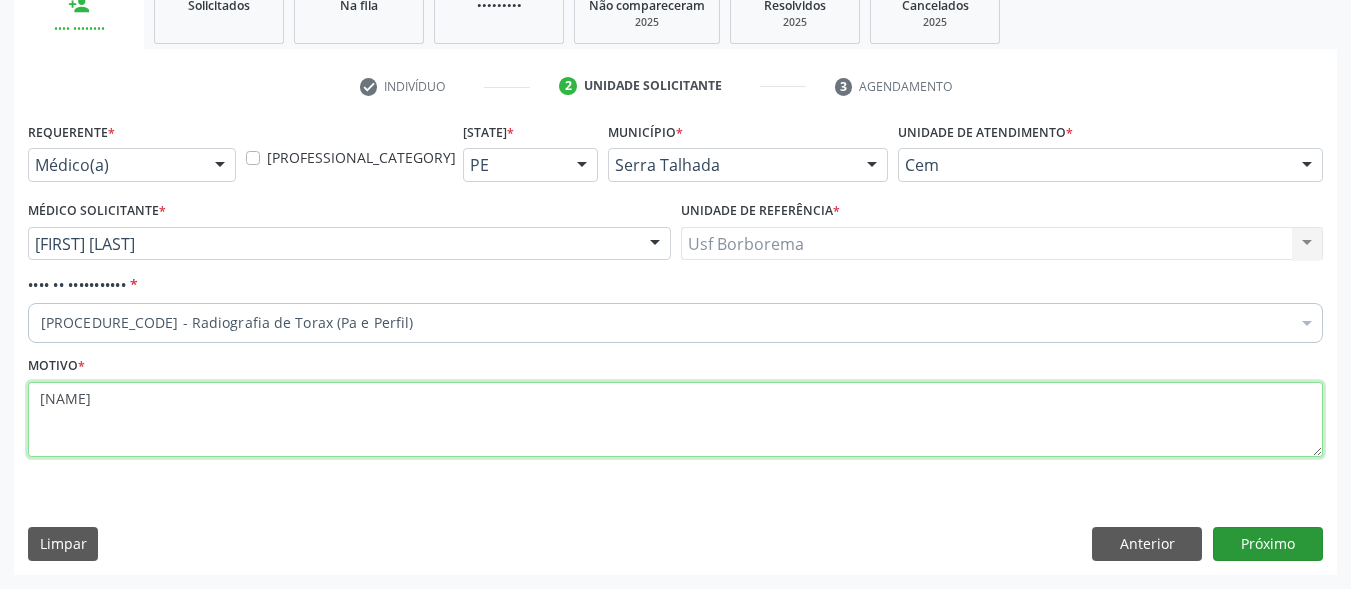 type on "[NAME]" 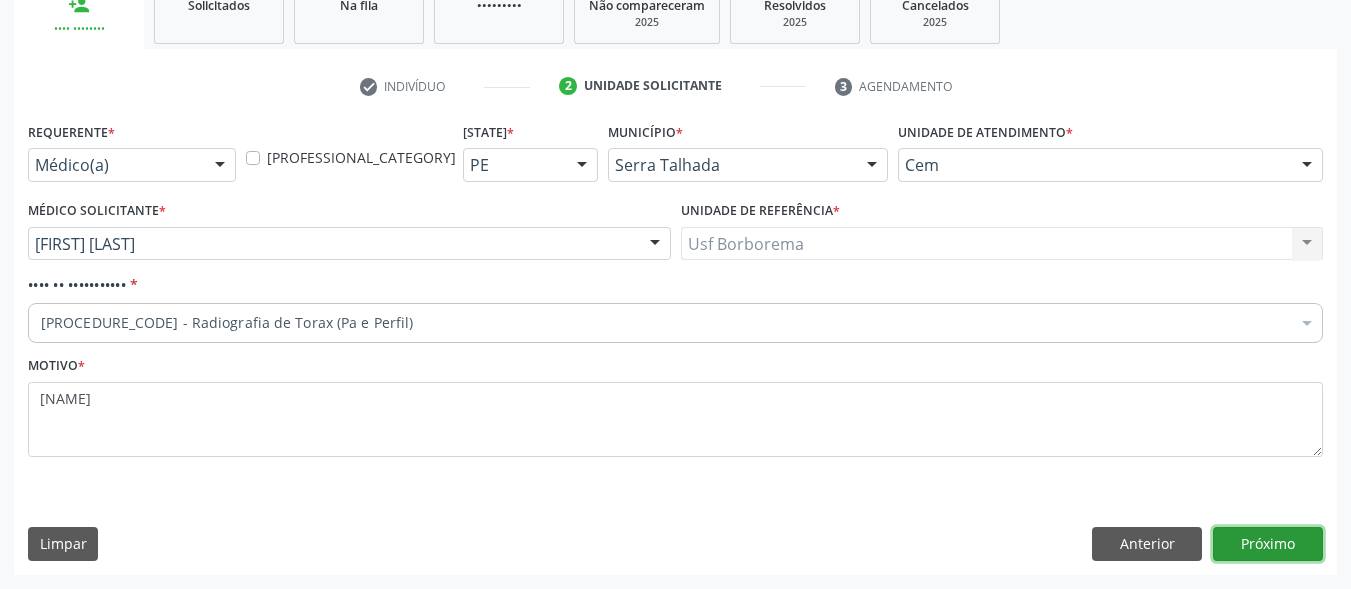 click on "Próximo" at bounding box center (1268, 544) 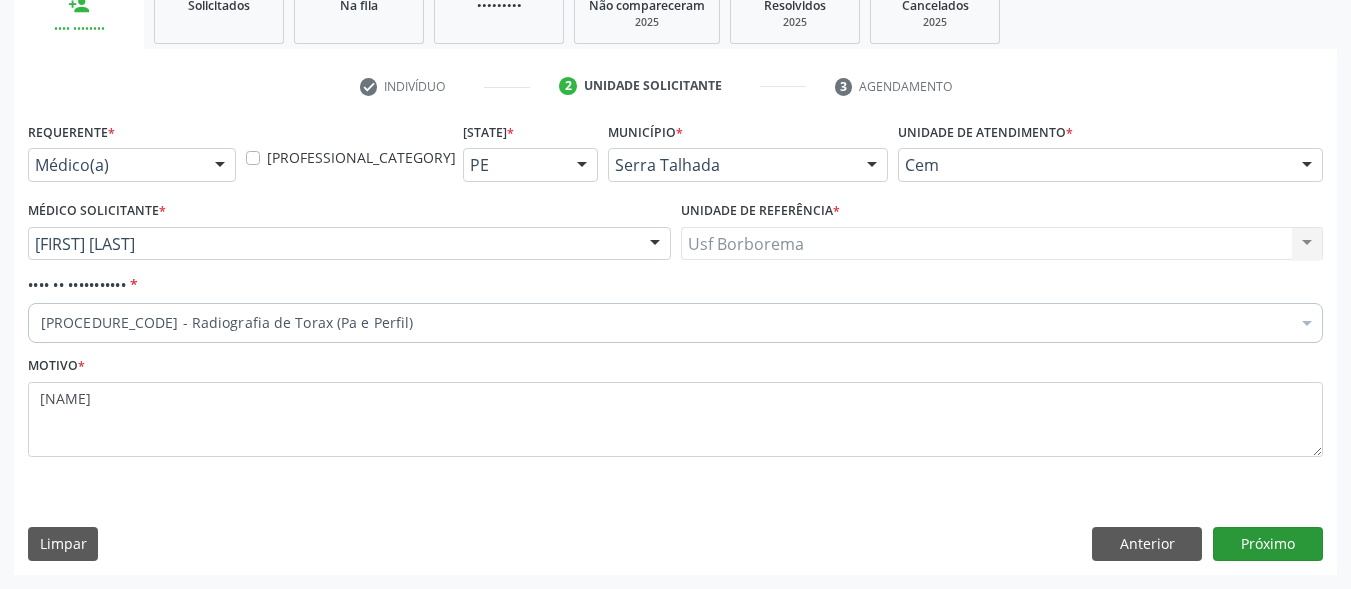 scroll, scrollTop: 281, scrollLeft: 0, axis: vertical 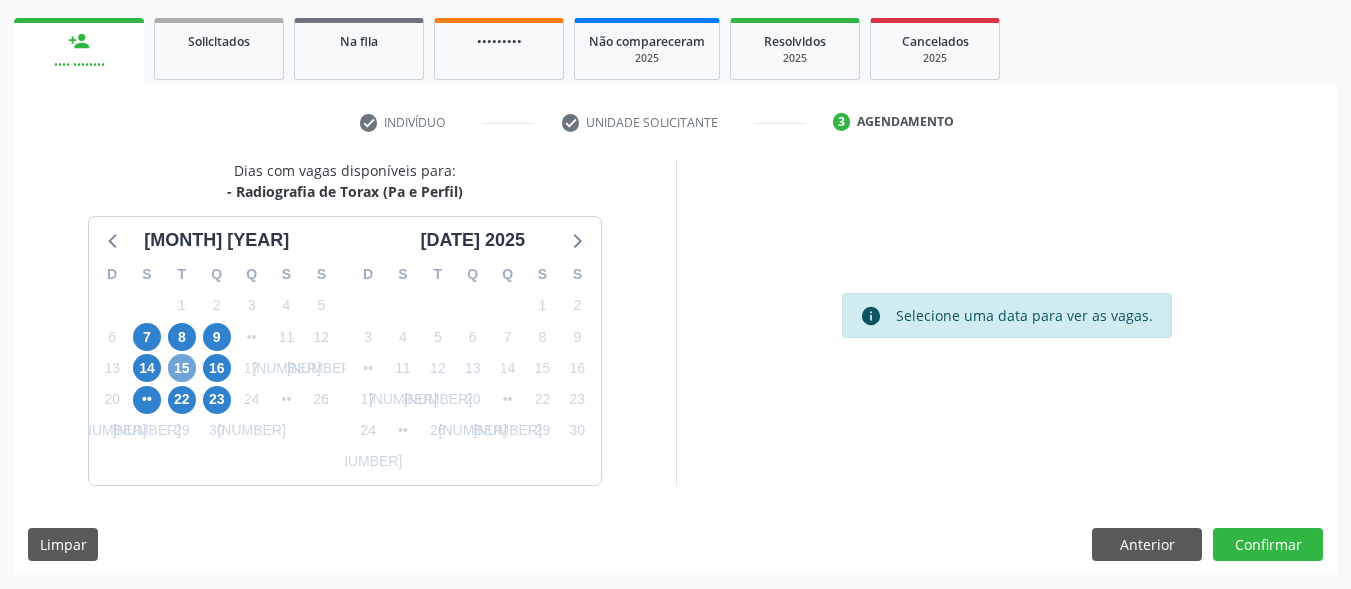 click on "15" at bounding box center [182, 368] 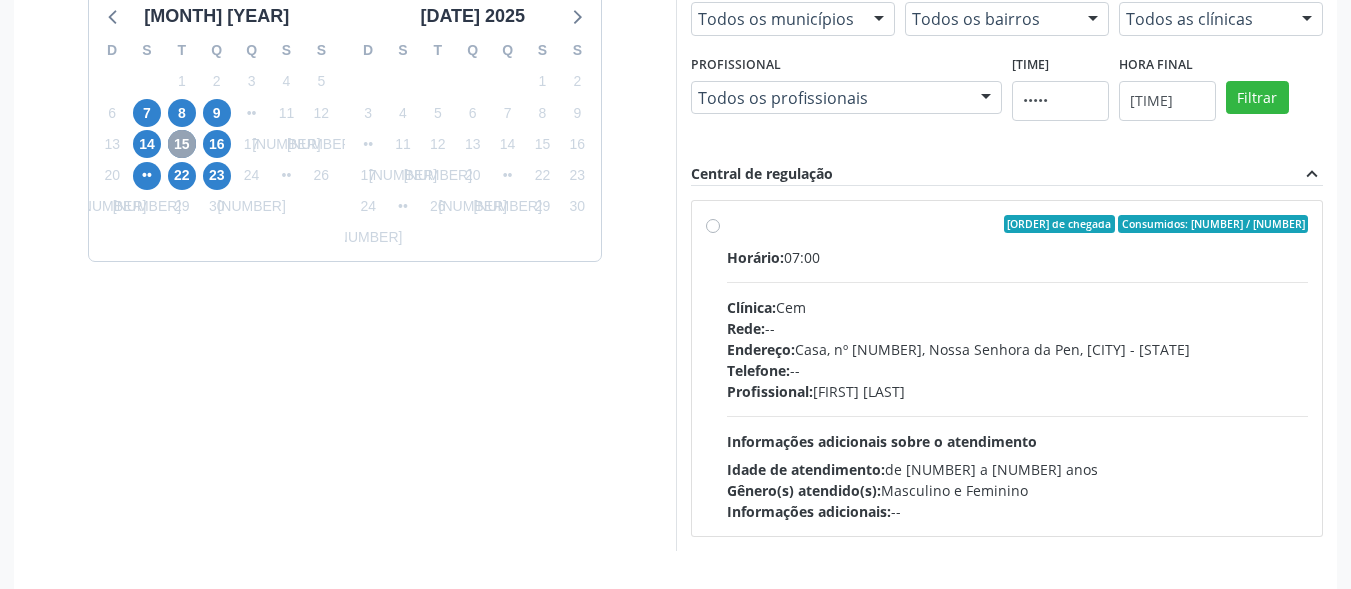 scroll, scrollTop: 470, scrollLeft: 0, axis: vertical 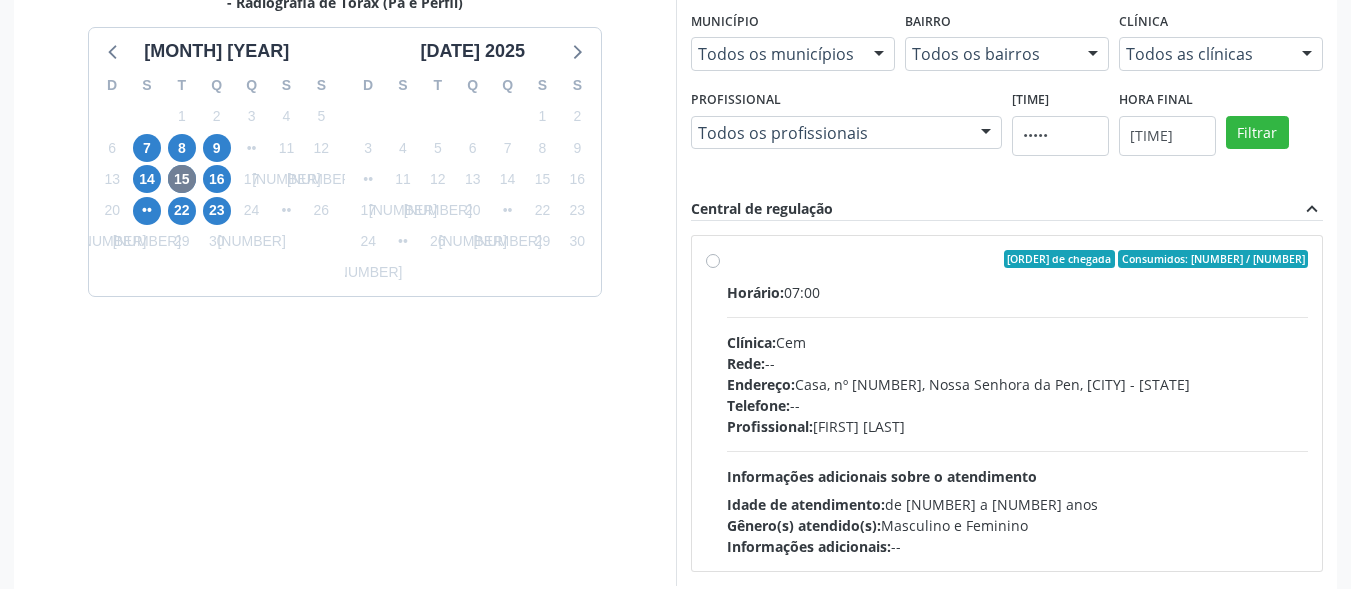 click on "Ordem de chegada
Consumidos: 3 / 40
Horário:   07:00
Clínica:  Cem
Rede:
--
Endereço:   Casa, nº 393, Nossa Senhora da Pen, [CITY] - [STATE]
Telefone:   --
Profissional:
[FIRST] [LAST]
Informações adicionais sobre o atendimento
Idade de atendimento:
de 0 a 120 anos
Gênero(s) atendido(s):
Masculino e Feminino
Informações adicionais:
--" at bounding box center [1007, 403] 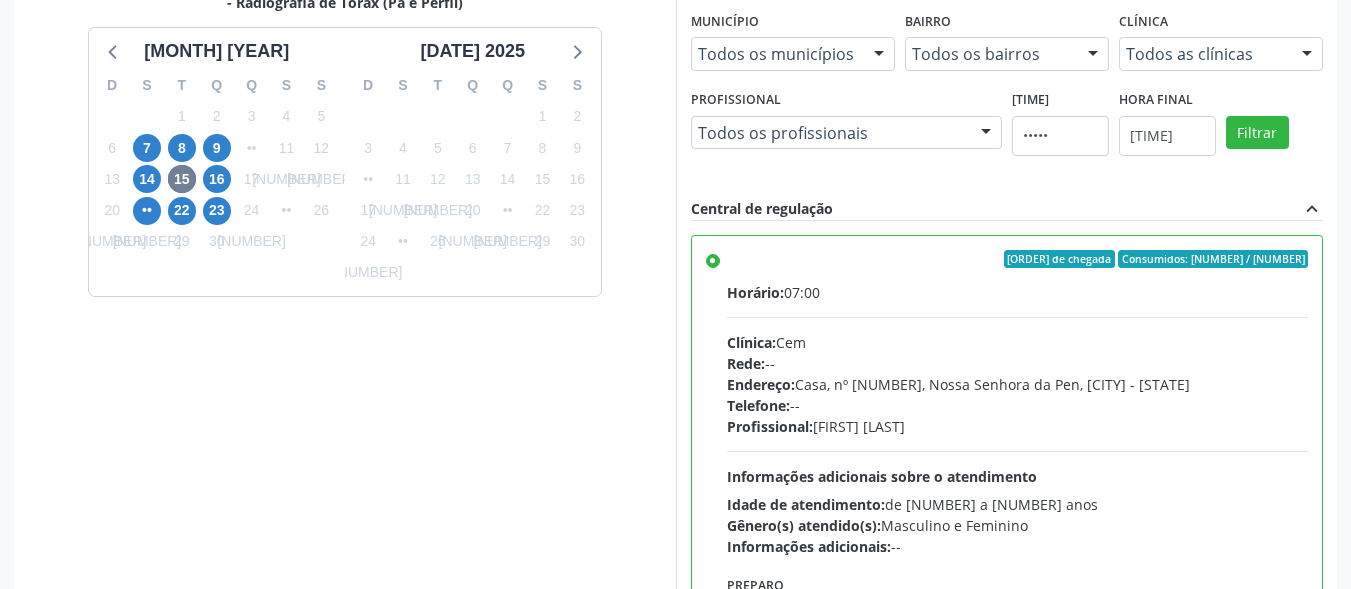 scroll, scrollTop: 99, scrollLeft: 0, axis: vertical 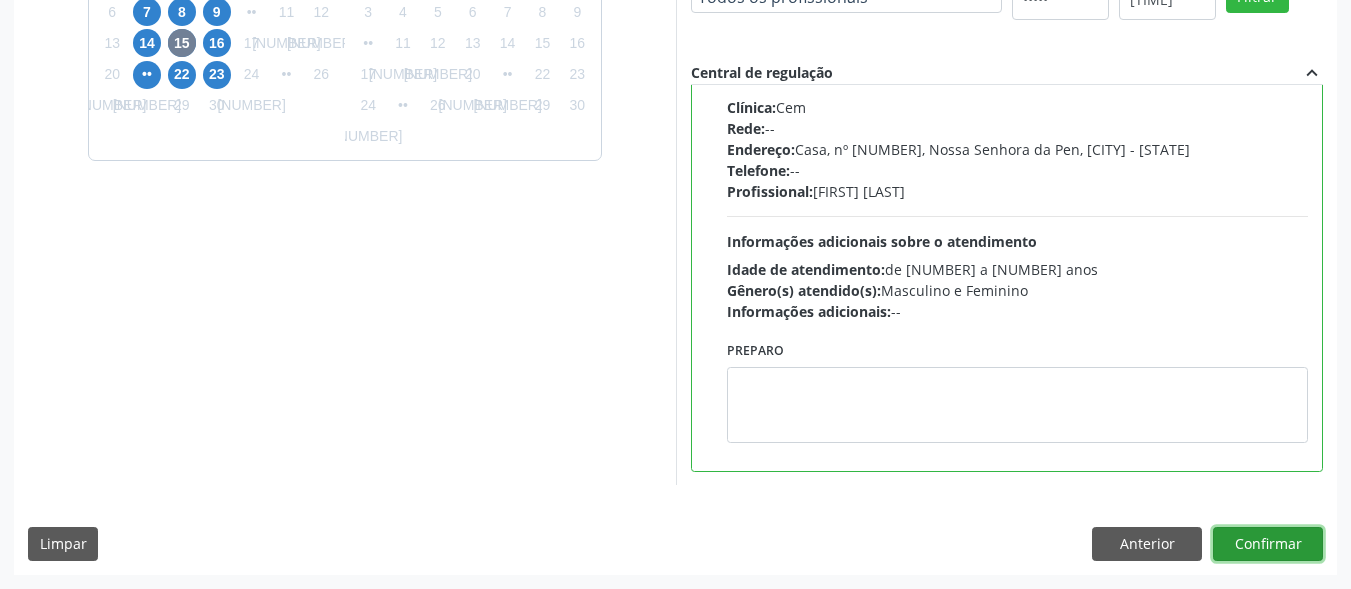 click on "Confirmar" at bounding box center [1268, 544] 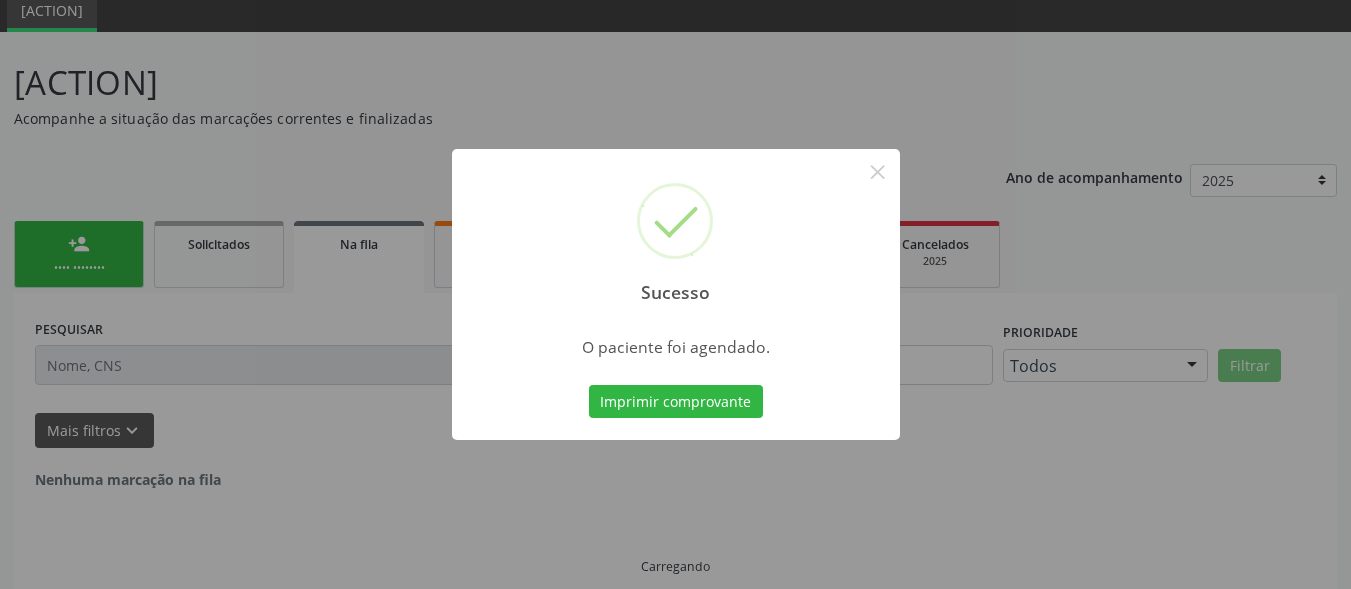 scroll, scrollTop: 14, scrollLeft: 0, axis: vertical 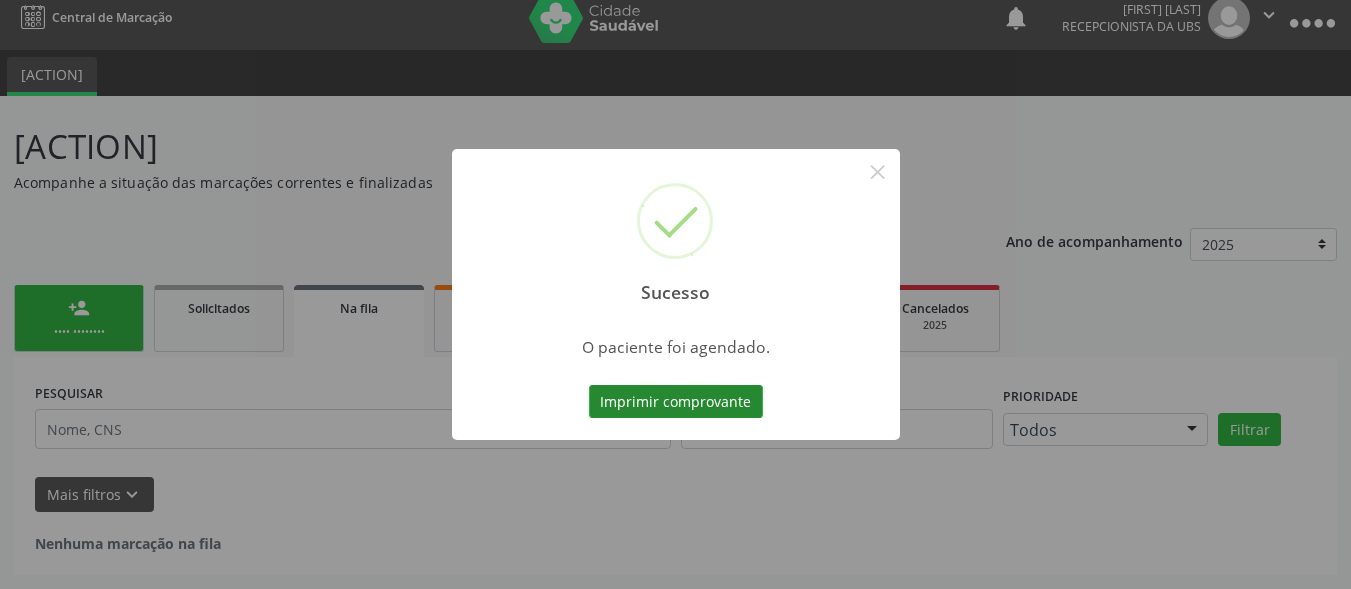 click on "Imprimir comprovante" at bounding box center (676, 402) 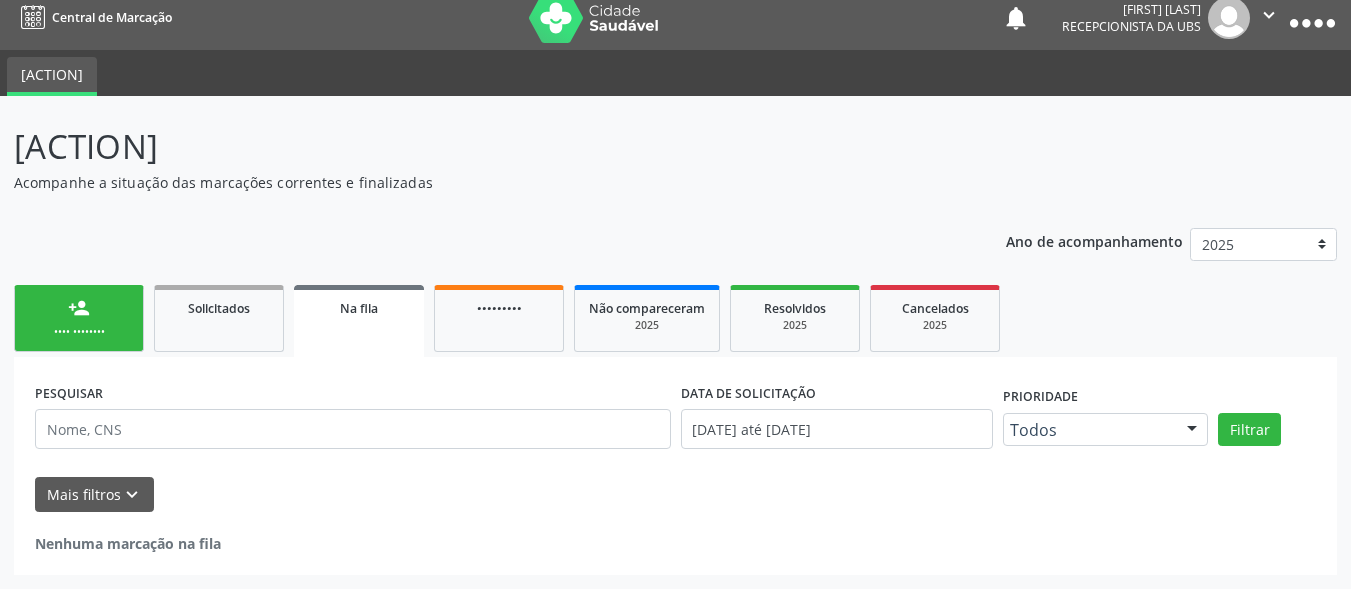 click on "person_add
Nova marcação" at bounding box center [79, 318] 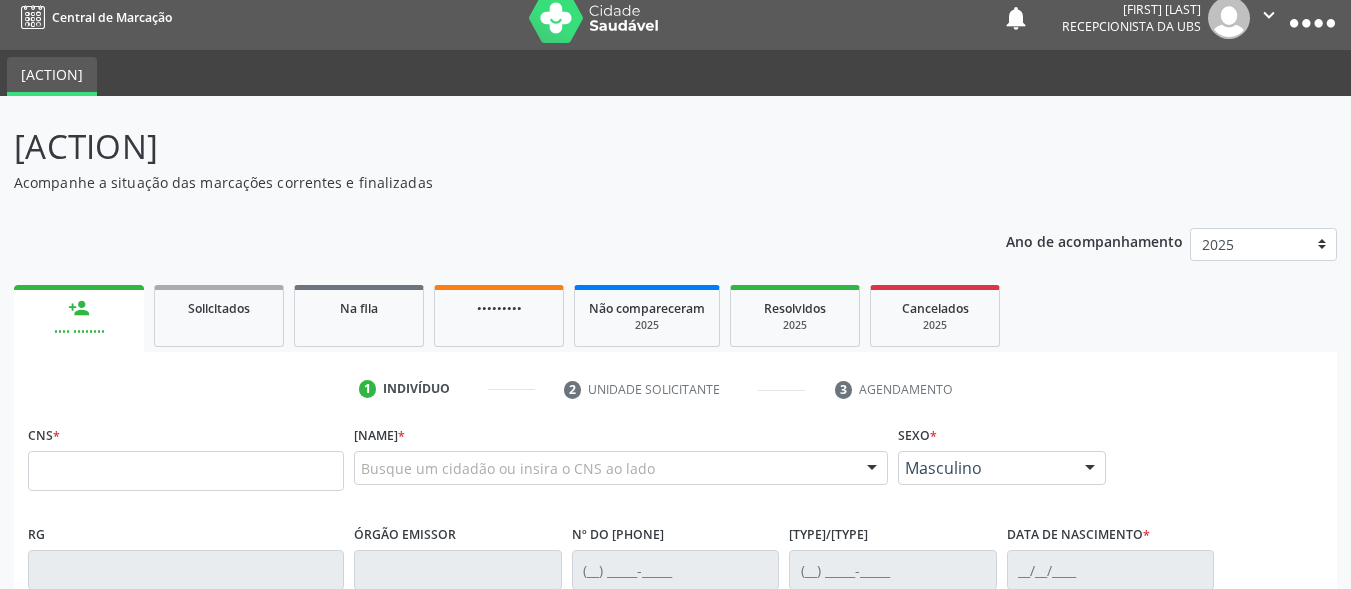 click on "•••• ••••••••" at bounding box center [79, 331] 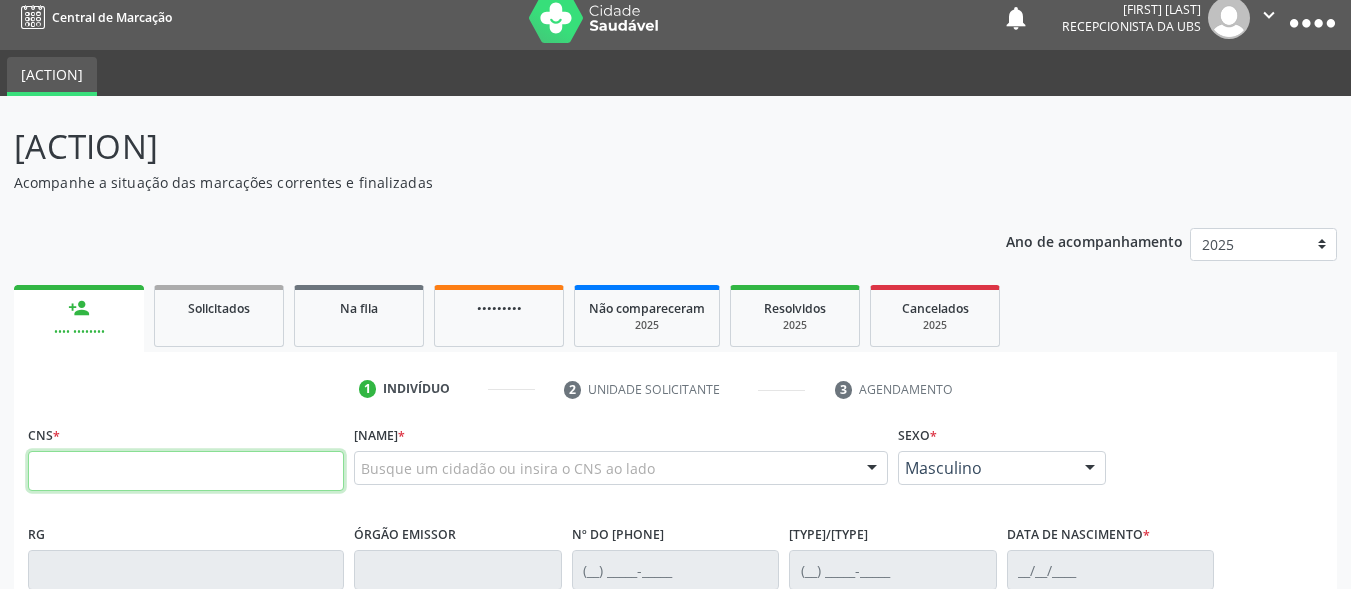click at bounding box center (186, 471) 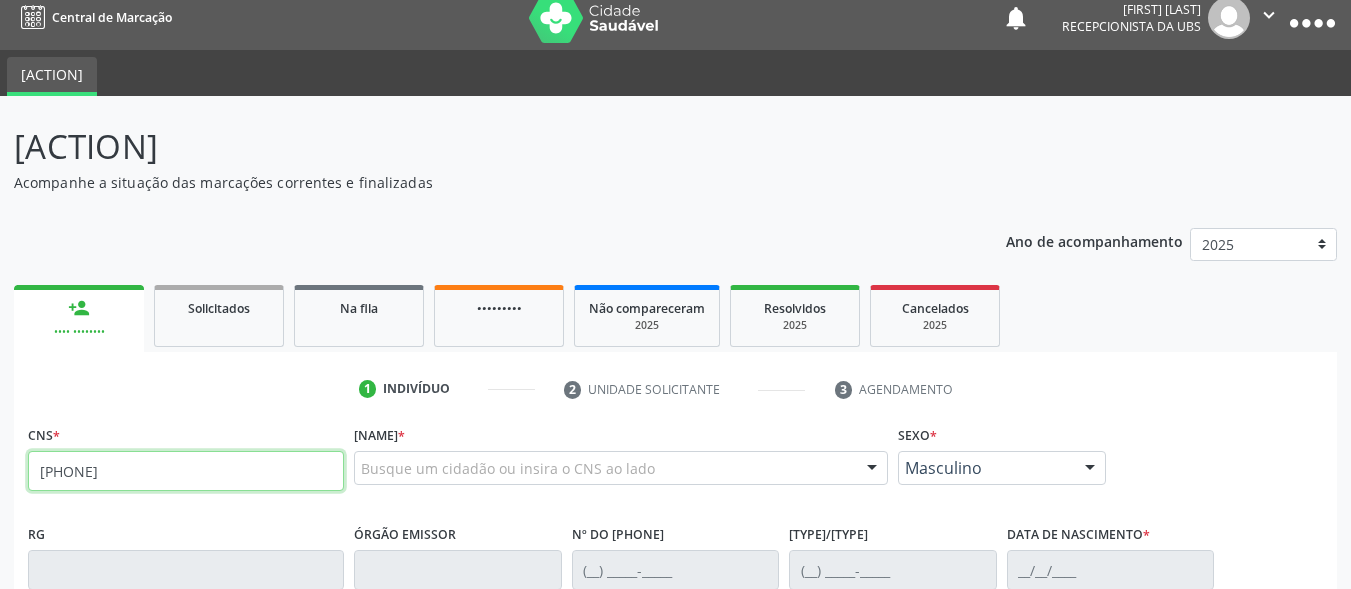 type on "[PHONE]" 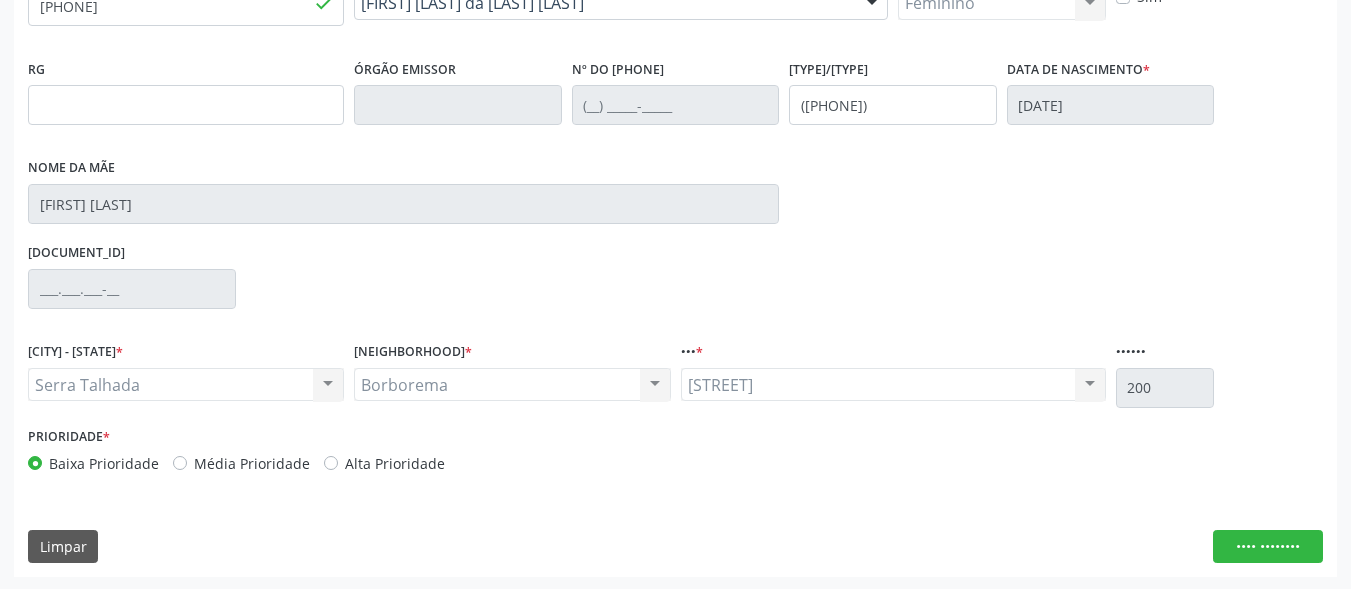 scroll, scrollTop: 481, scrollLeft: 0, axis: vertical 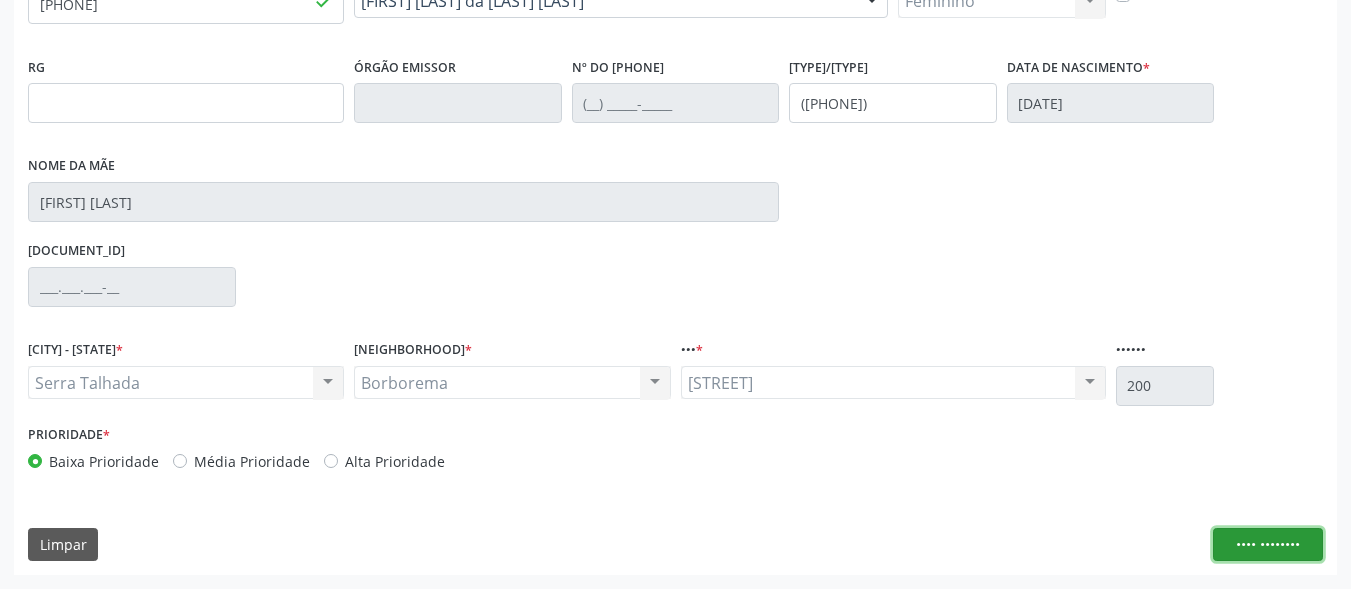 click on "•••• ••••••••" at bounding box center (1268, 545) 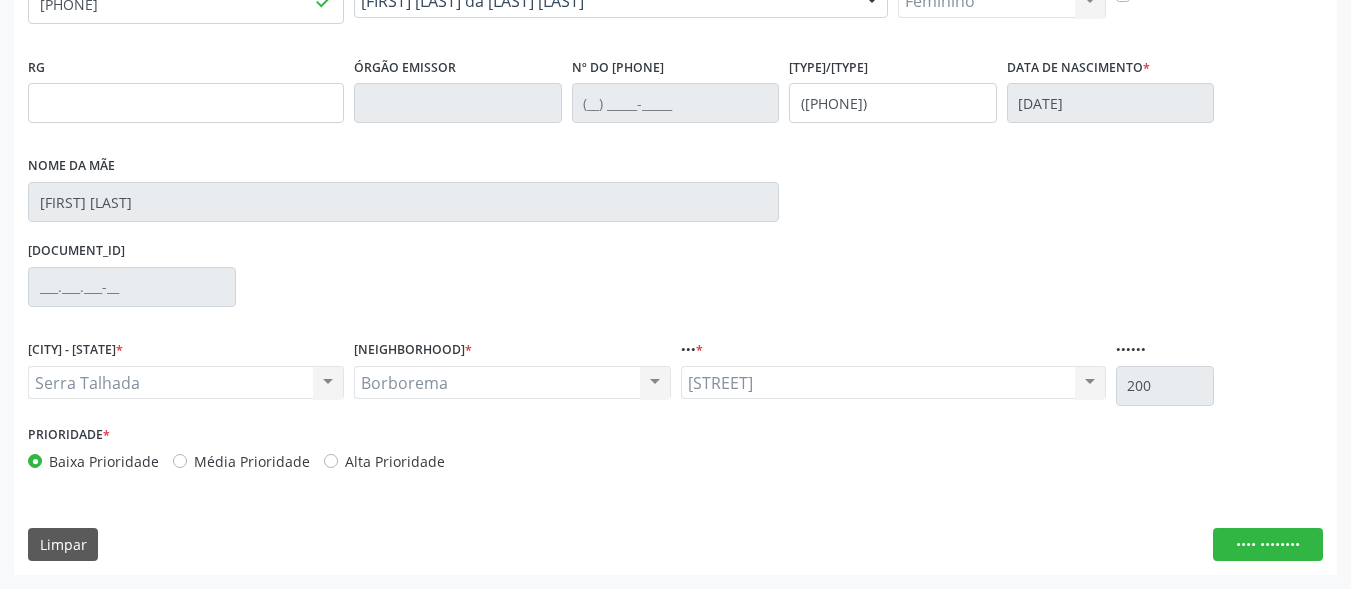 scroll, scrollTop: 317, scrollLeft: 0, axis: vertical 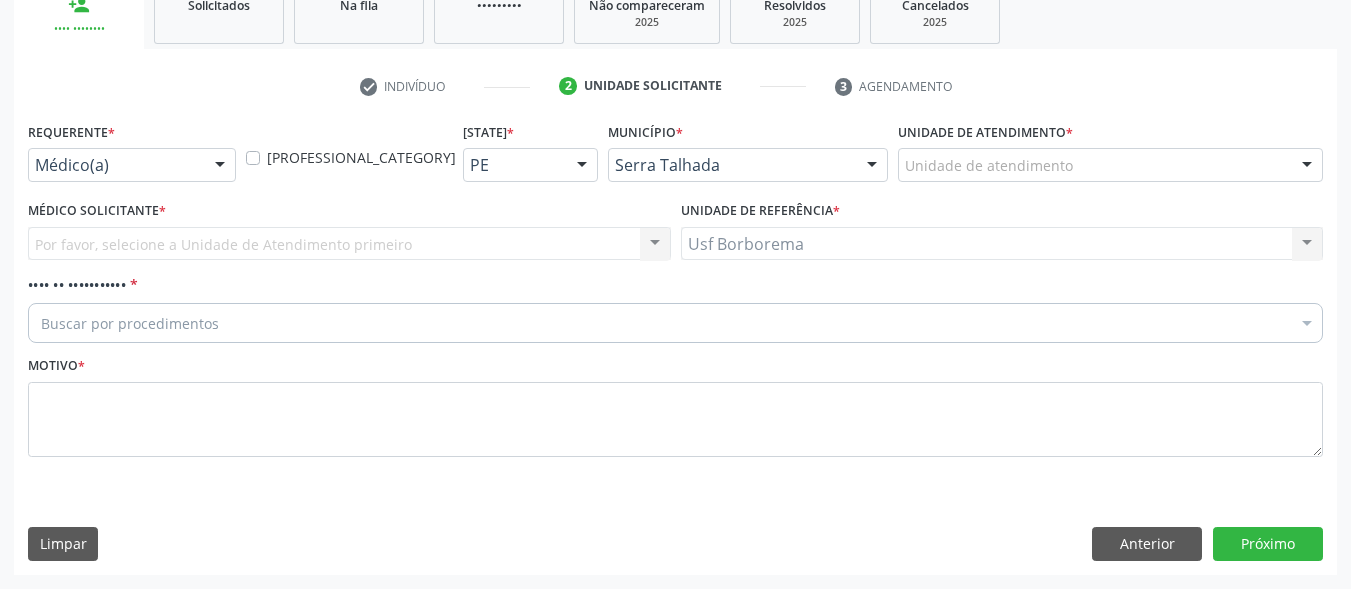 click on "••• •••••• ••••••••• • ••••••• •• ••••••••••• ••••••••
•••••• ••••••••• •••••••••• ••••• •   •
••• •• ••••••• ••••• •••• ••• ••••••••" at bounding box center (349, 244) 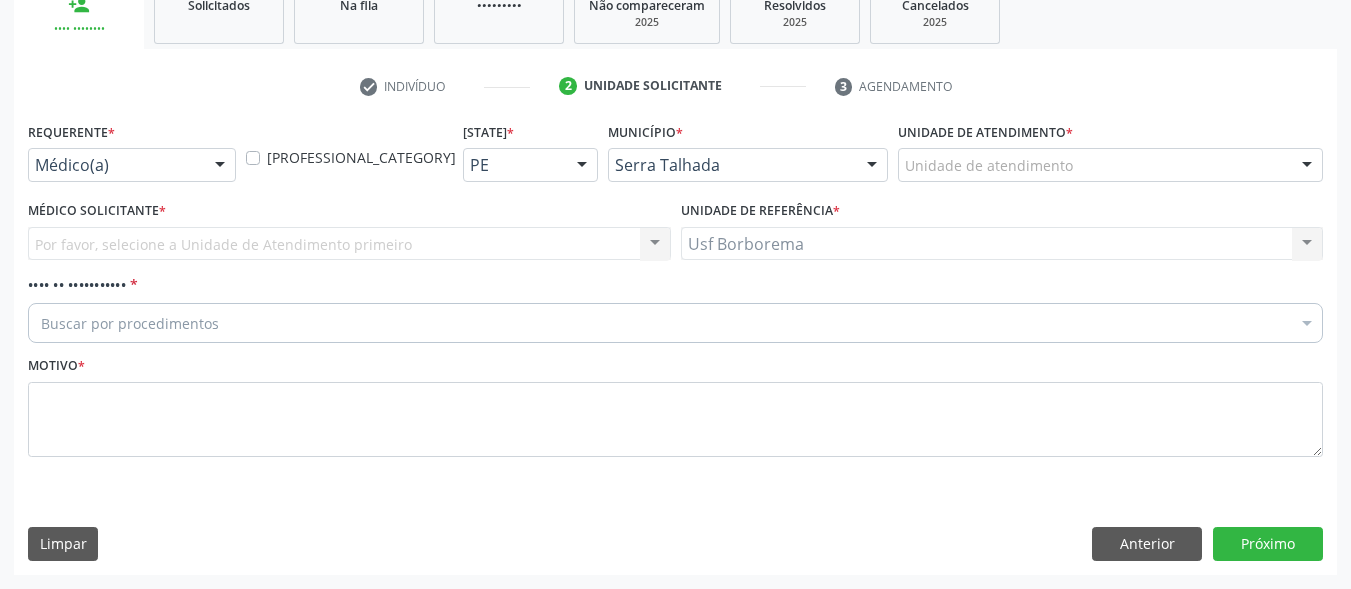 click on "••••••••••
•
•••••••••         •••••••••   •••••••••••••   ••••••••
•••••• ••••••••• •••••••••• ••••• •   •
••• •• ••••••• ••••• •••• ••• ••••••••
•••••••••••• •••••••
••
•
••         ••   ••   ••   ••   ••   ••   ••   ••   ••   ••   ••   ••   ••   ••   ••   ••   ••   ••   ••   ••   ••   ••   ••   ••   ••   ••   ••   ••   ••
•••••• ••••••••• •••••••••• ••••• •   •
••• •• ••••••• ••••• •••• ••• ••••••••
•••••••••
•
••••• •••••••         ••••• • ••••   •••••••• •• •••••••••   •••••••   •••••••••   •••• •••••   ••••• •••••   •••••••••   •••••••   •••••••   •••••••   •••••••   •••••••••   •••••••••   •••••••••   ••••• •• •••••••••   •••••••••   ••••• •• •••••   ••••• •• ••• •••••••••   •••• ••••••   •••••••   ••••••••   ••••••   ••• ••••••••   ••• ••••••   ••••••   ••••••   ••••••••   ••••• •• ••••• •• ••••   •••••• •••••   ••••••     •••••••" at bounding box center (675, 345) 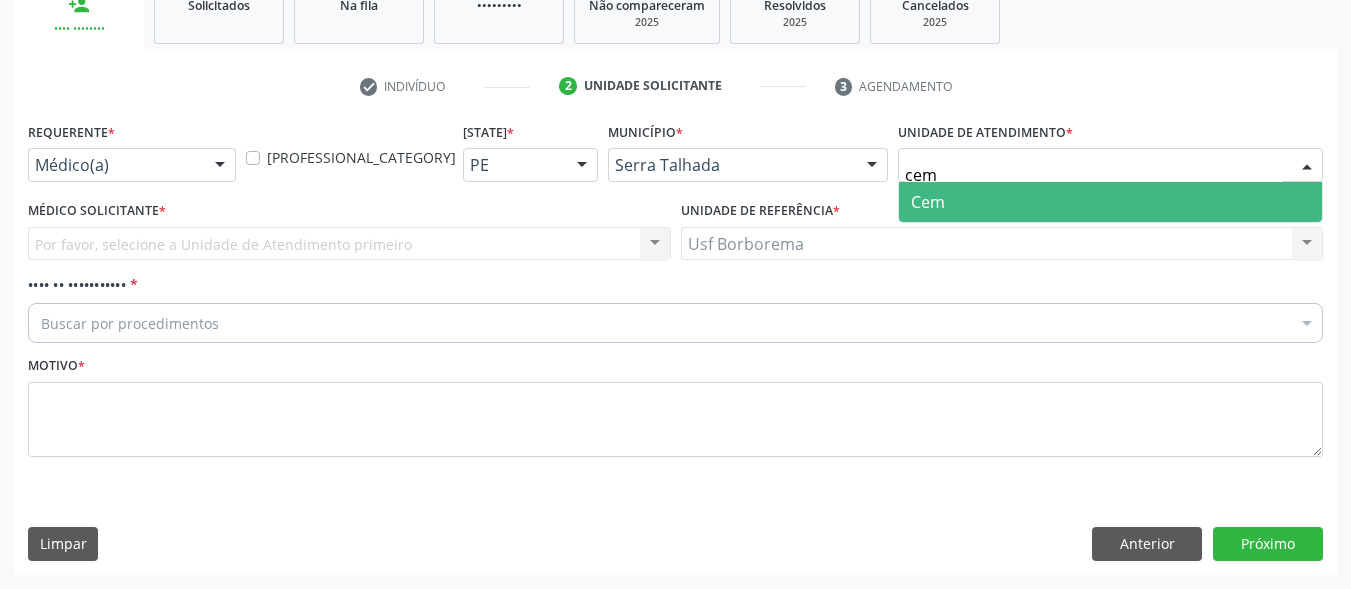 click on "Cem" at bounding box center (1110, 202) 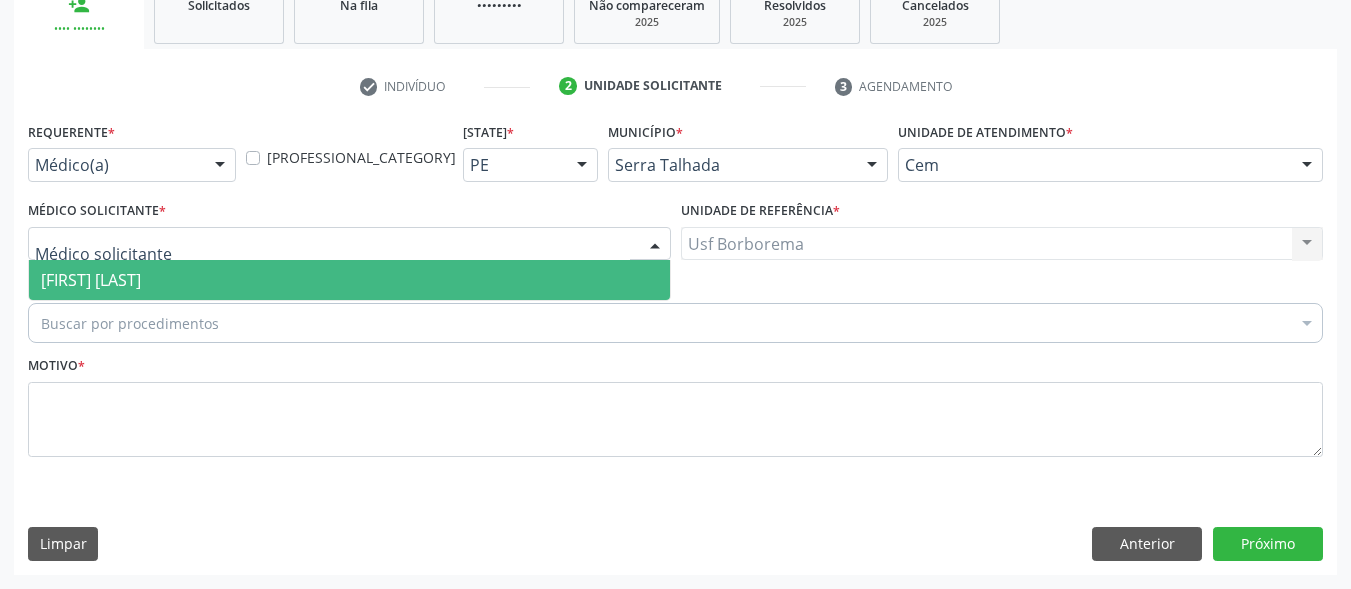 click at bounding box center [349, 244] 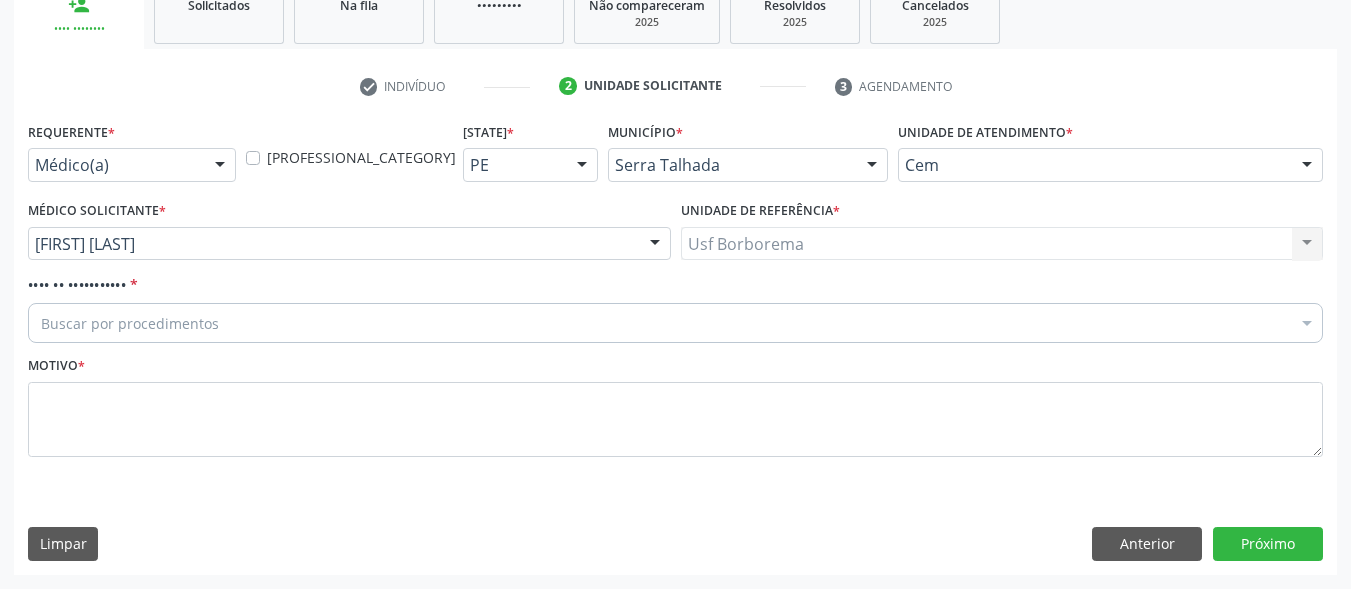 click on "Buscar por procedimentos" at bounding box center [675, 323] 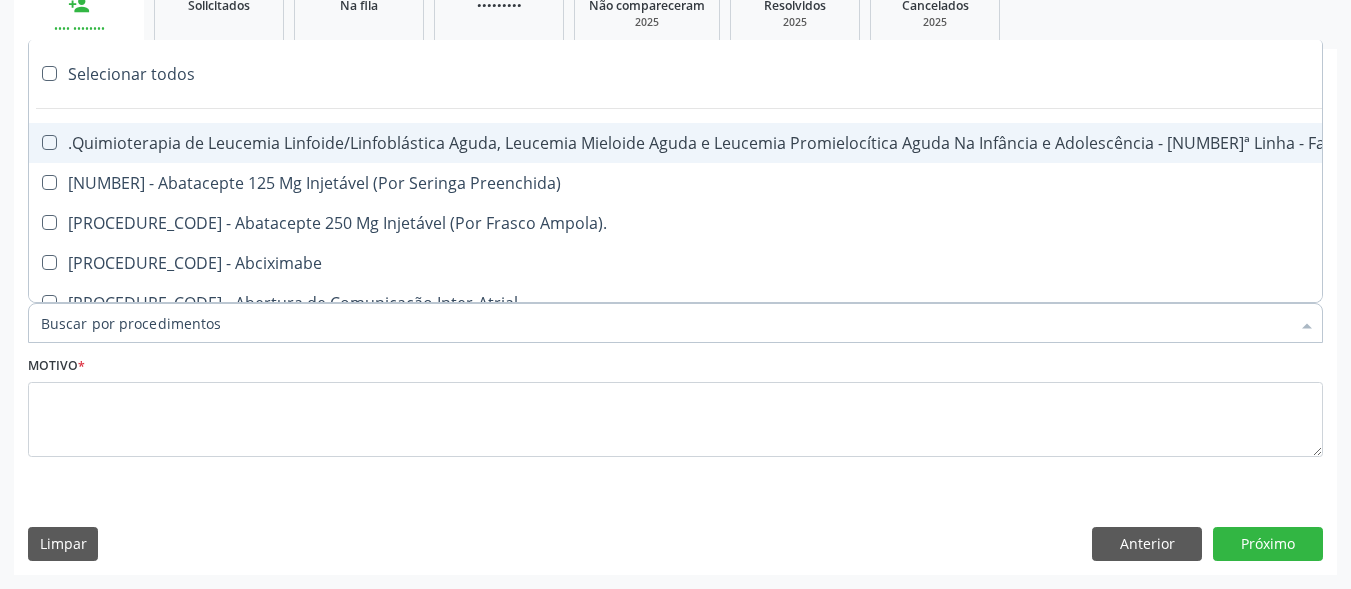 click on "Item de agendamento
*" at bounding box center [665, 323] 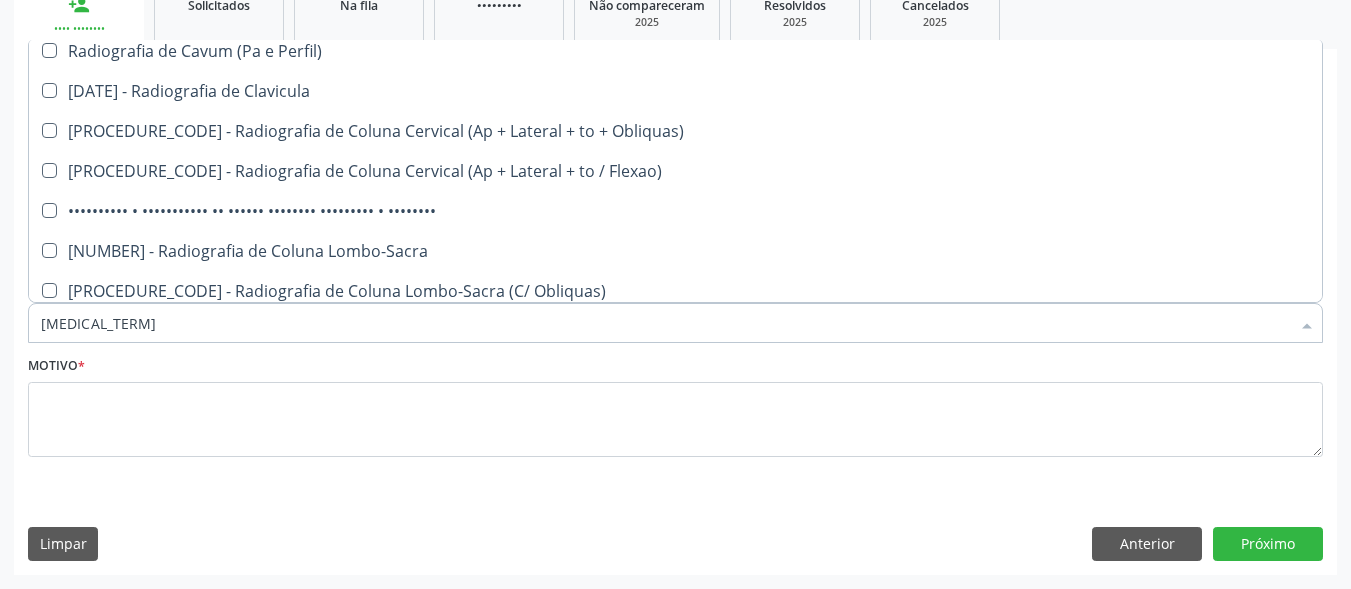scroll, scrollTop: 900, scrollLeft: 0, axis: vertical 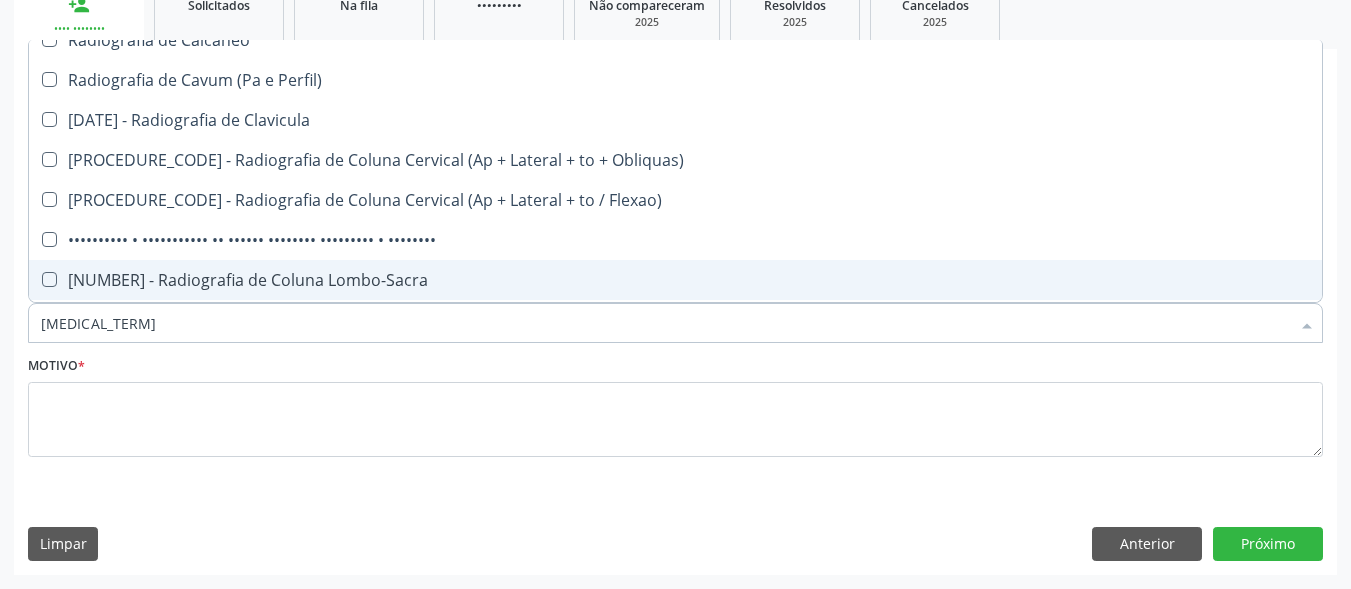 click on "[NUMBER] - Radiografia de Coluna Lombo-Sacra" at bounding box center (675, 280) 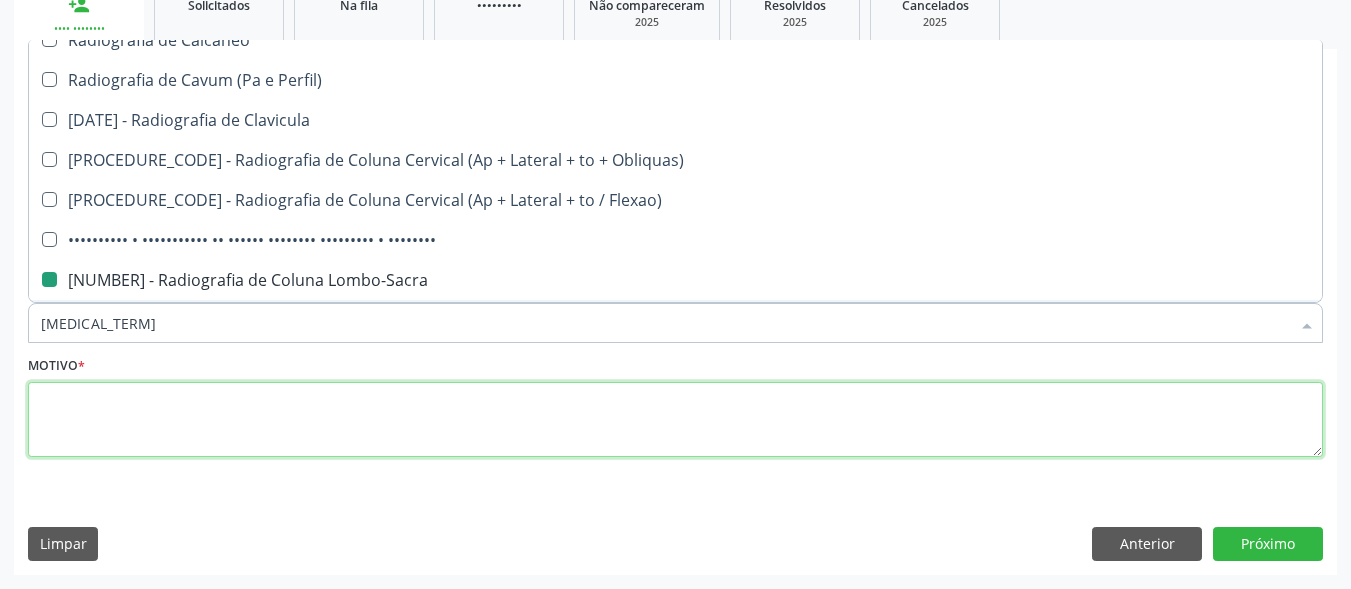 click at bounding box center (675, 420) 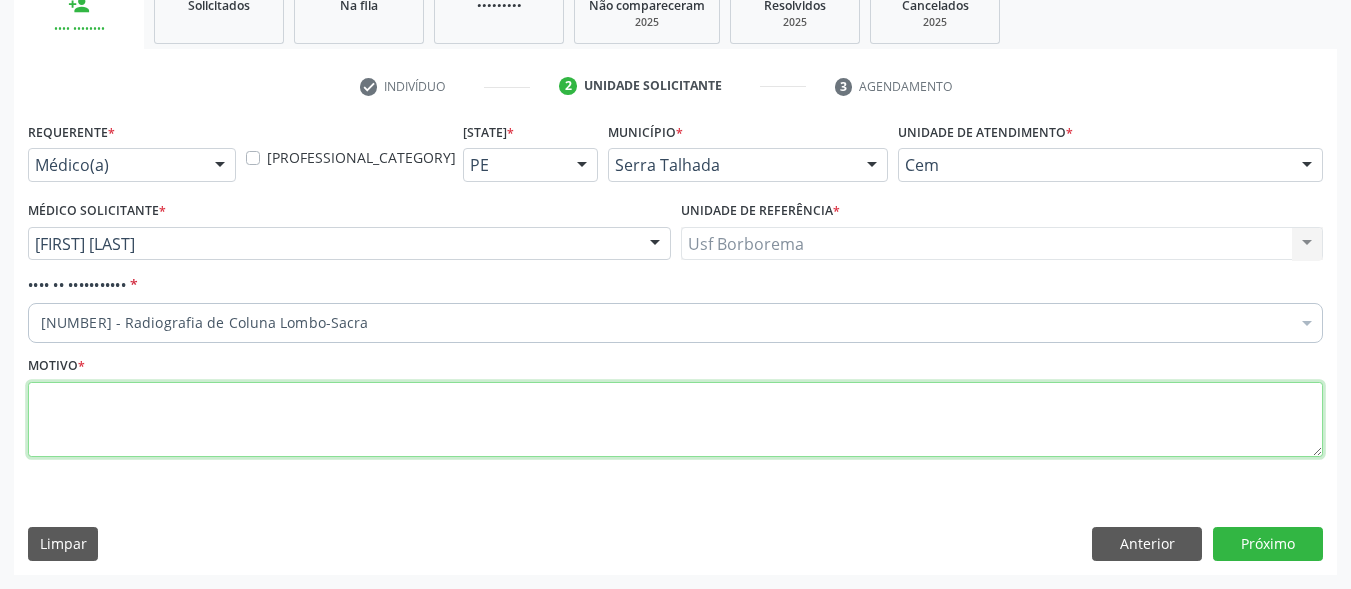 scroll, scrollTop: 0, scrollLeft: 0, axis: both 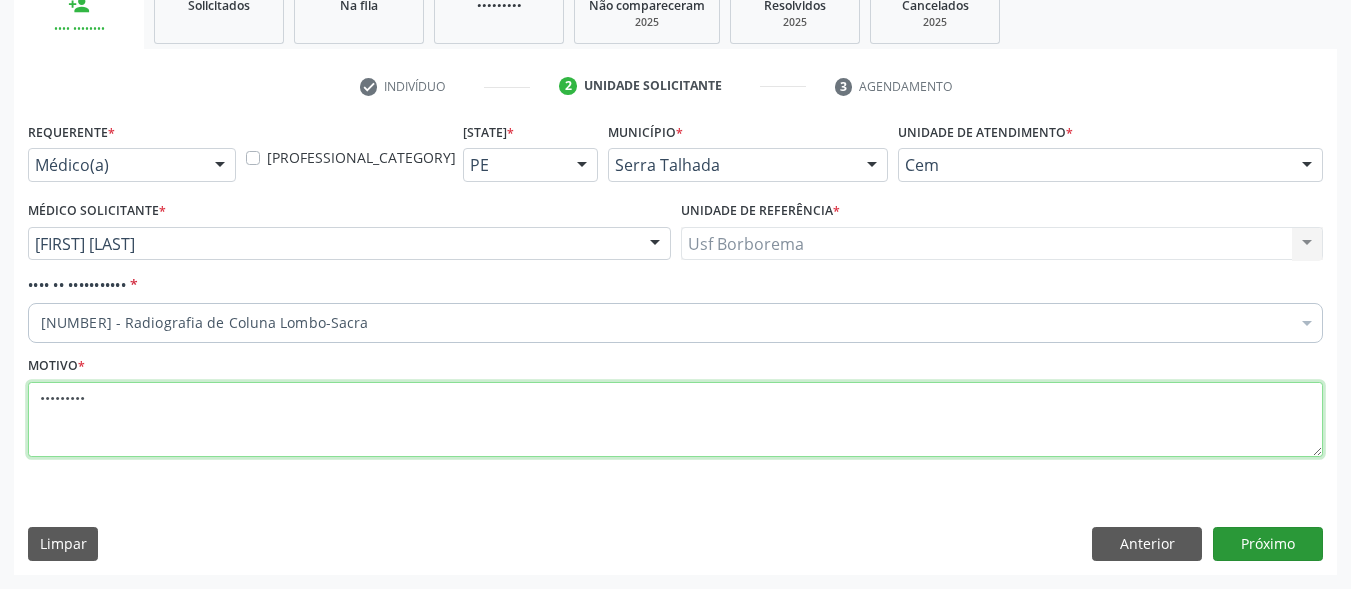 type on "•••••••••" 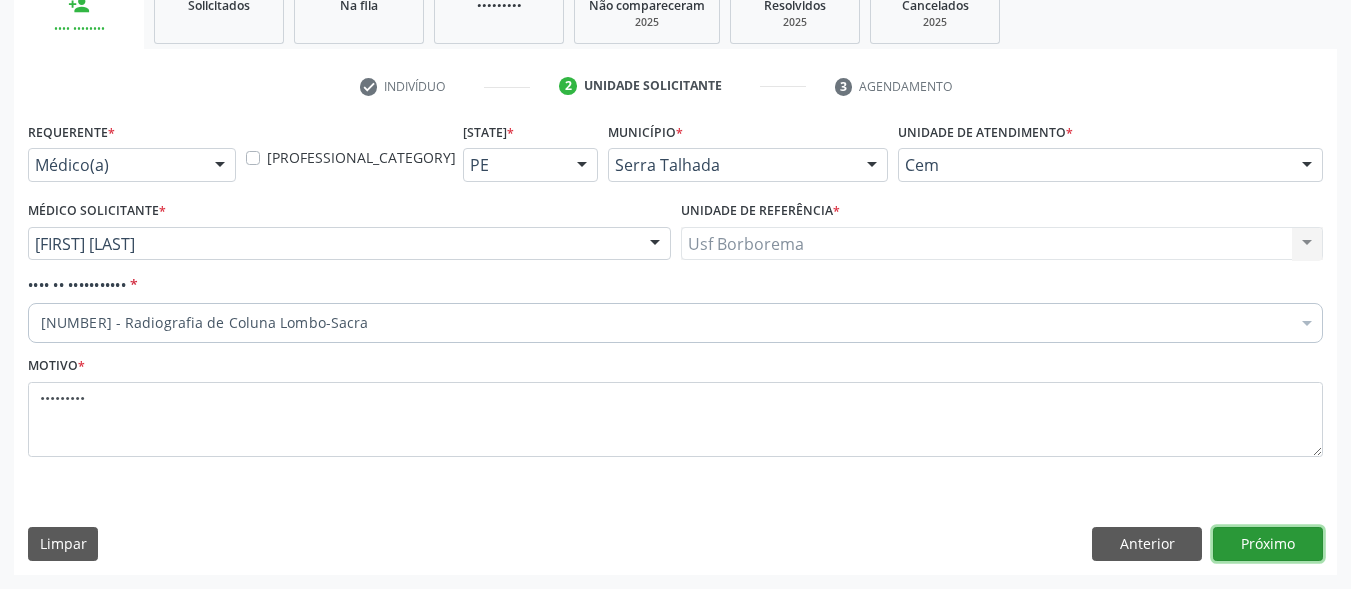 click on "Próximo" at bounding box center [1268, 544] 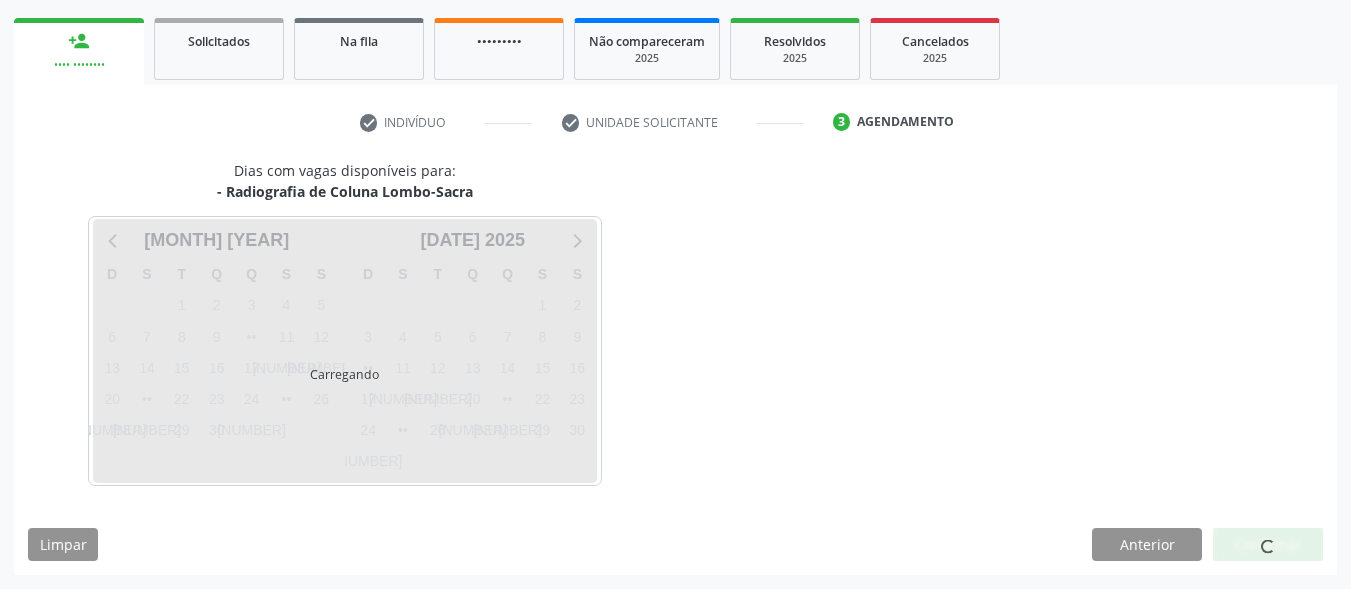 scroll, scrollTop: 281, scrollLeft: 0, axis: vertical 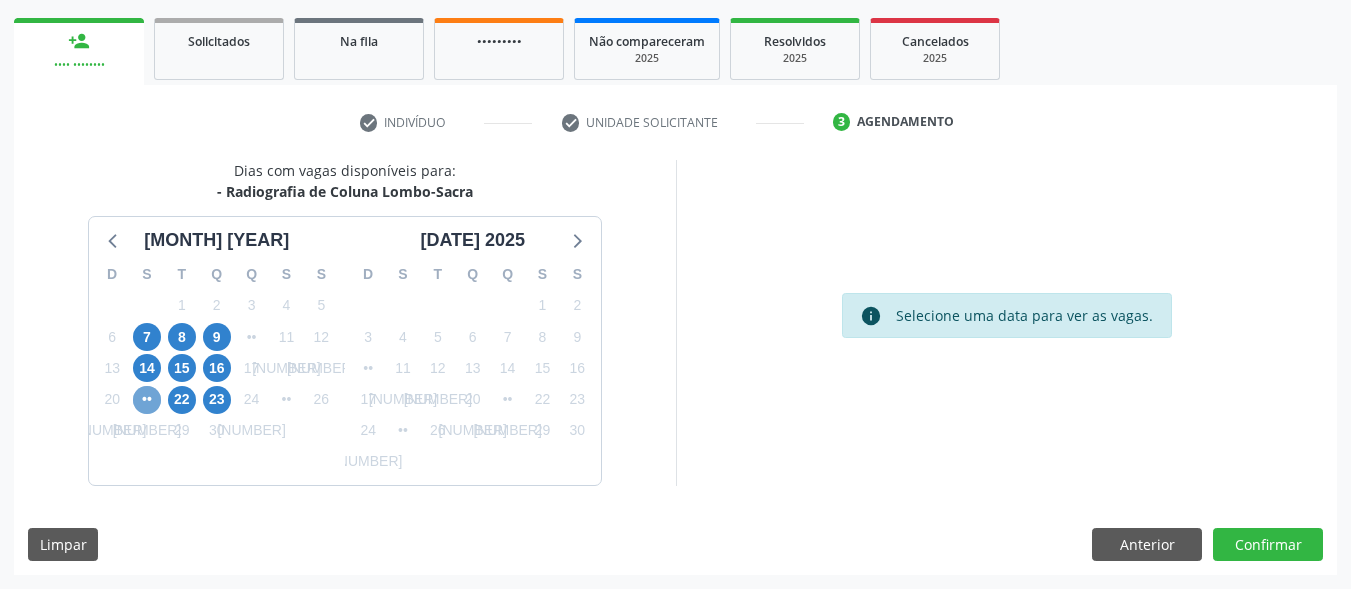 click on "••" at bounding box center (147, 400) 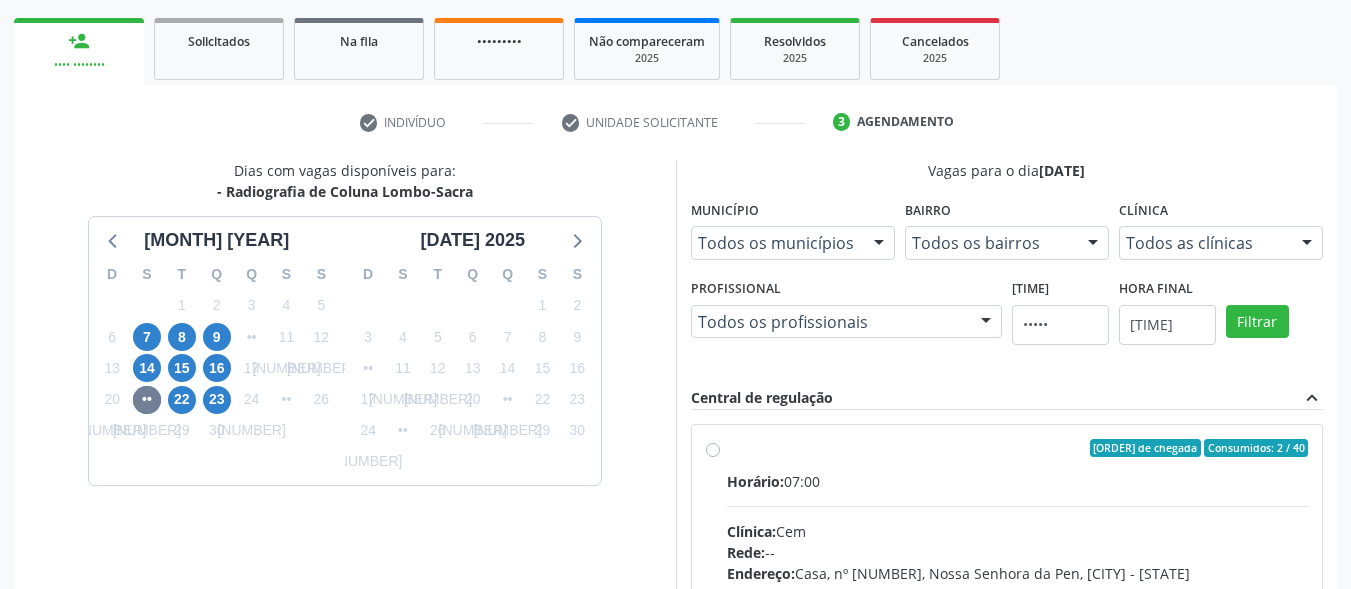 click on "Ordem de chegada
Consumidos: 2 / 40
Horário:   07:00
Clínica:  Cem
Rede:
--
Endereço:   Casa, nº 393, Nossa Senhora da Pen, [CITY] - PE
Telefone:   --
Profissional:
[FIRST_NAME] [LAST_NAME] da Silva
Informações adicionais sobre o atendimento
Idade de atendimento:
de 0 a 120 anos
Gênero(s) atendido(s):
Masculino e Feminino
Informações adicionais:
--" at bounding box center (1018, 592) 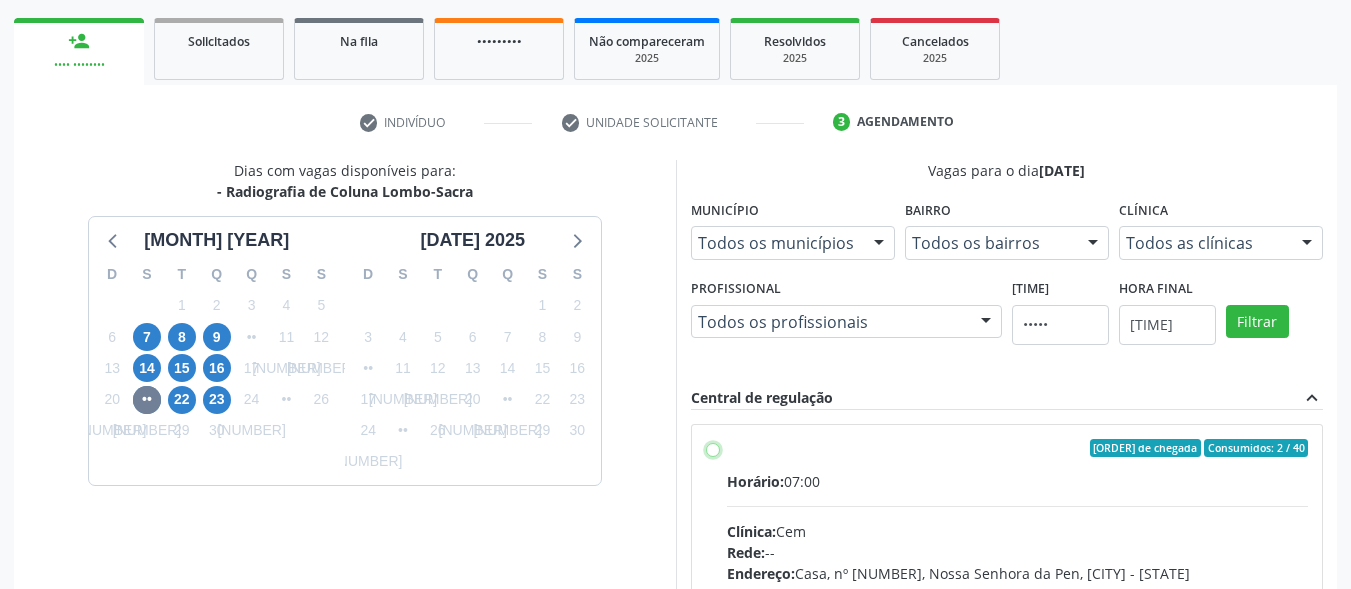 click on "Ordem de chegada
Consumidos: 2 / 40
Horário:   07:00
Clínica:  Cem
Rede:
--
Endereço:   Casa, nº 393, Nossa Senhora da Pen, [CITY] - PE
Telefone:   --
Profissional:
[FIRST_NAME] [LAST_NAME] da Silva
Informações adicionais sobre o atendimento
Idade de atendimento:
de 0 a 120 anos
Gênero(s) atendido(s):
Masculino e Feminino
Informações adicionais:
--" at bounding box center (713, 448) 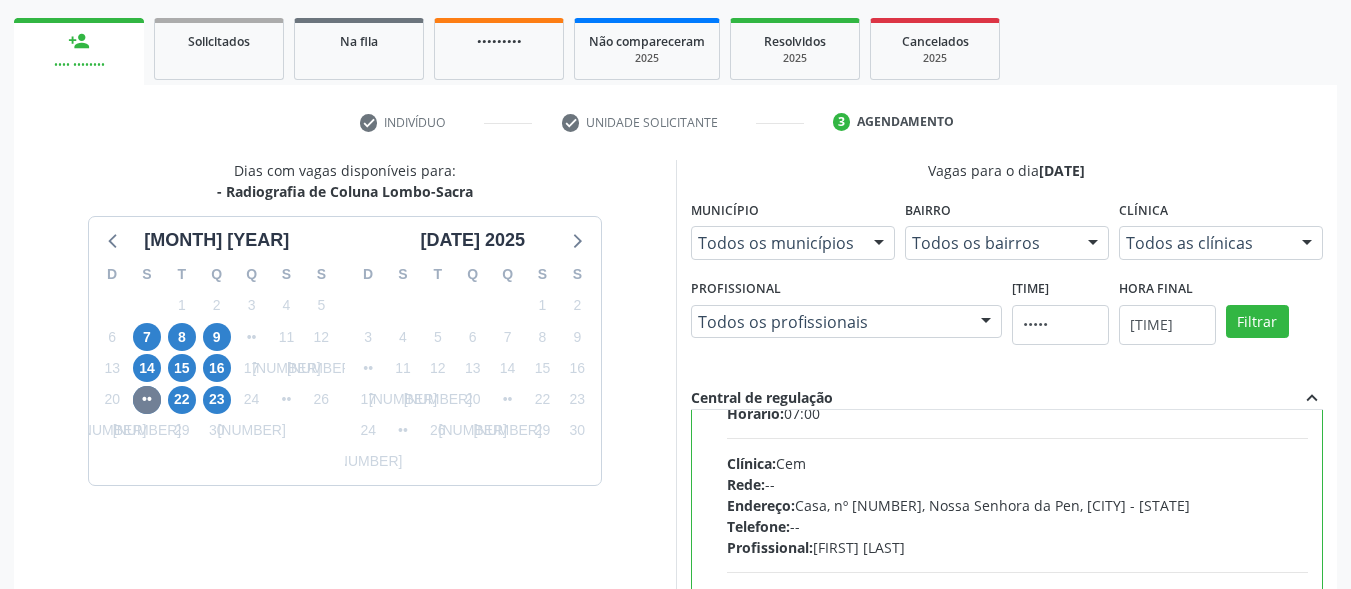 scroll, scrollTop: 99, scrollLeft: 0, axis: vertical 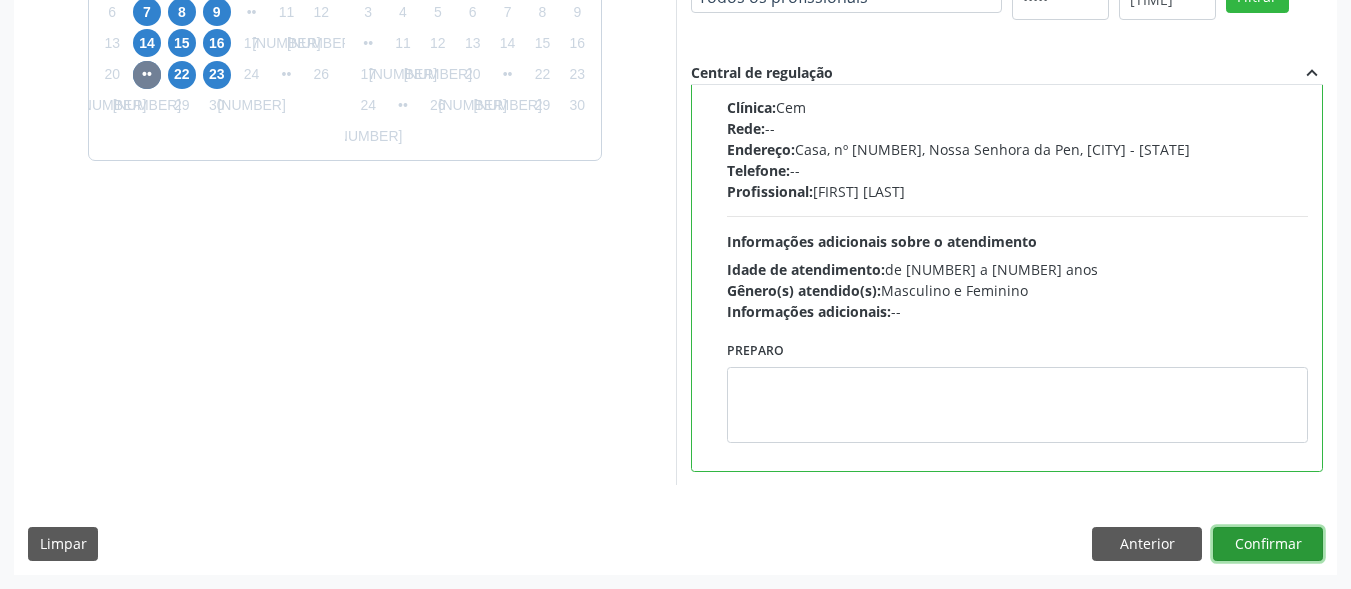click on "Confirmar" at bounding box center [1268, 544] 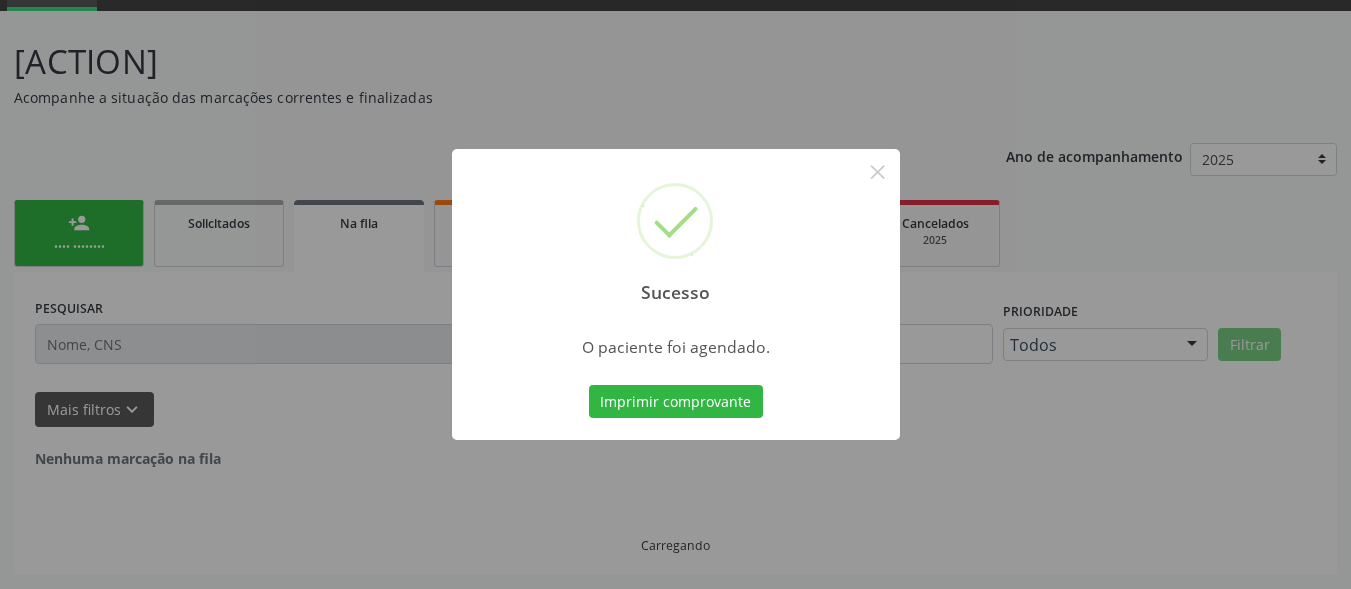 scroll, scrollTop: 14, scrollLeft: 0, axis: vertical 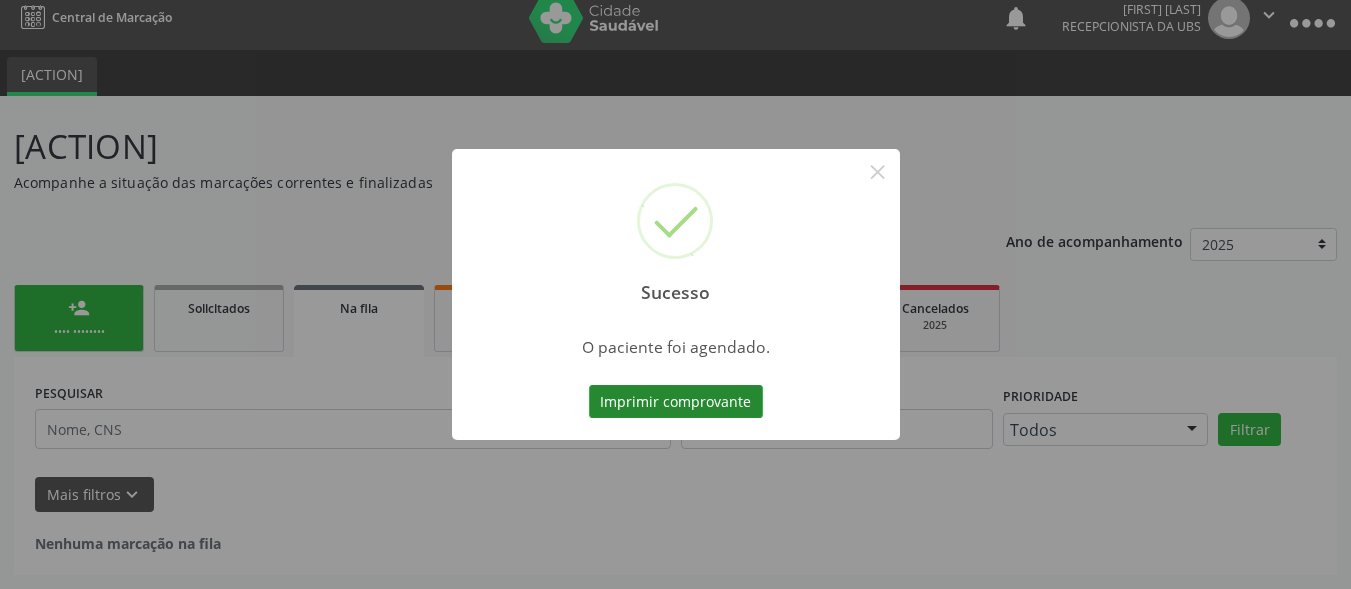 click on "Imprimir comprovante" at bounding box center [676, 402] 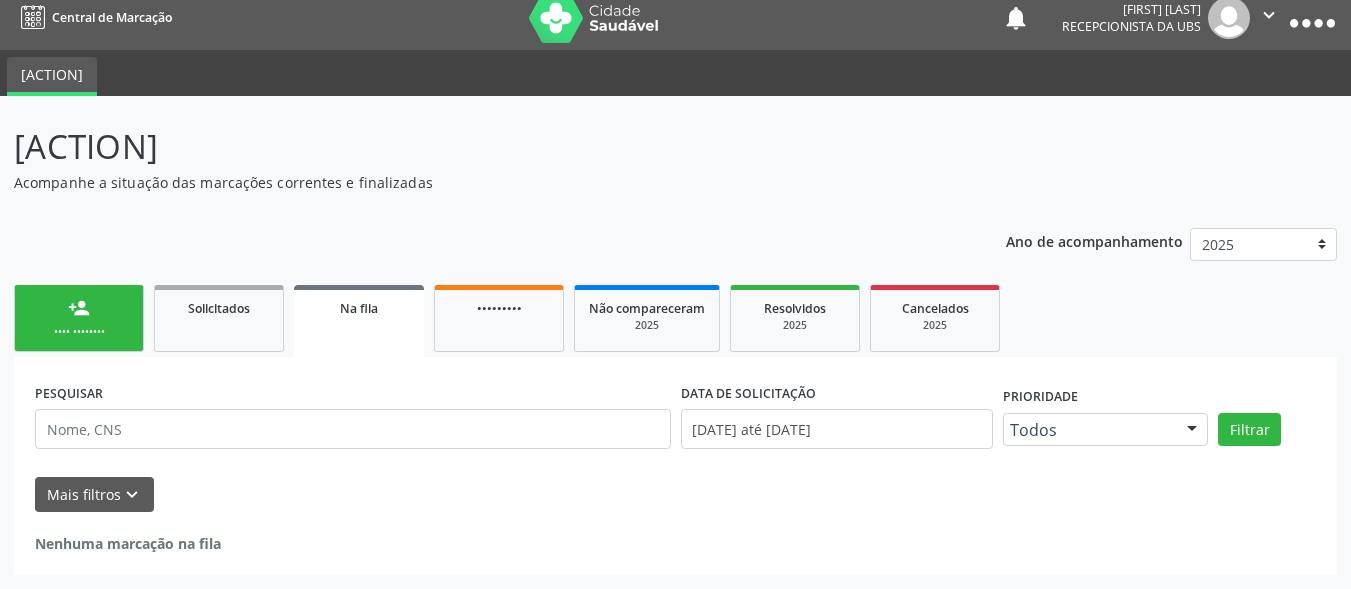click on "person_add
Nova marcação" at bounding box center (79, 318) 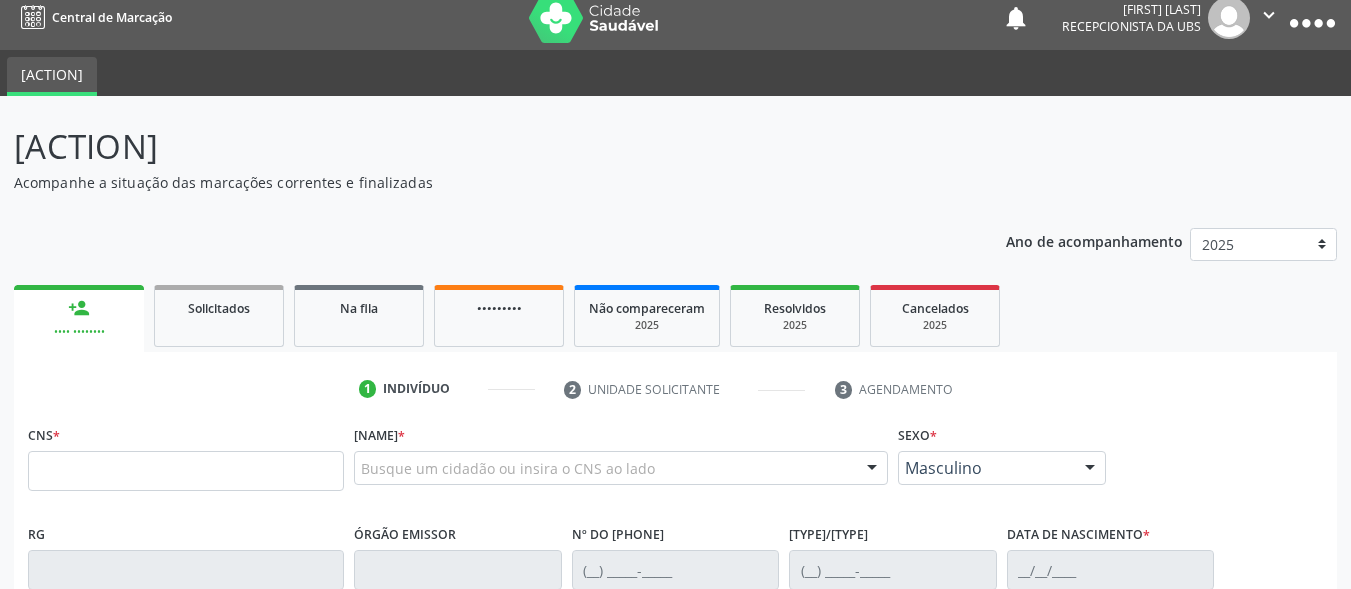 click on "person_add" at bounding box center [79, 308] 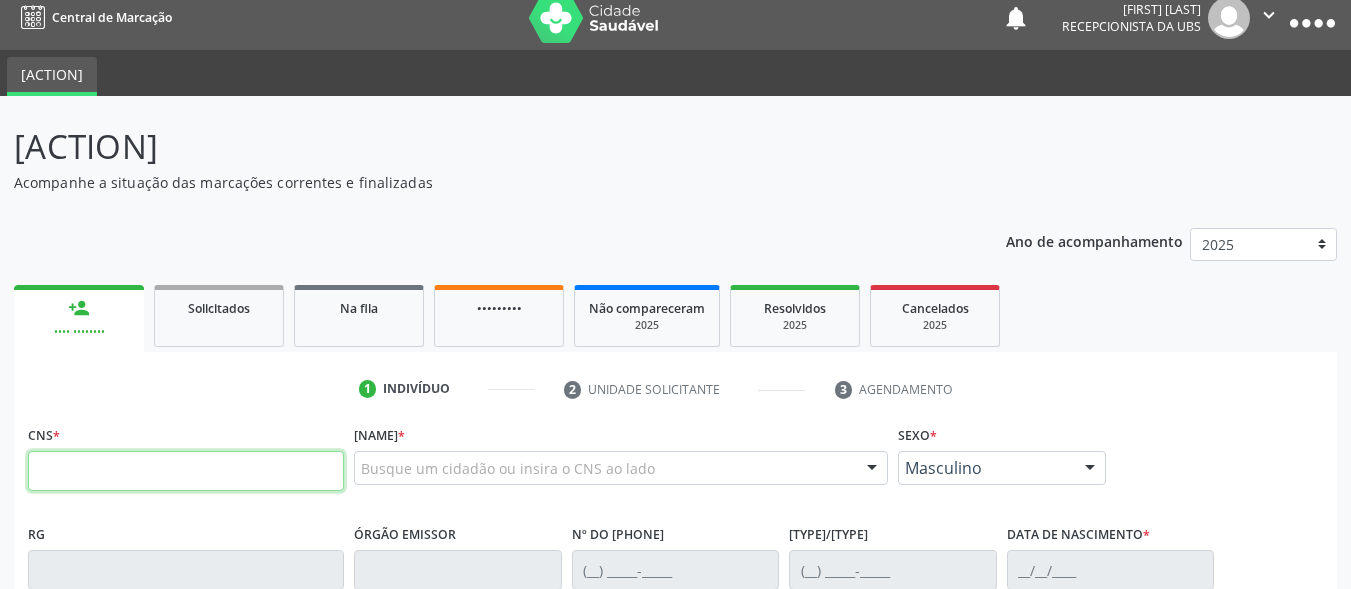 click at bounding box center (186, 471) 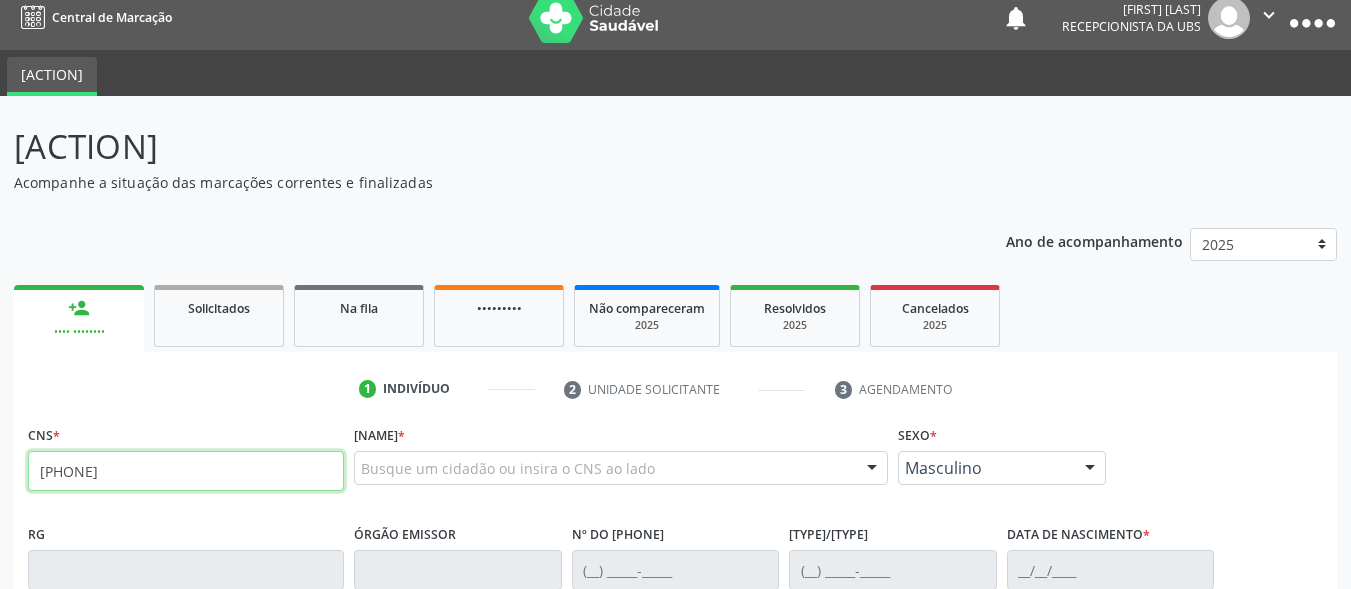 type on "[PHONE]" 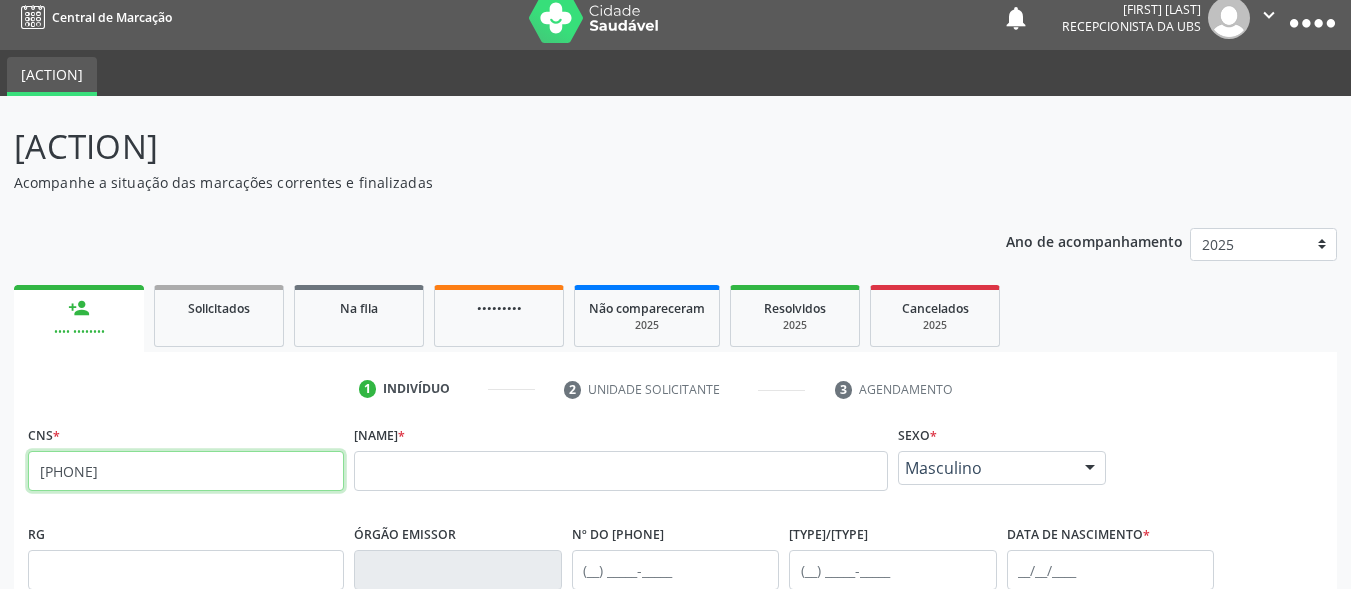 click on "[PHONE]" at bounding box center (186, 471) 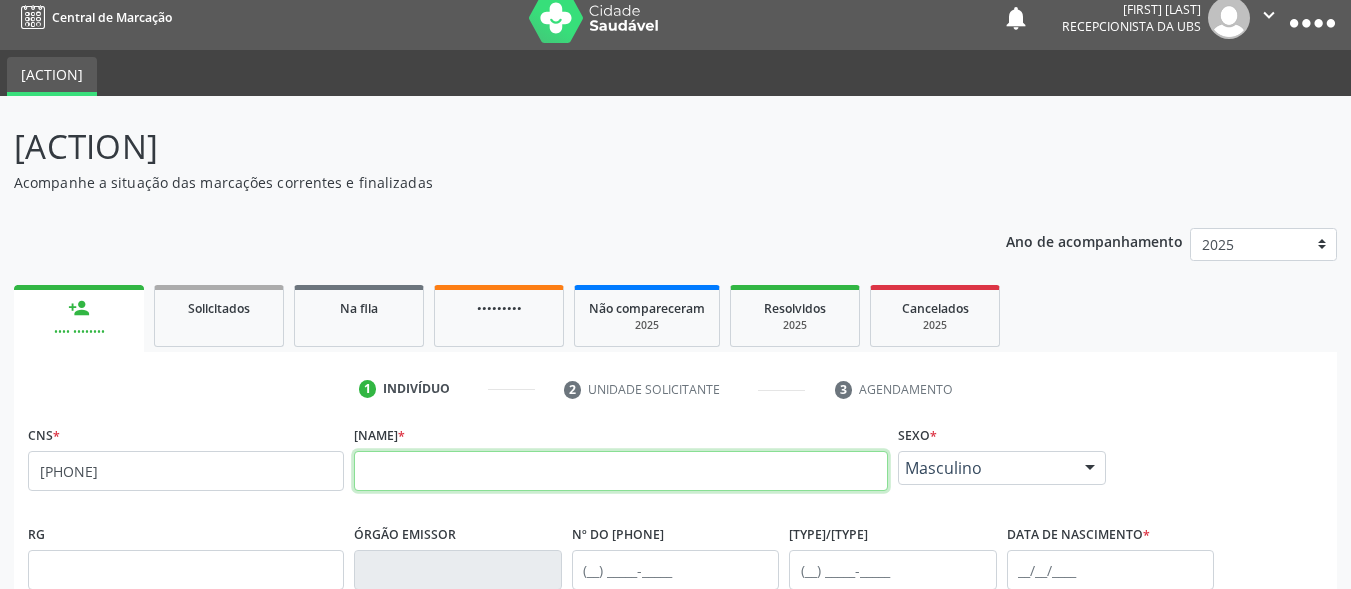 click at bounding box center (621, 471) 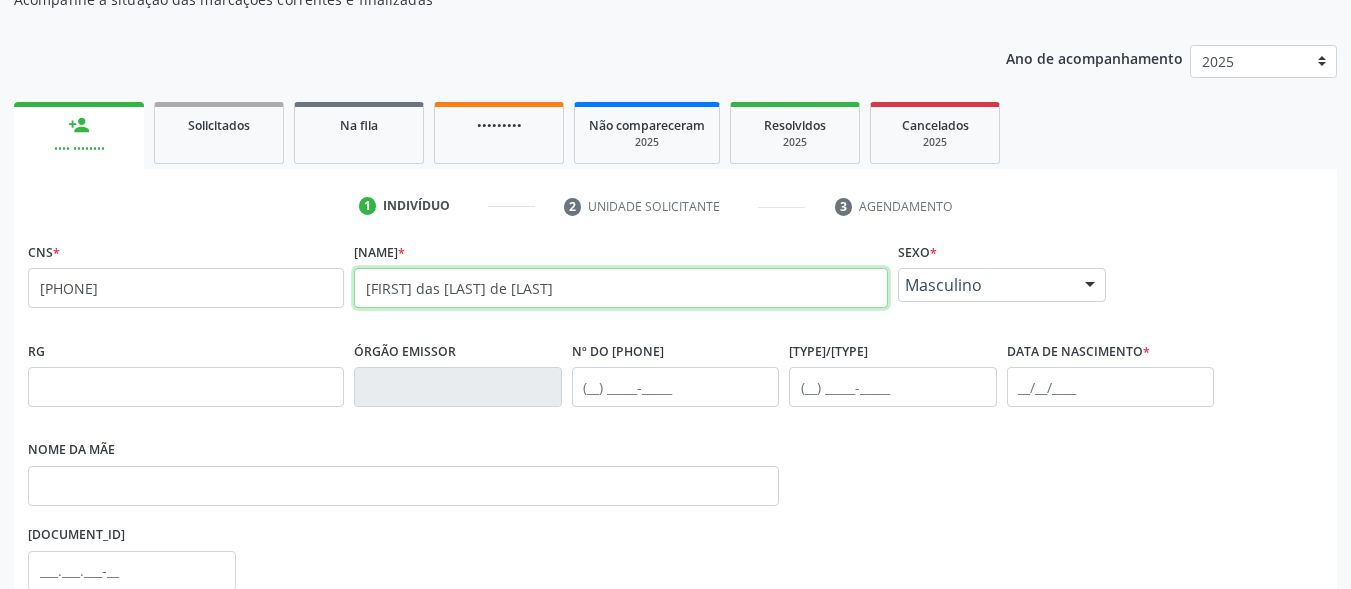scroll, scrollTop: 214, scrollLeft: 0, axis: vertical 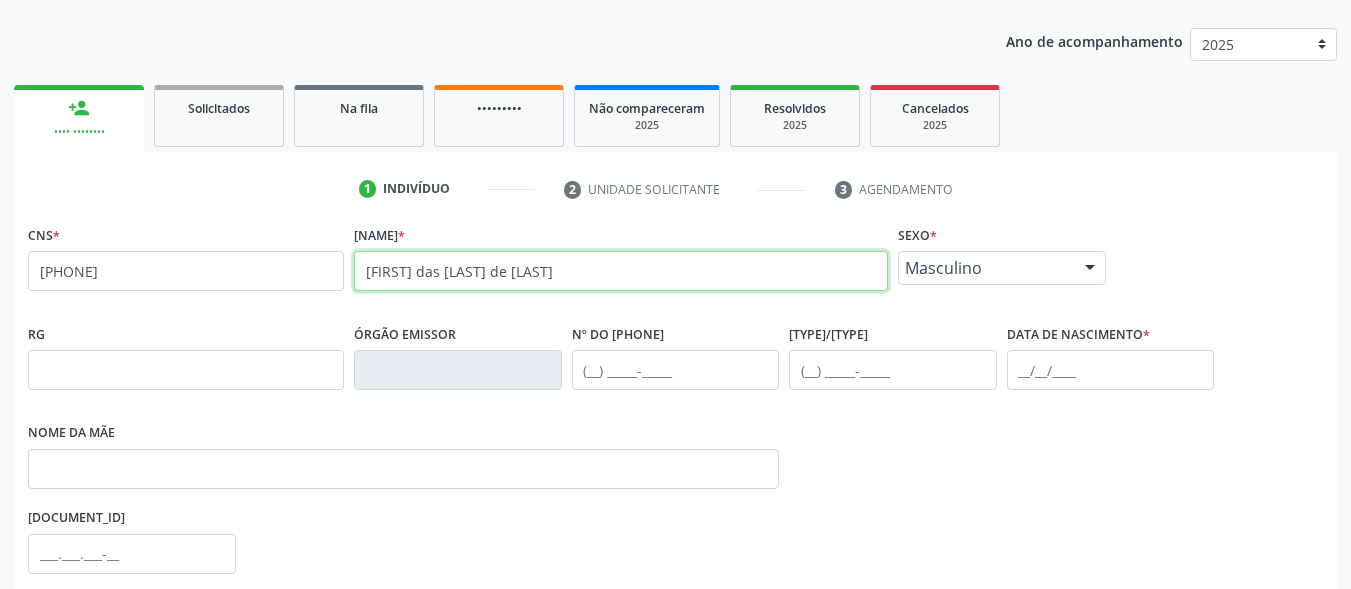 type on "[FIRST] das [LAST] de [LAST]" 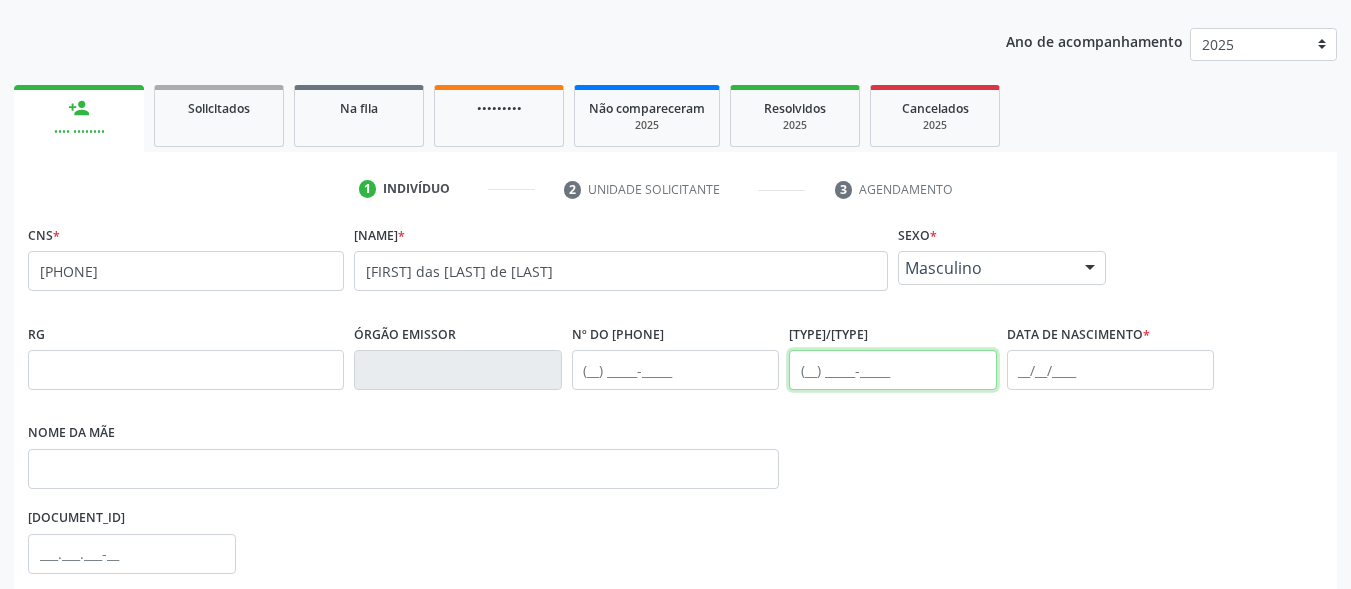 click at bounding box center (893, 370) 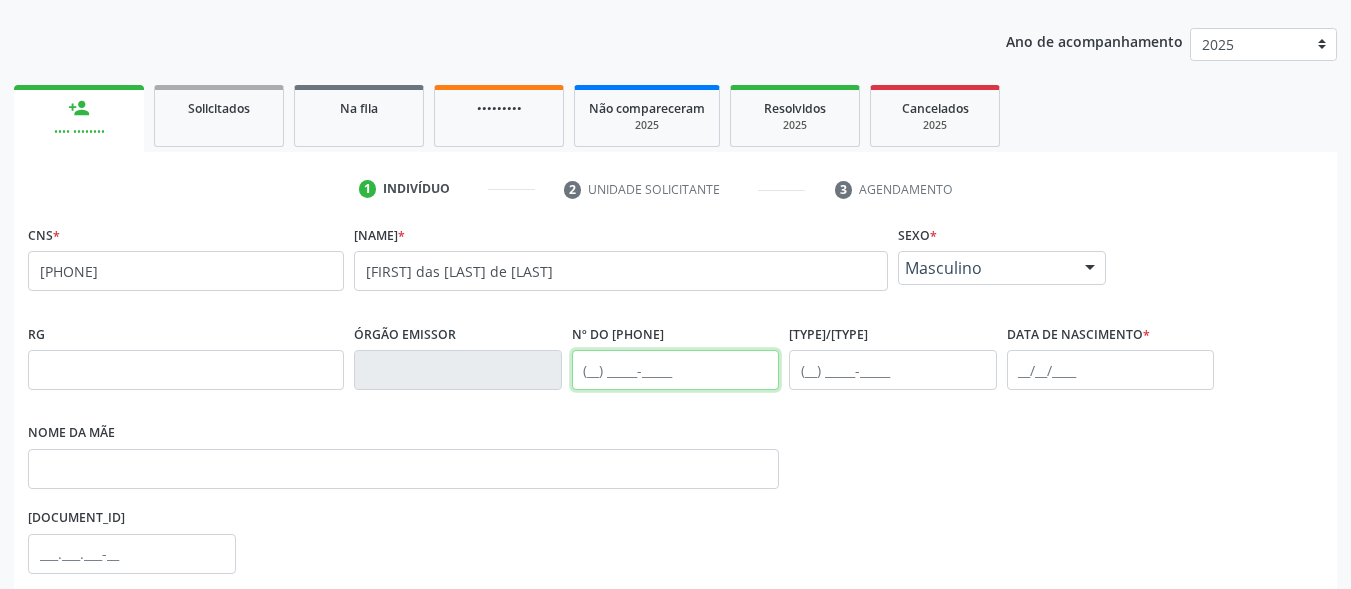 click at bounding box center [676, 370] 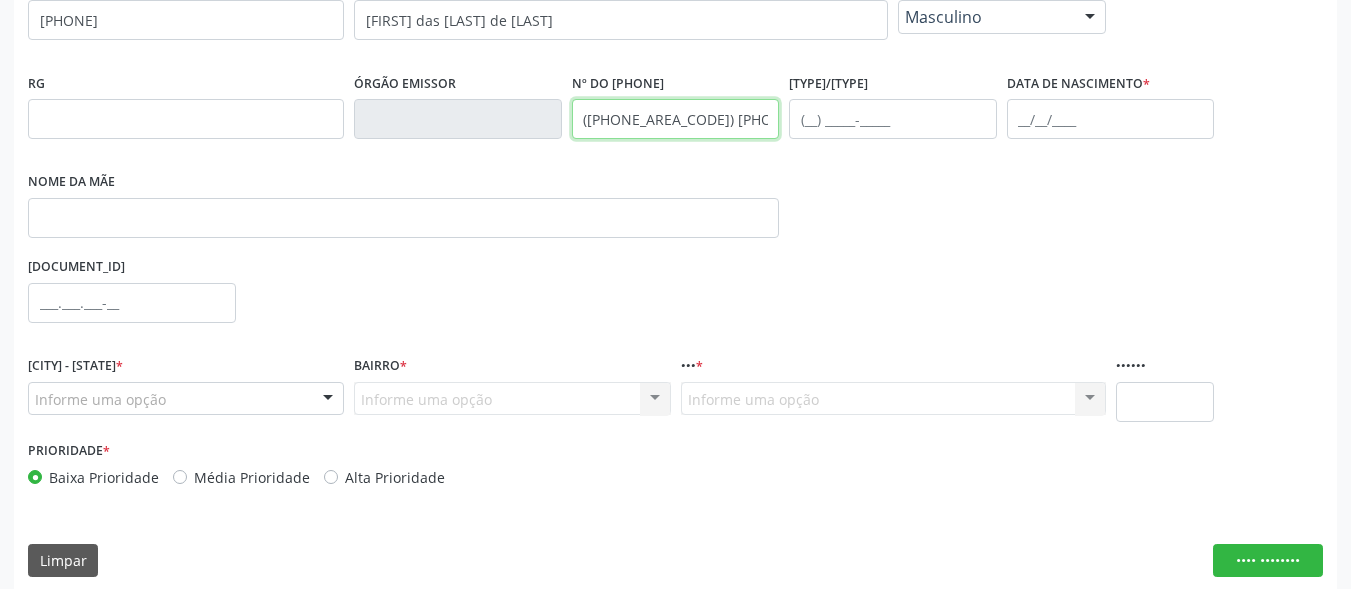 scroll, scrollTop: 481, scrollLeft: 0, axis: vertical 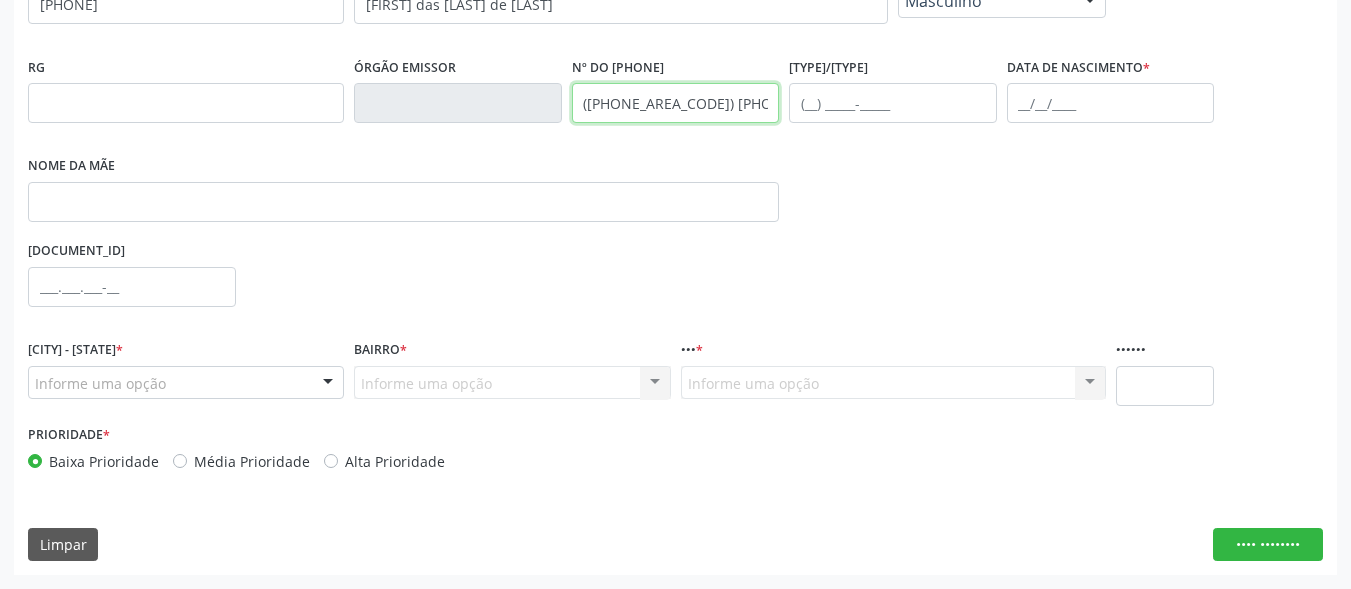 type on "([PHONE_AREA_CODE]) [PHONE_NUMBER]" 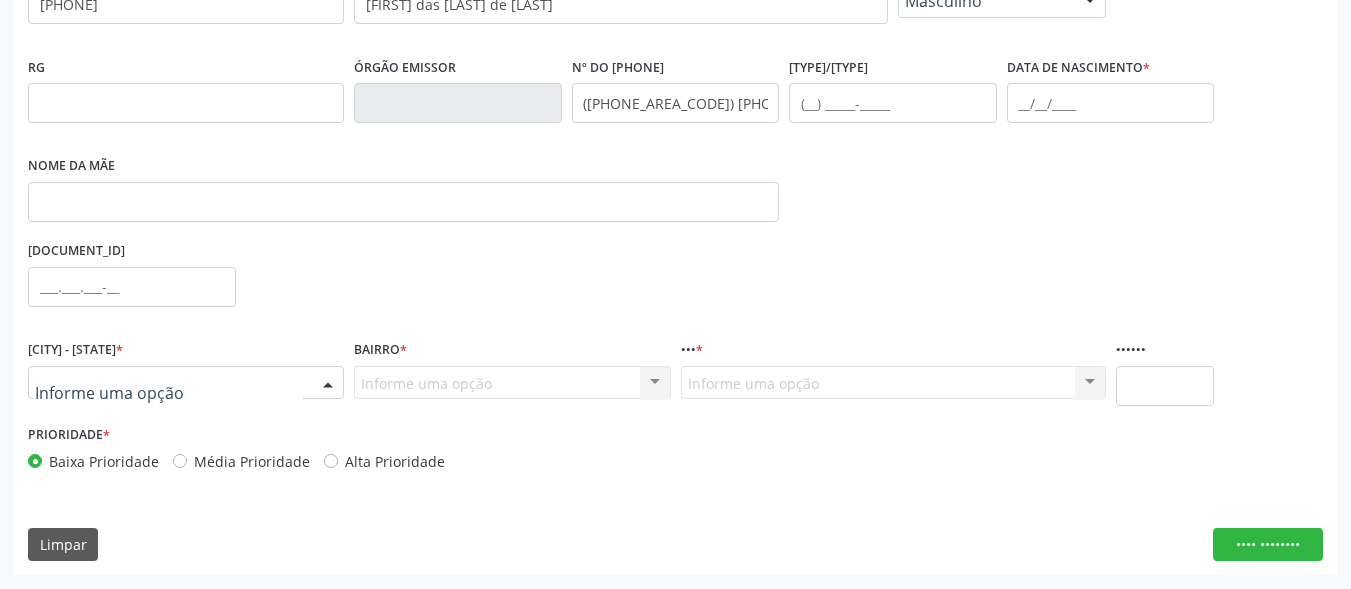 click at bounding box center [186, 383] 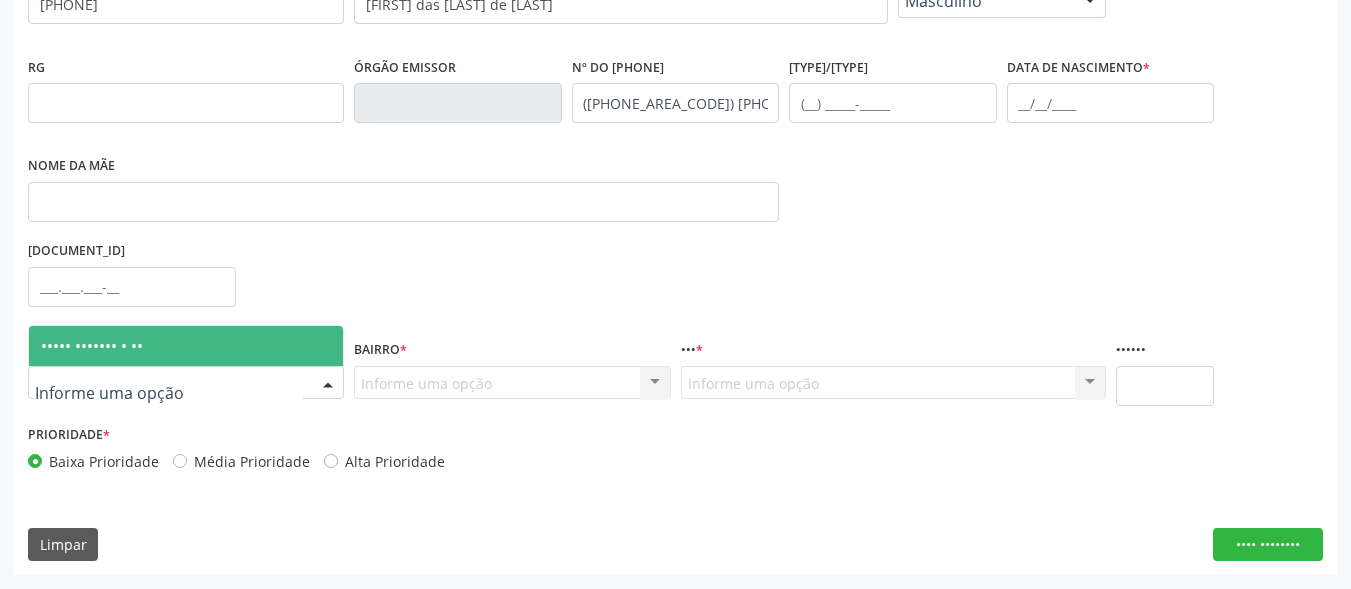 drag, startPoint x: 177, startPoint y: 336, endPoint x: 177, endPoint y: 352, distance: 16 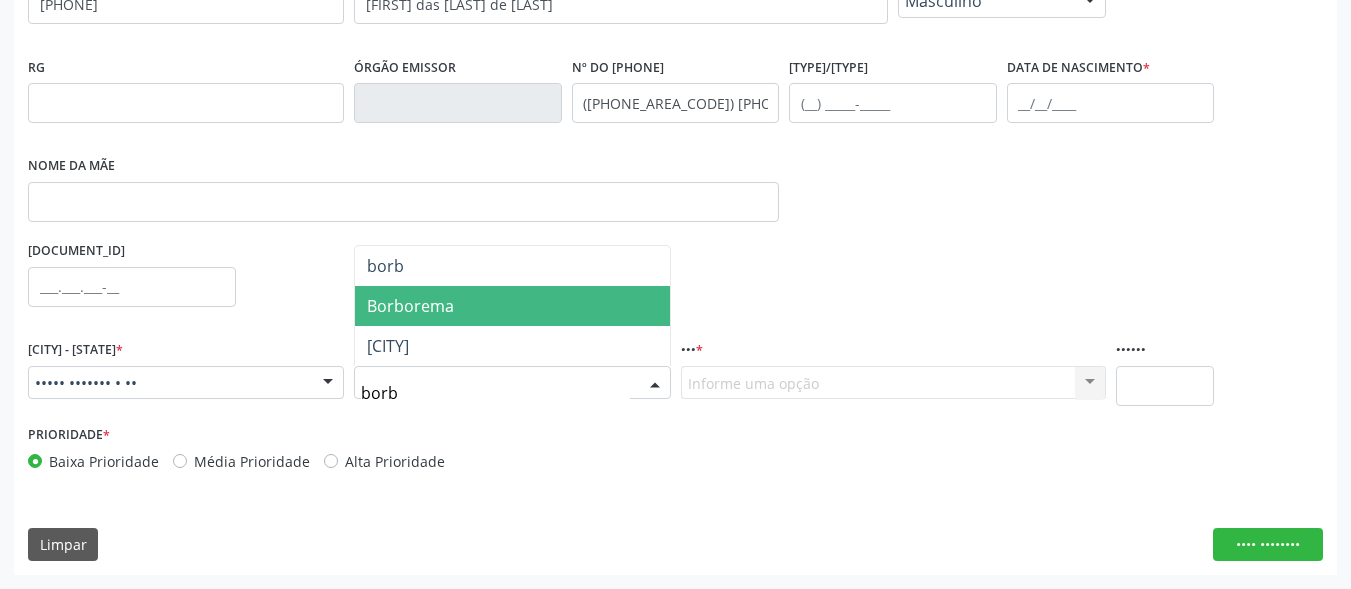 click on "Borborema" at bounding box center [512, 306] 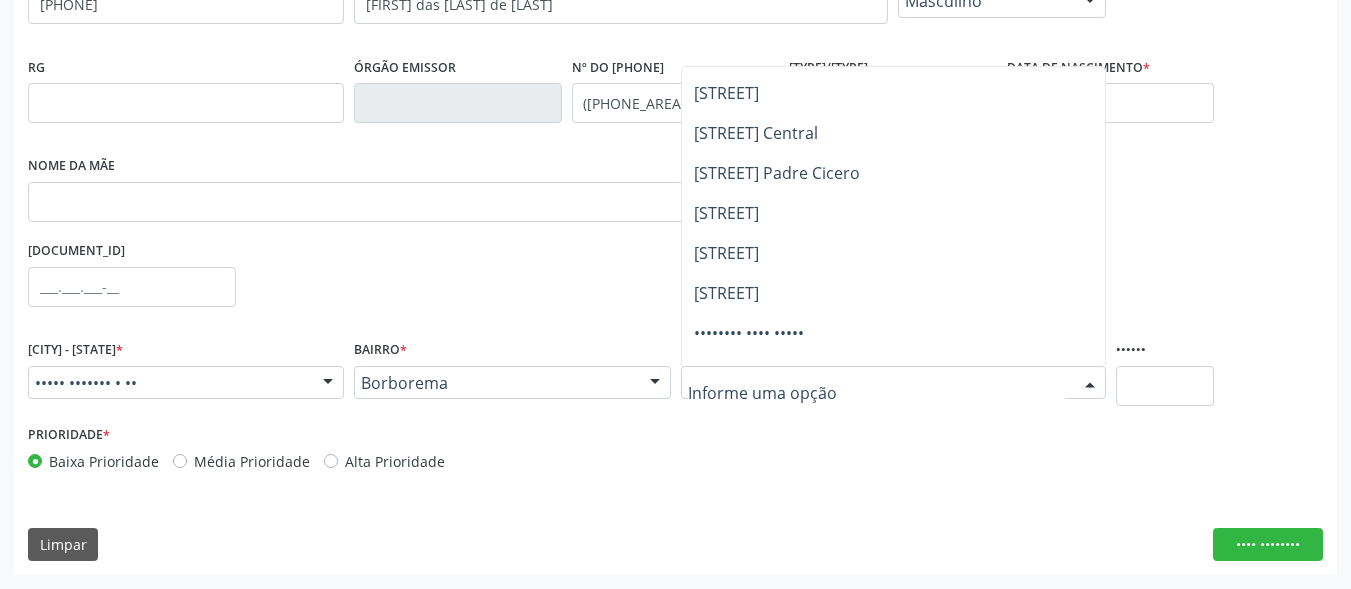 scroll, scrollTop: 0, scrollLeft: 0, axis: both 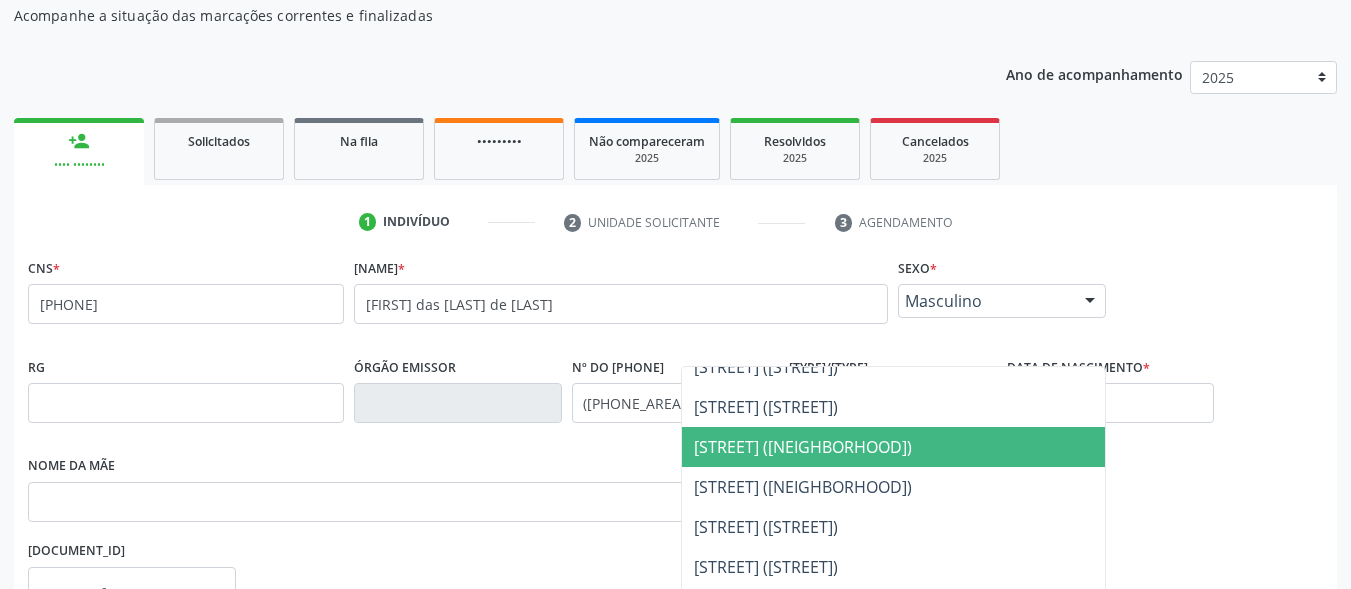 click on "[STREET] ([NEIGHBORHOOD])" at bounding box center [893, 447] 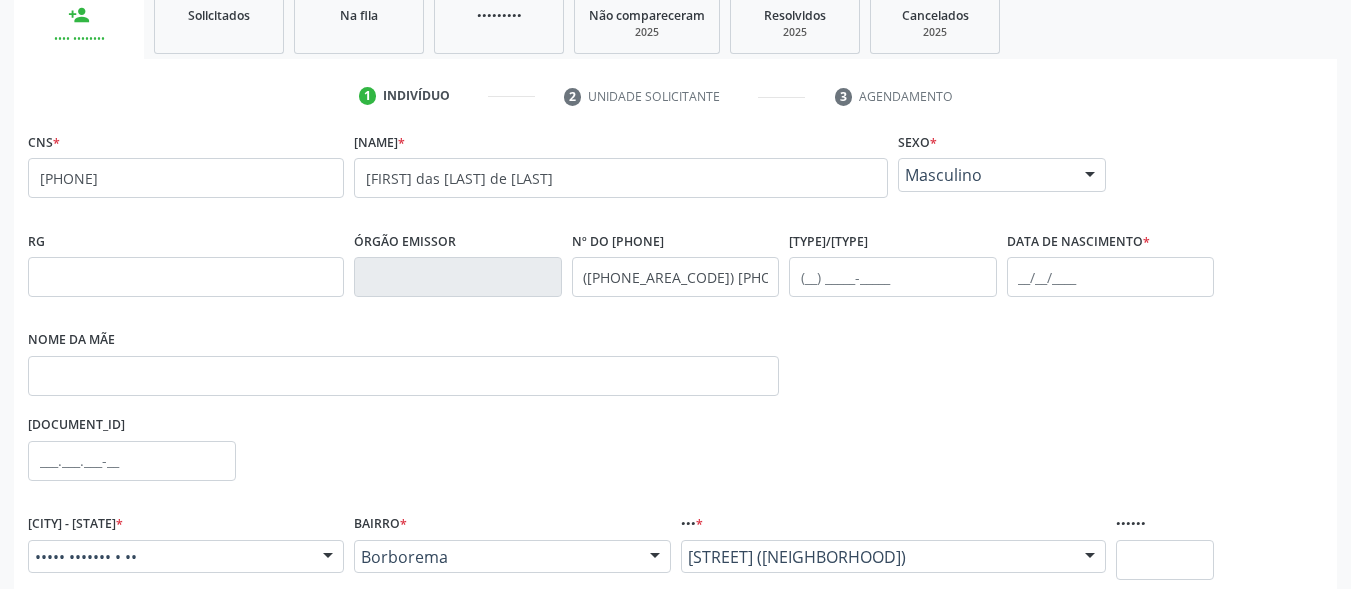 scroll, scrollTop: 481, scrollLeft: 0, axis: vertical 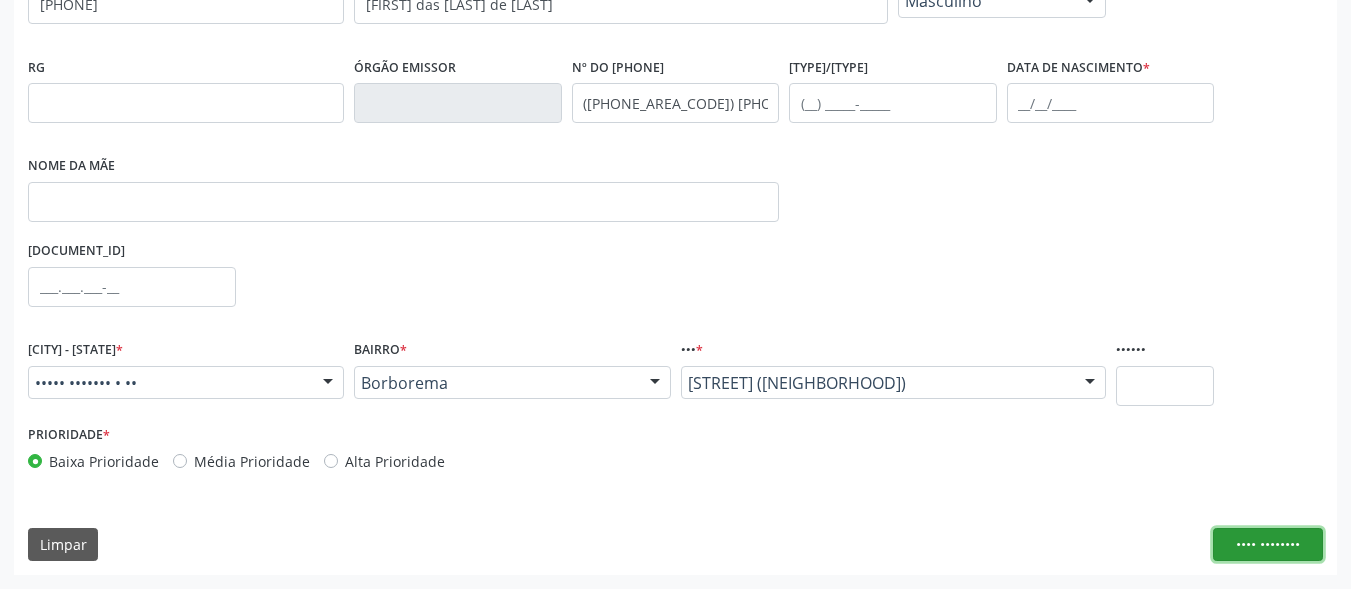 click on "•••• ••••••••" at bounding box center [1268, 545] 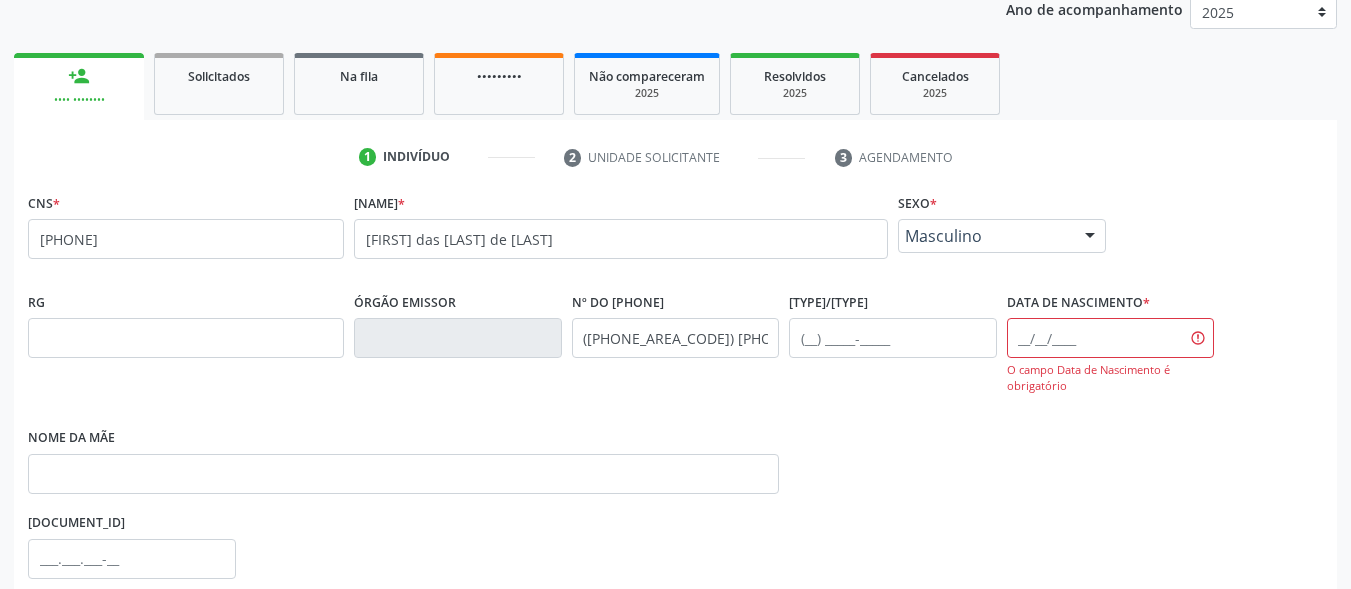 scroll, scrollTop: 218, scrollLeft: 0, axis: vertical 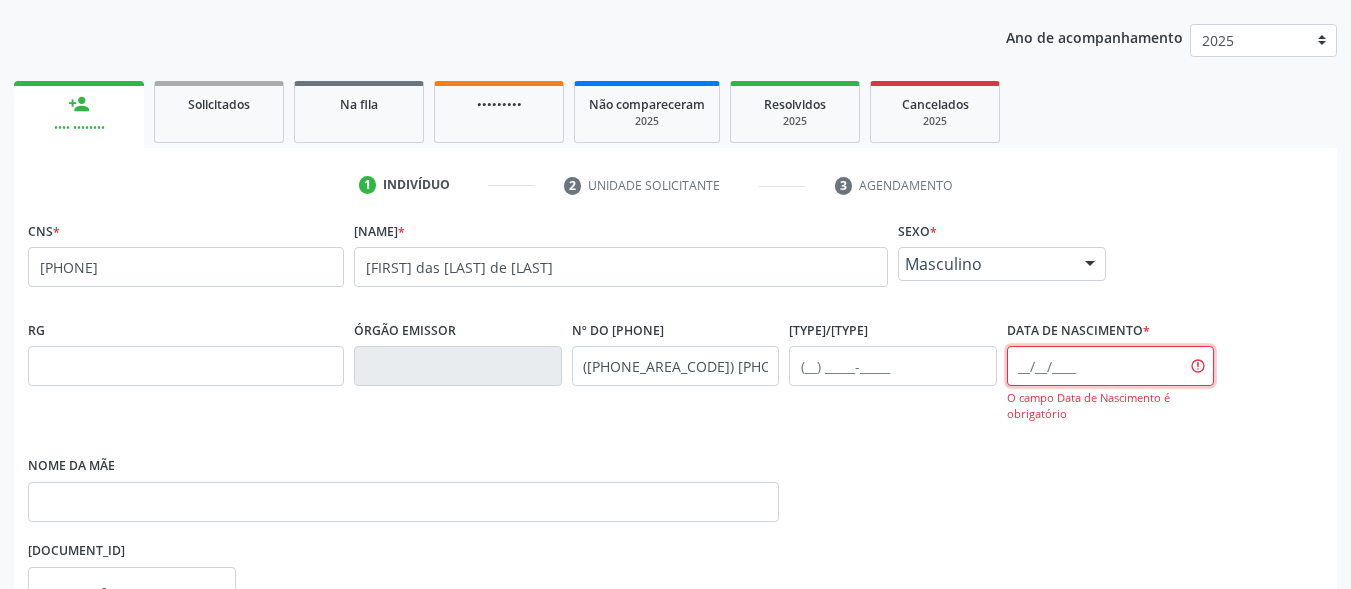 click at bounding box center (1111, 366) 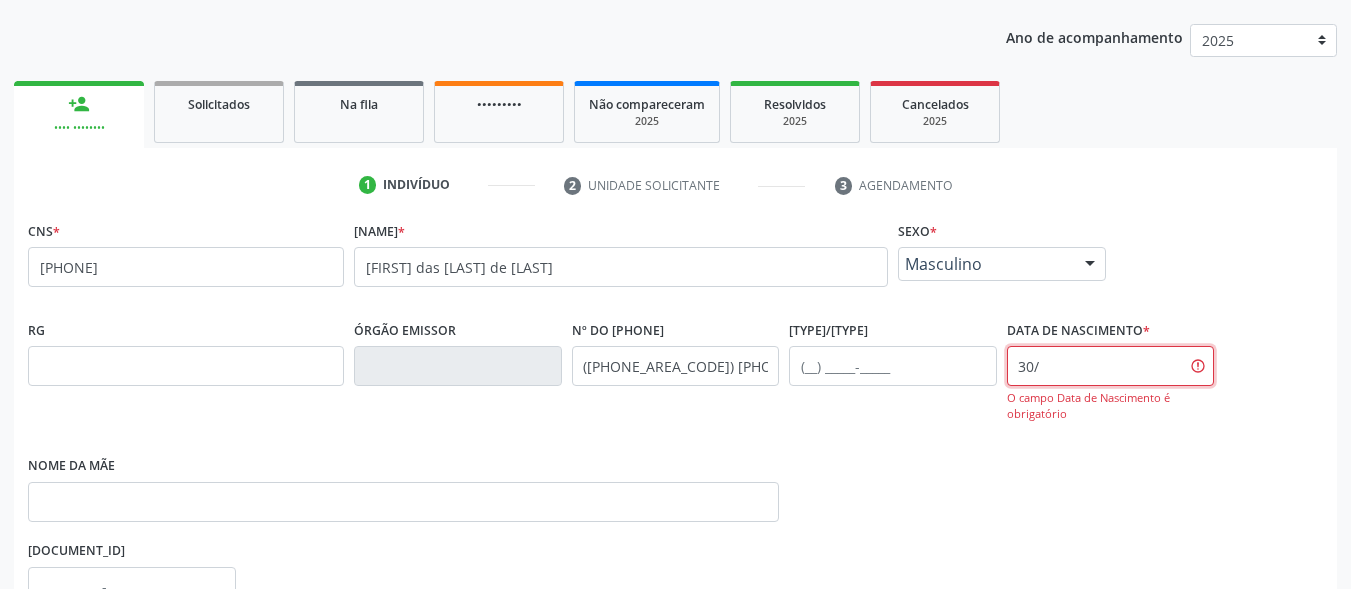 click on "30/" at bounding box center [1111, 366] 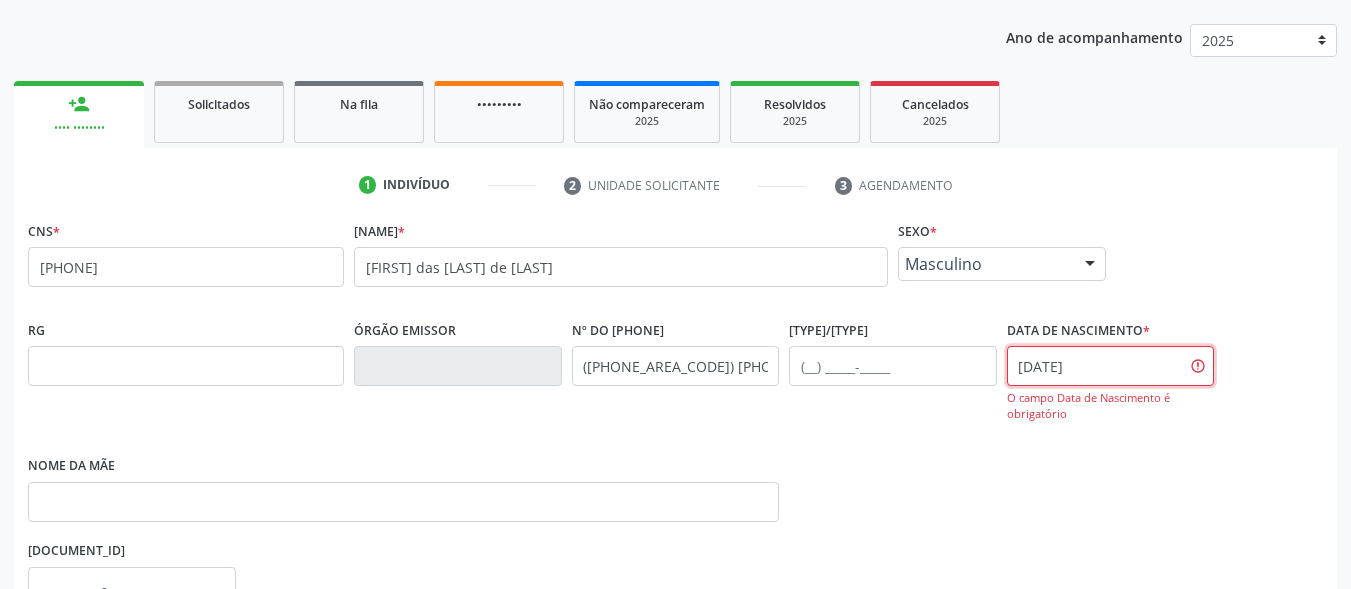 click on "[DATE]" at bounding box center (1111, 366) 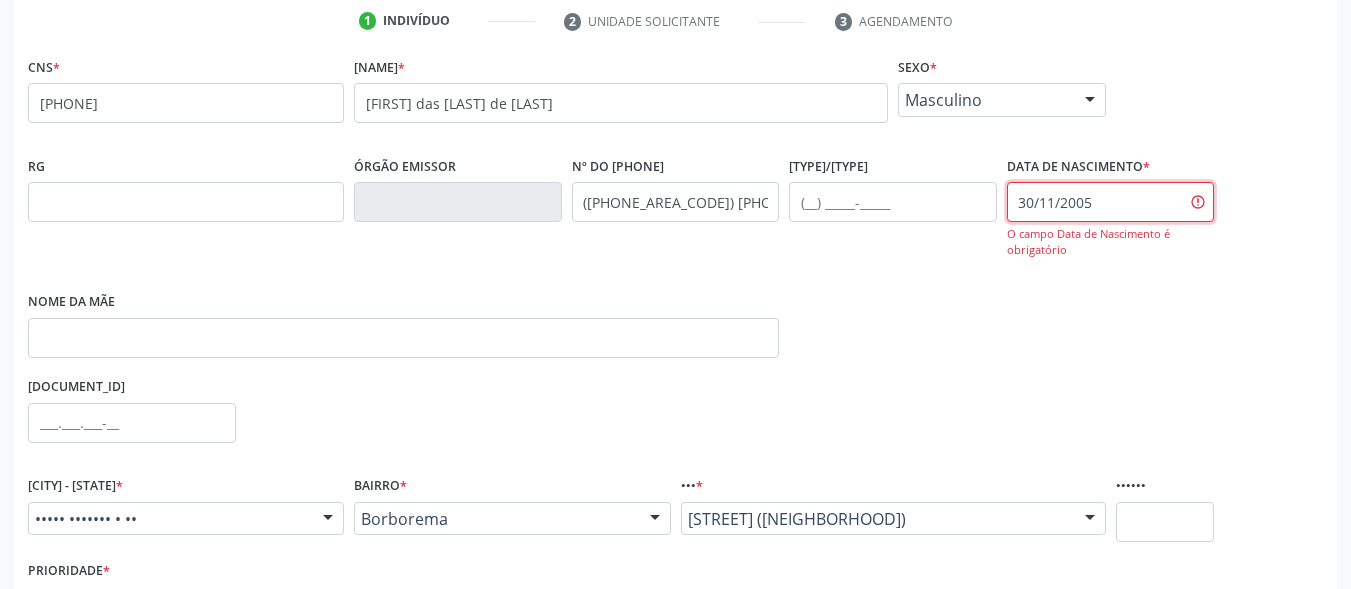 scroll, scrollTop: 518, scrollLeft: 0, axis: vertical 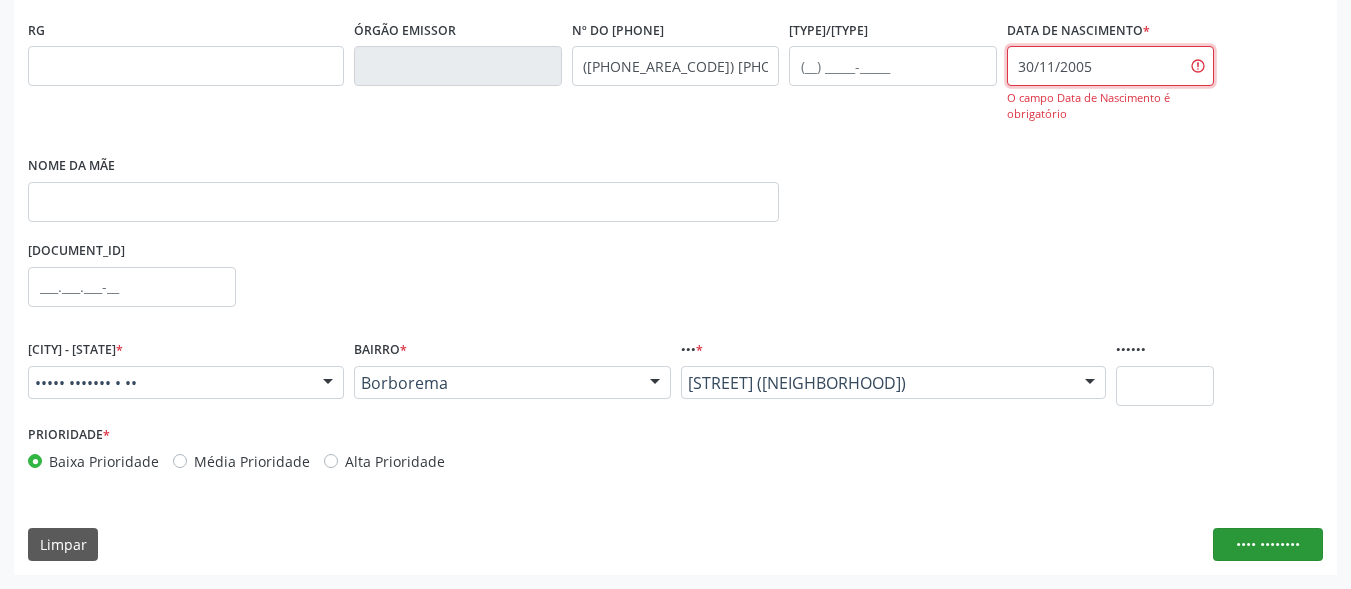 type on "30/11/2005" 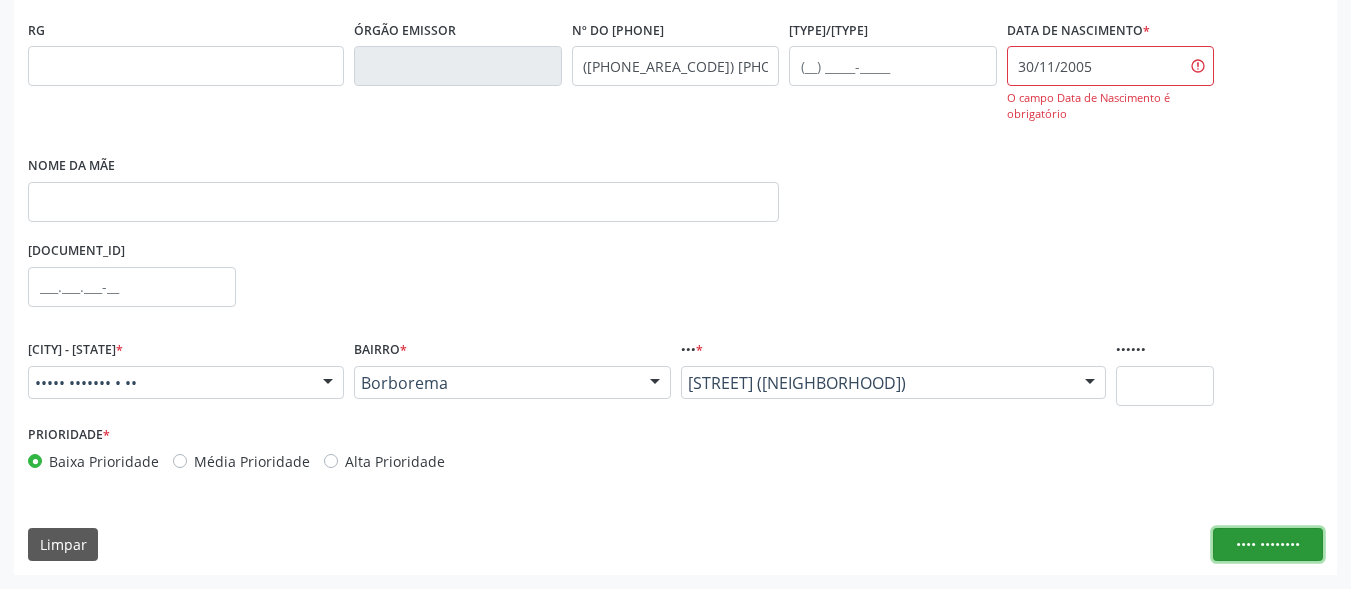 click on "•••• ••••••••" at bounding box center (1268, 545) 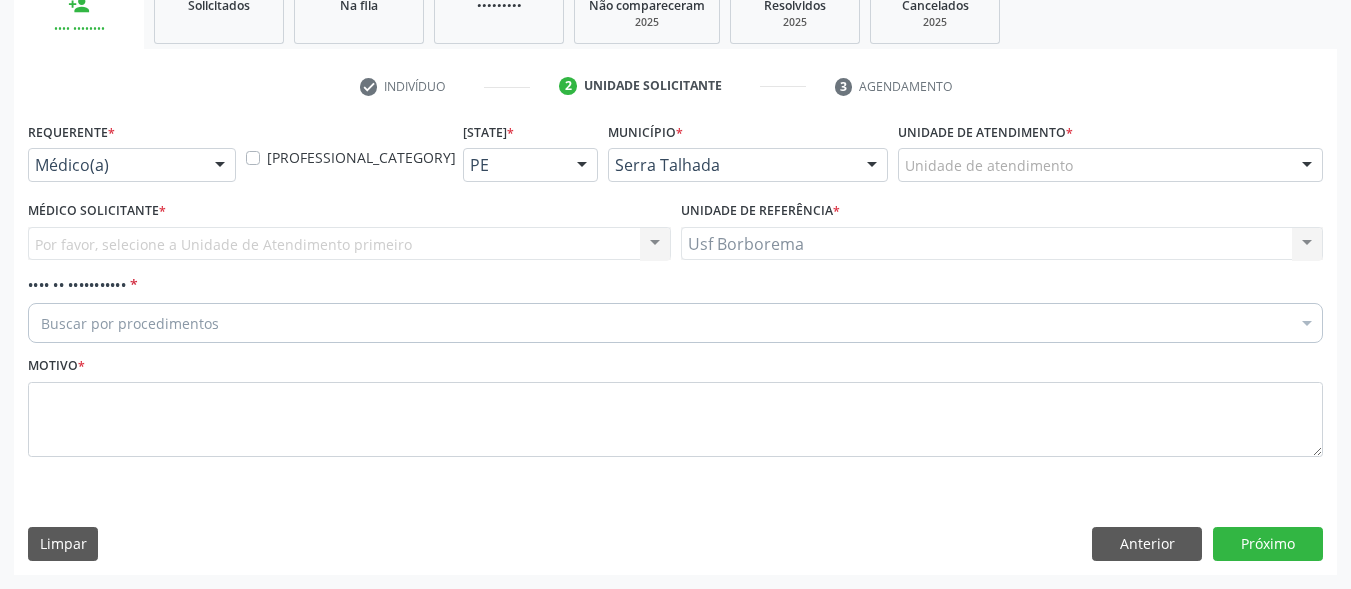 scroll, scrollTop: 317, scrollLeft: 0, axis: vertical 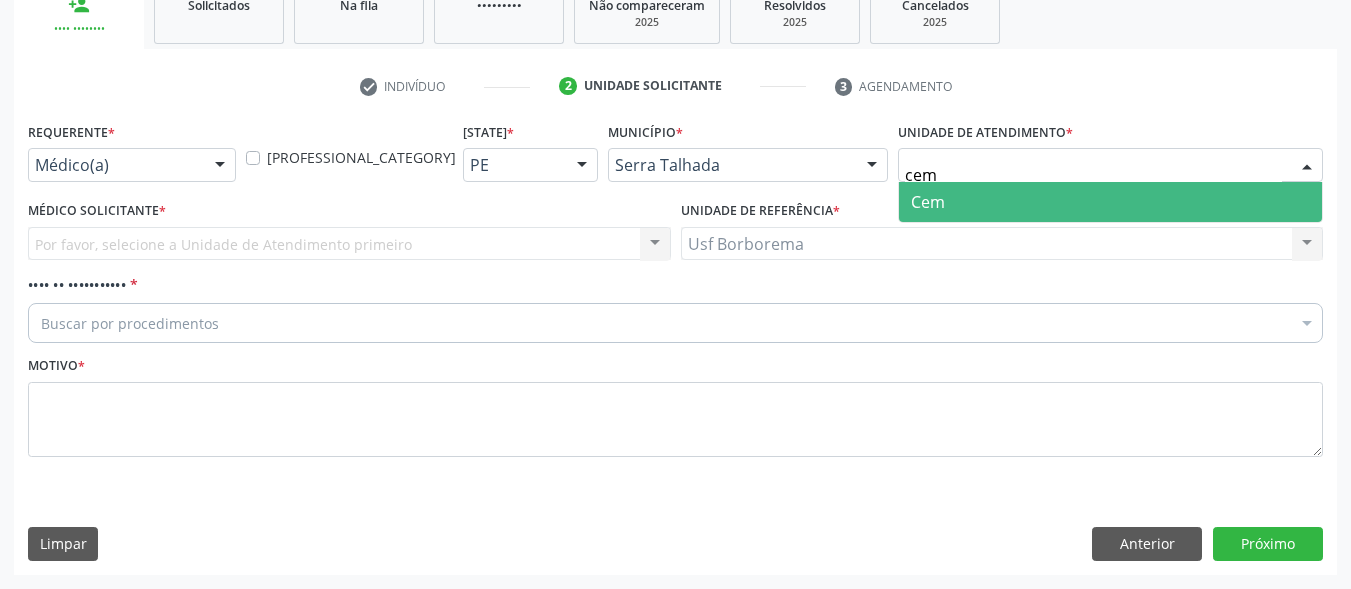 click on "Cem" at bounding box center (1110, 202) 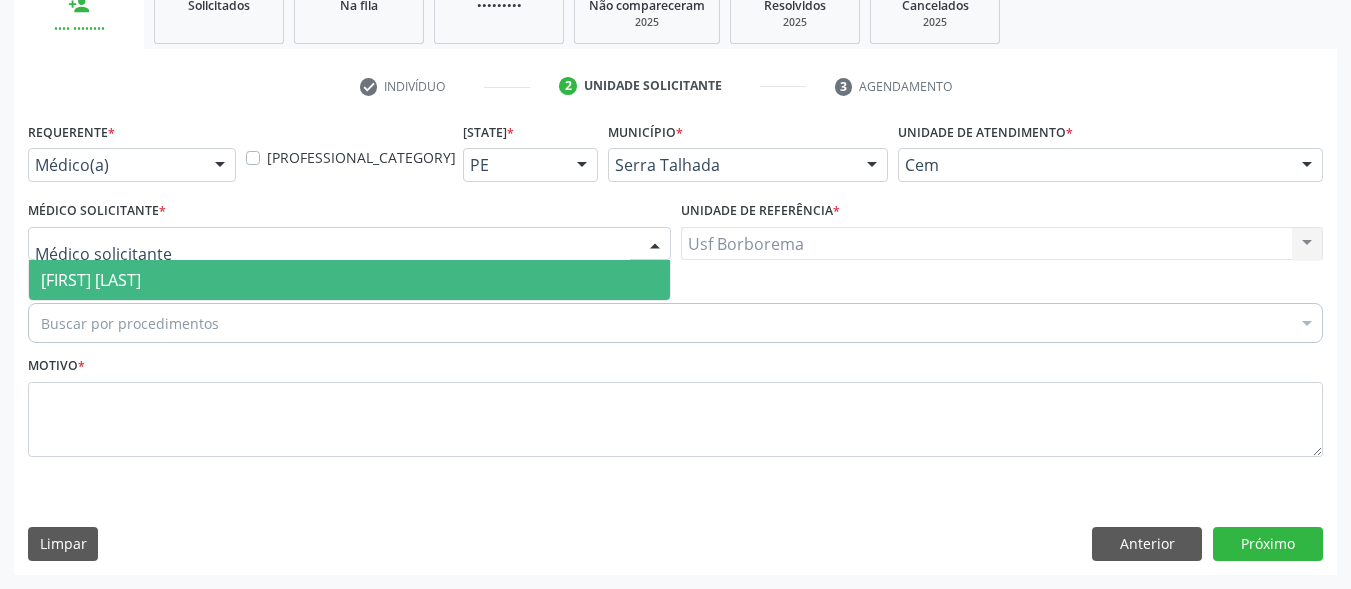 click at bounding box center (349, 244) 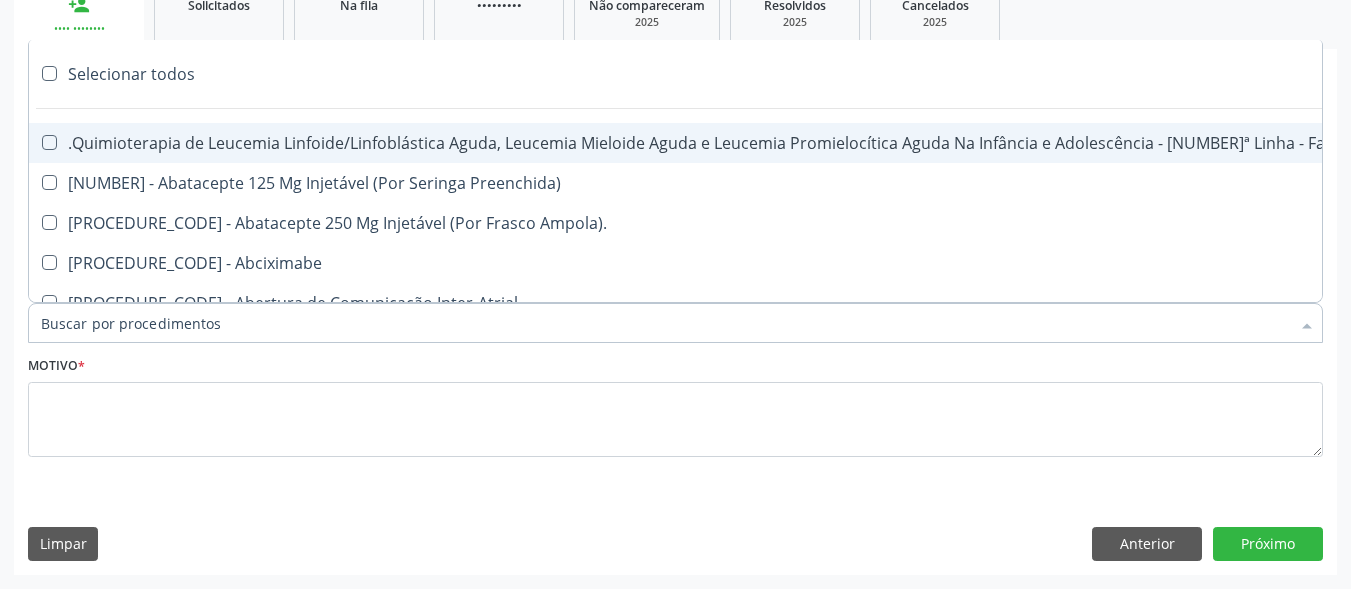 click at bounding box center (675, 323) 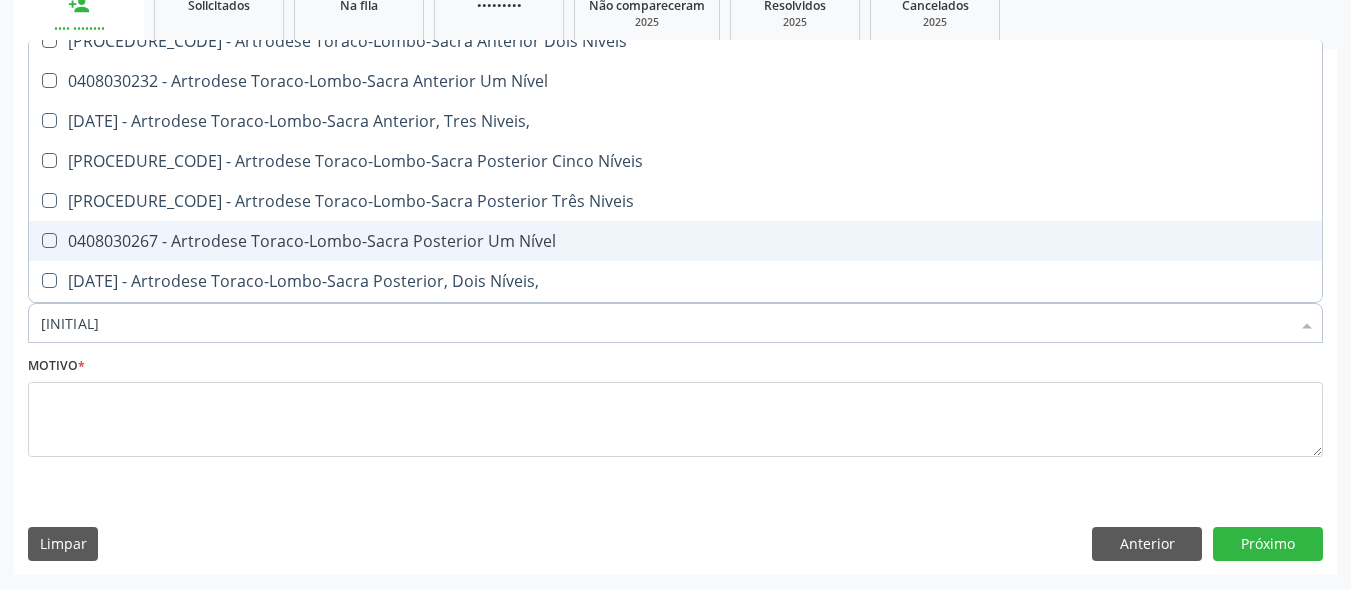 scroll, scrollTop: 7100, scrollLeft: 0, axis: vertical 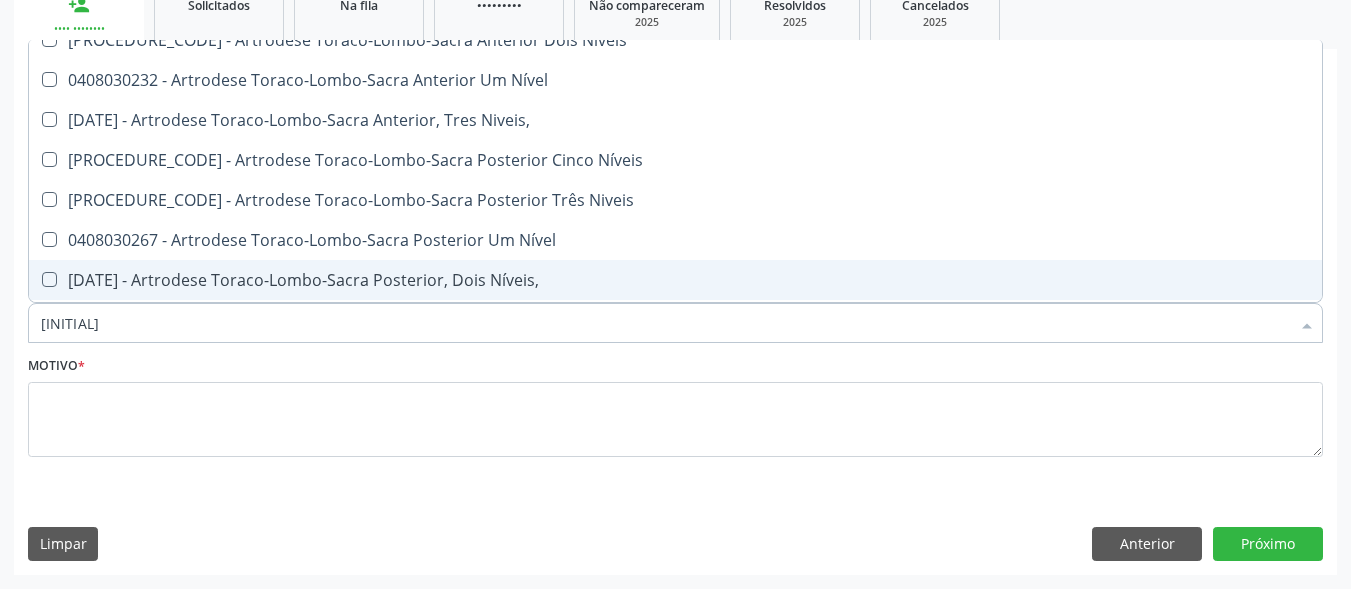 click on "[INITIAL]" at bounding box center (665, 323) 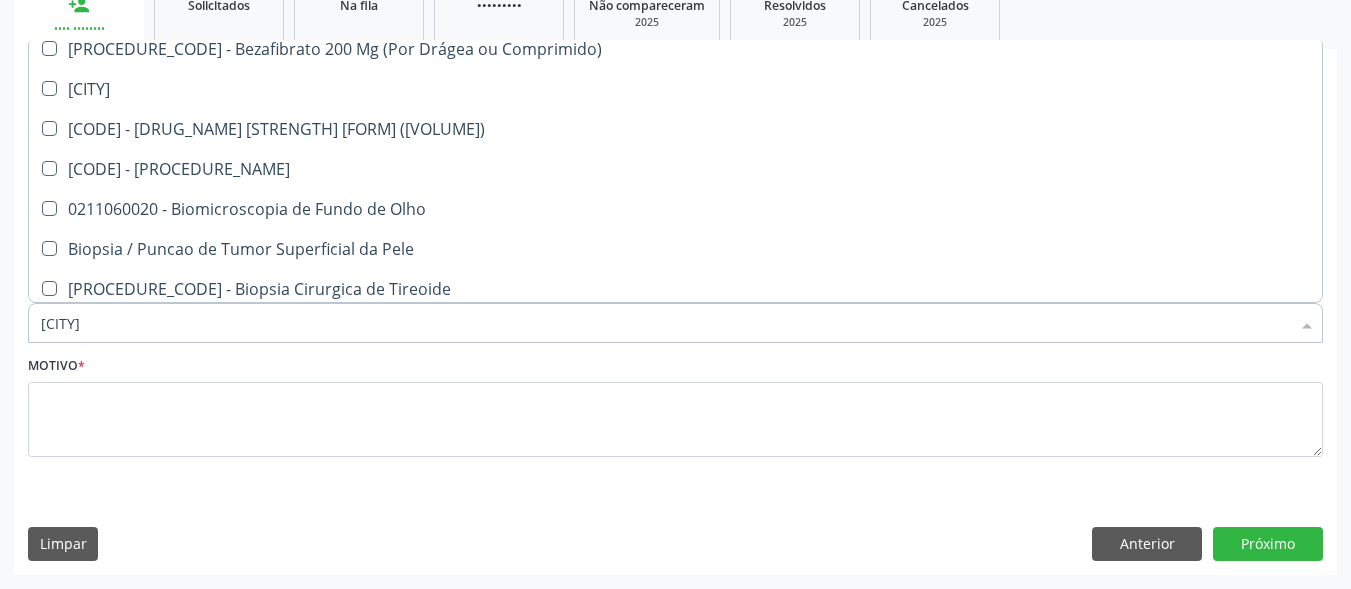 scroll, scrollTop: 20600, scrollLeft: 0, axis: vertical 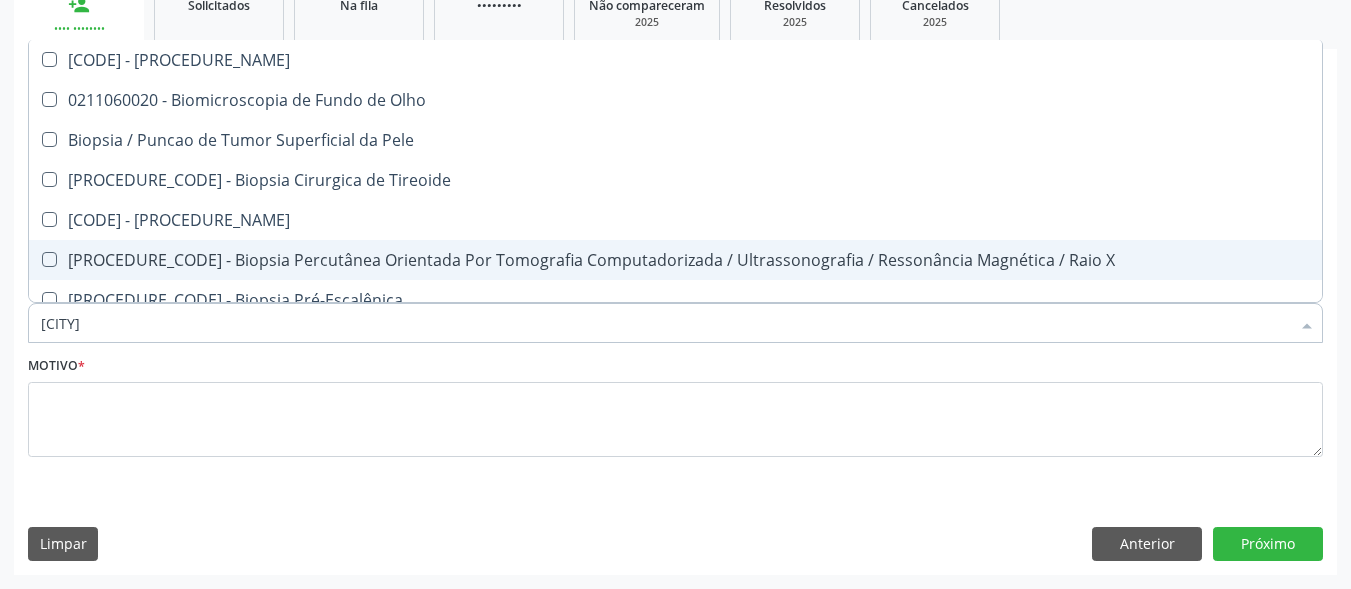 click on "[CITY]" at bounding box center [665, 323] 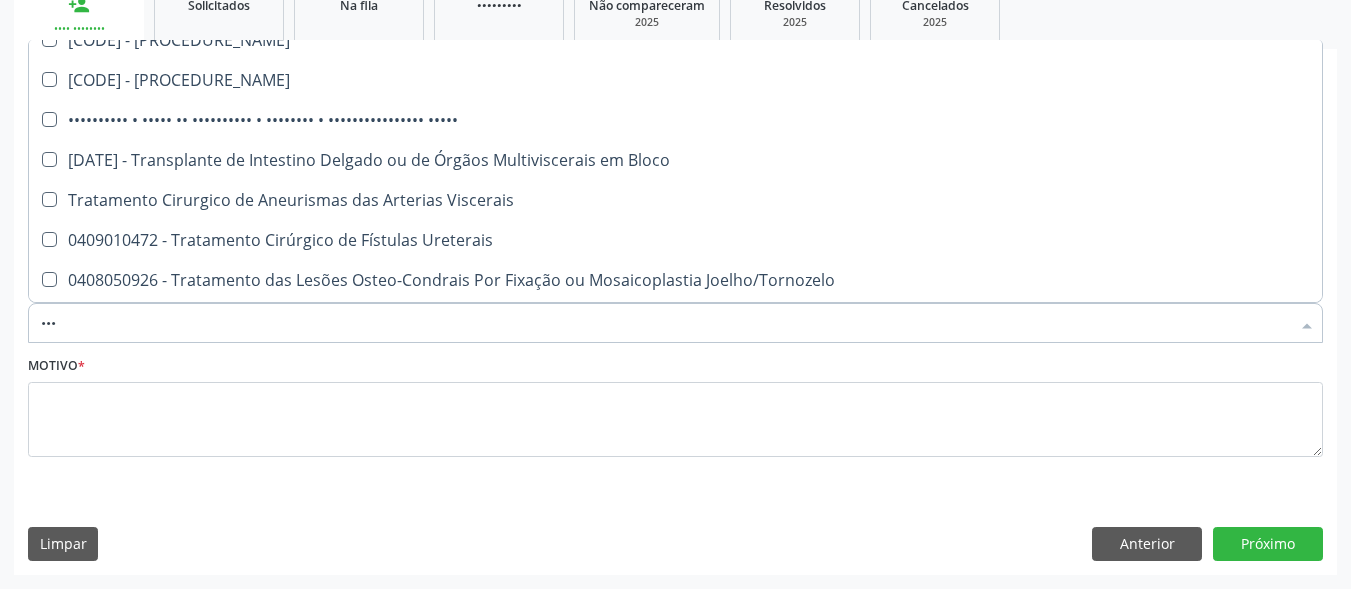 scroll, scrollTop: 1538, scrollLeft: 0, axis: vertical 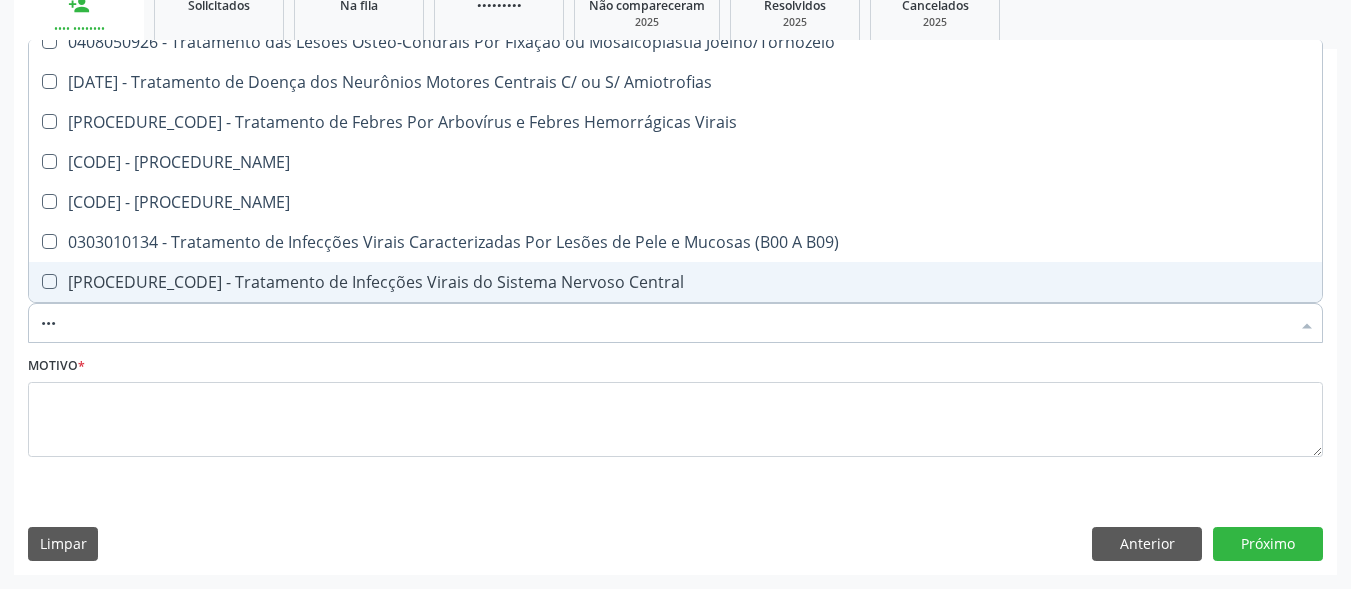 click on "•••" at bounding box center [665, 323] 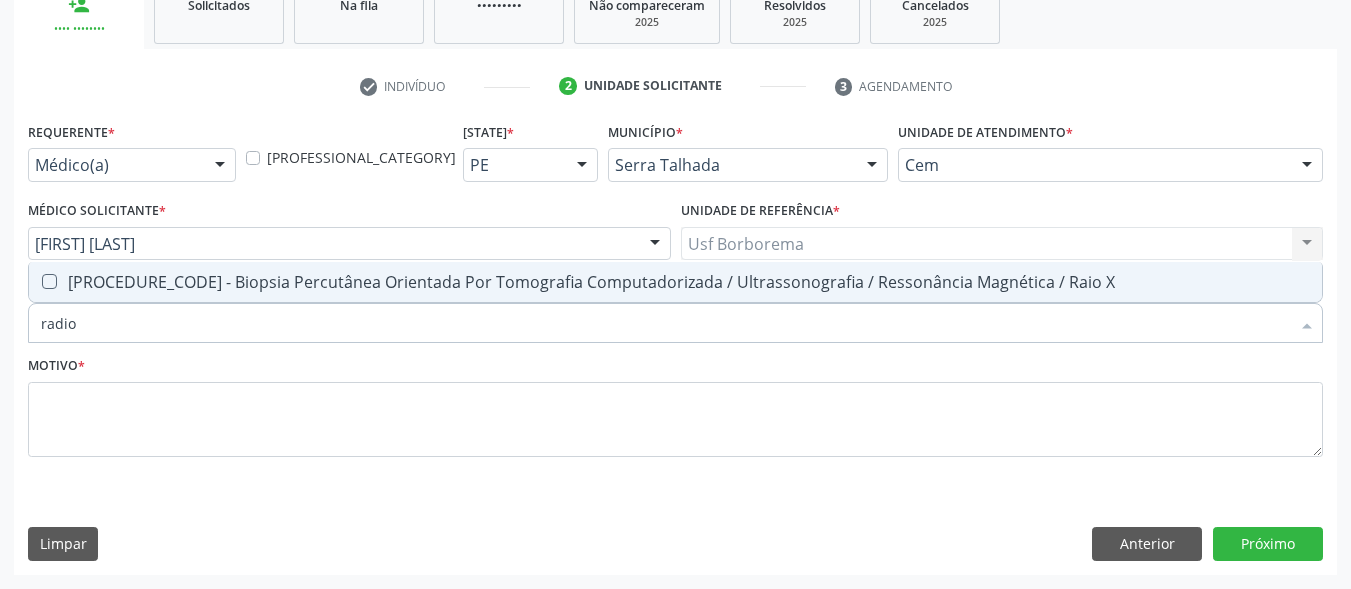 scroll, scrollTop: 0, scrollLeft: 0, axis: both 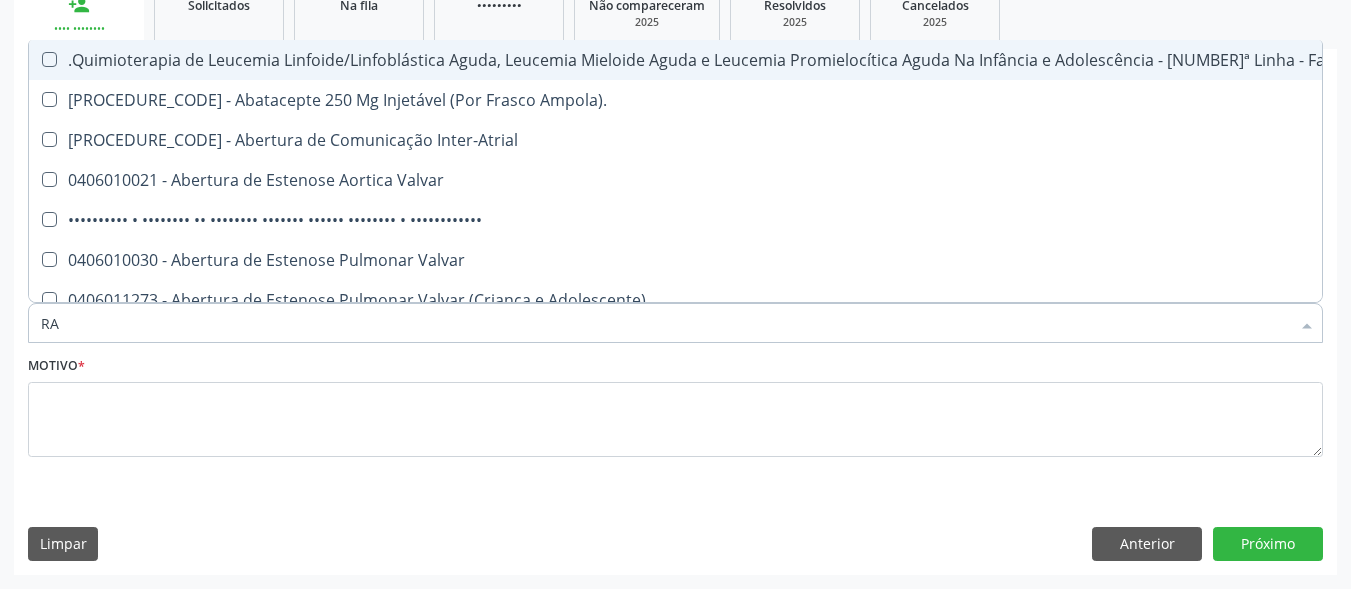 type on "R" 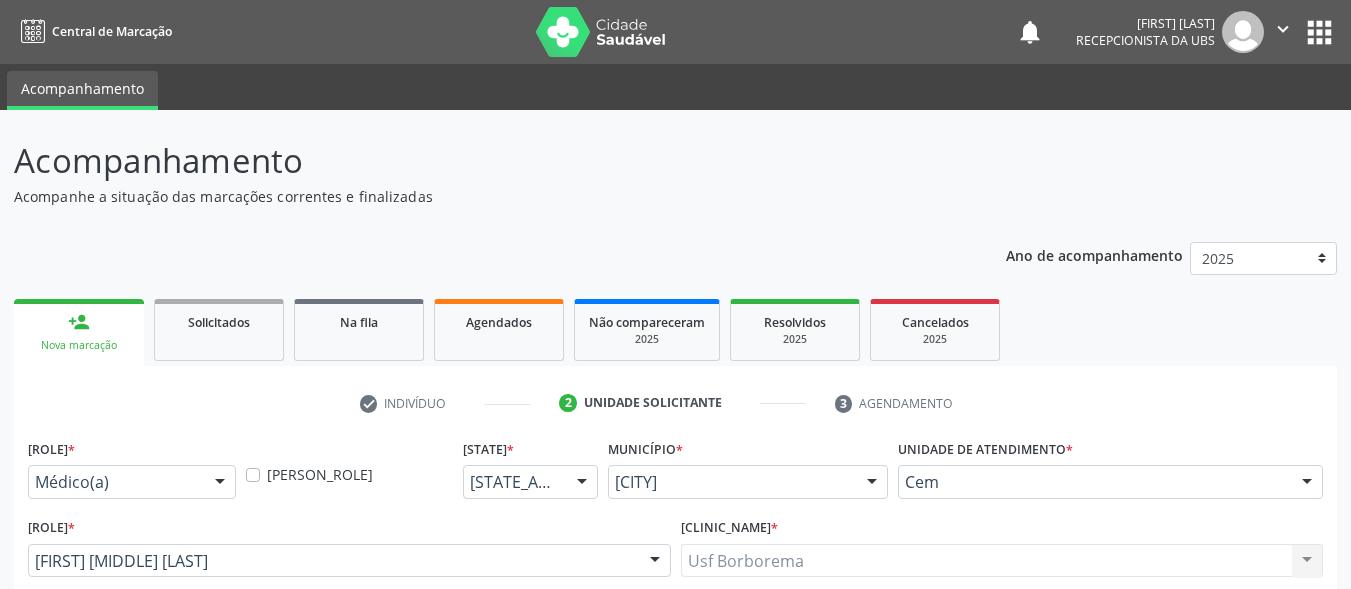 scroll, scrollTop: 317, scrollLeft: 0, axis: vertical 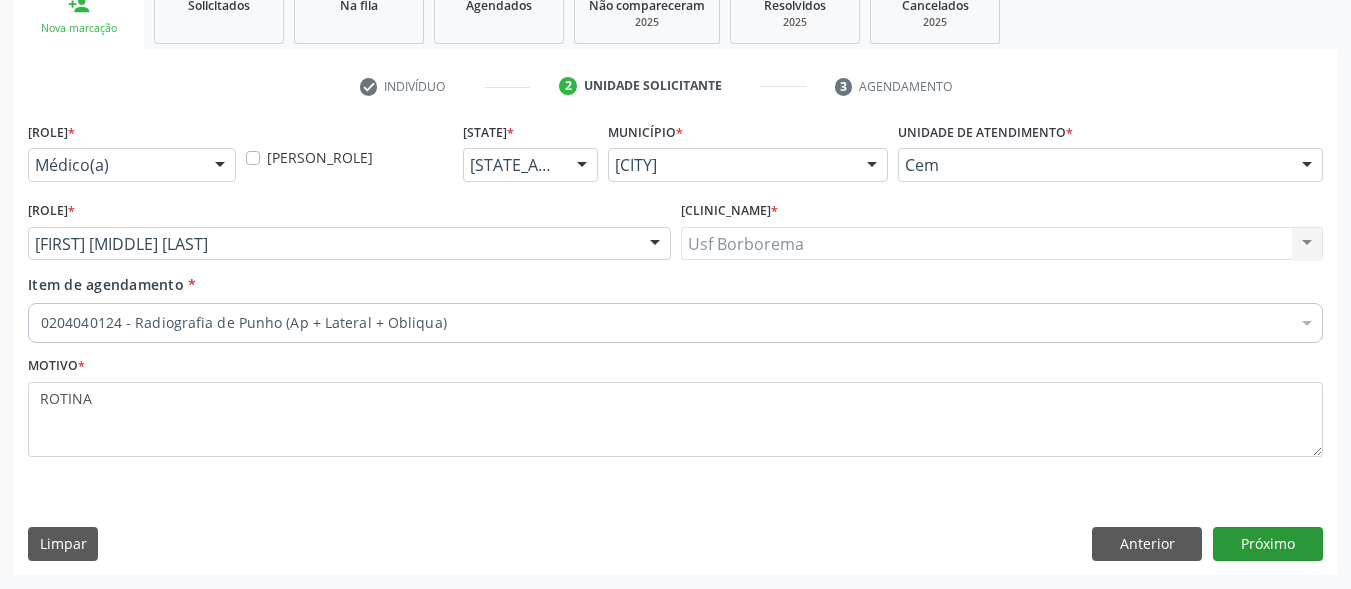 type on "ROTINA" 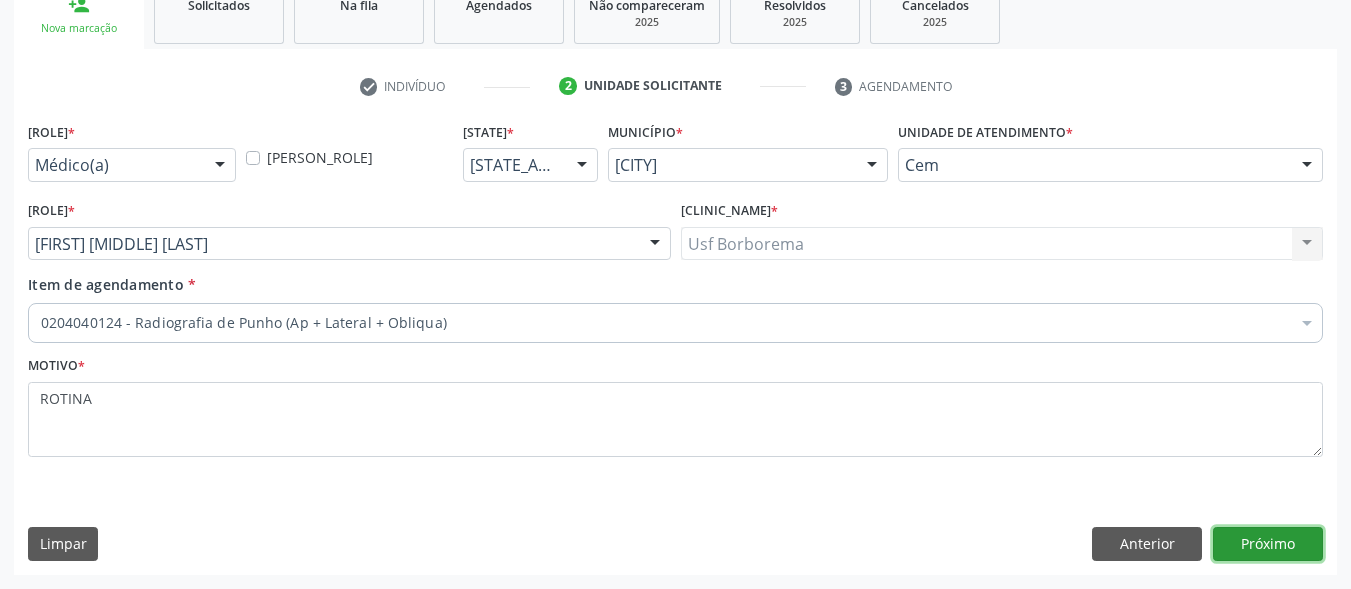 click on "Próximo" at bounding box center (1268, 544) 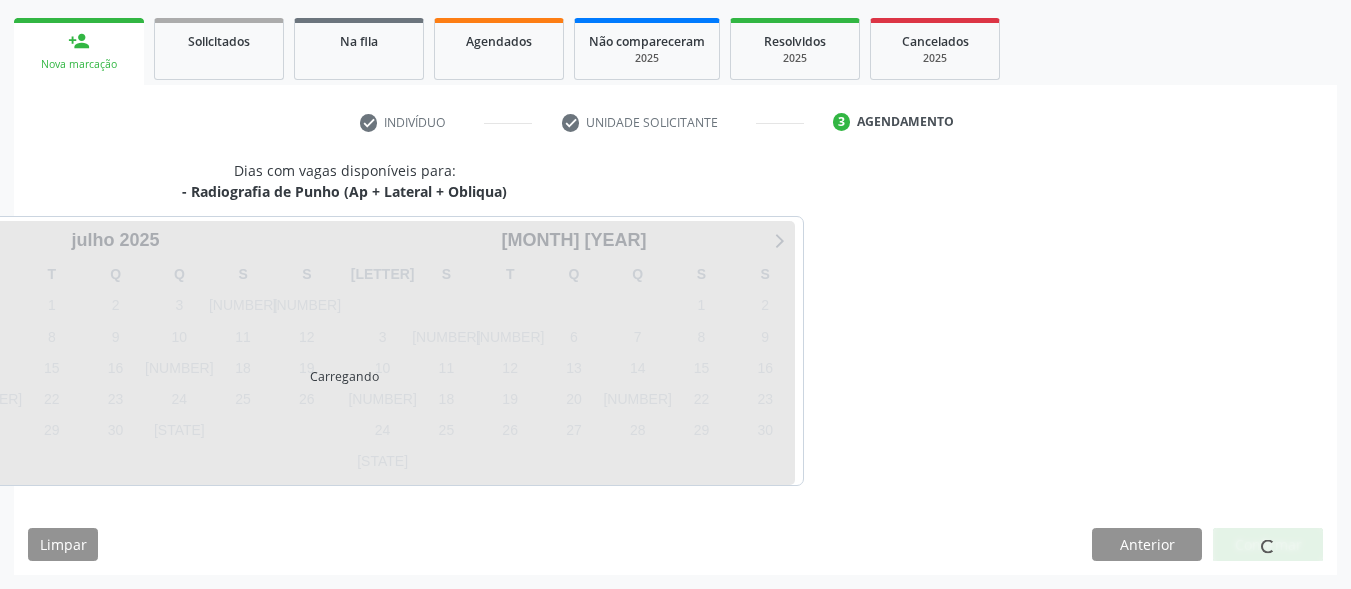 scroll, scrollTop: 281, scrollLeft: 0, axis: vertical 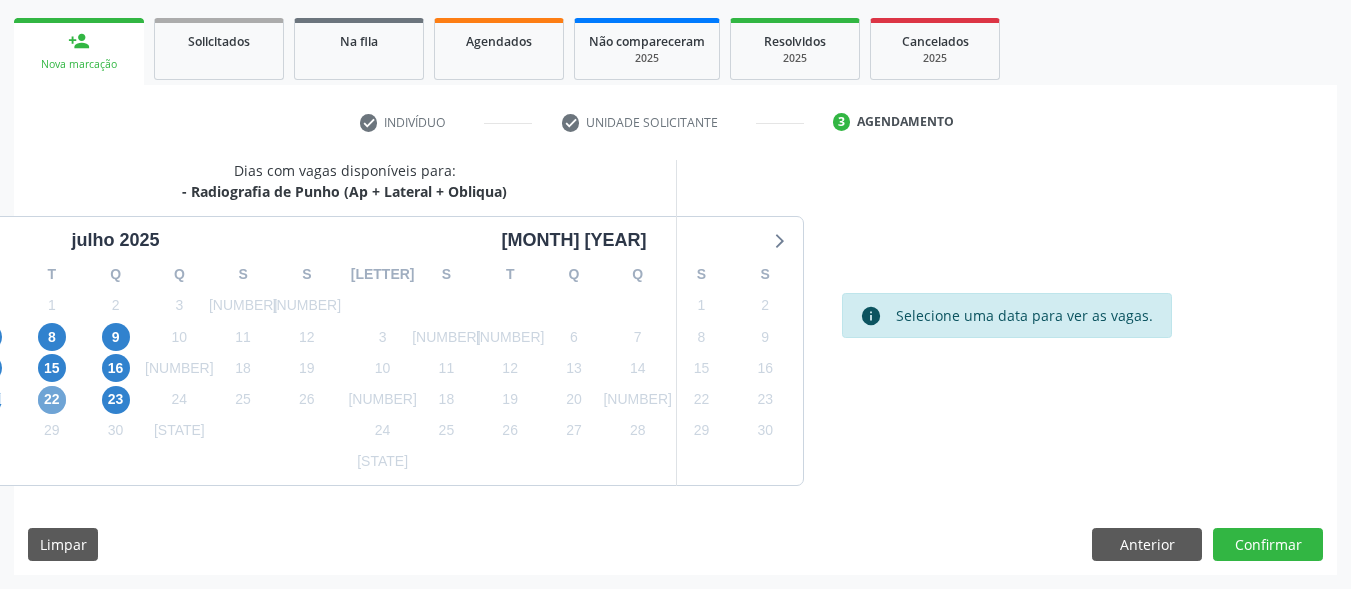 click on "22" at bounding box center (52, 400) 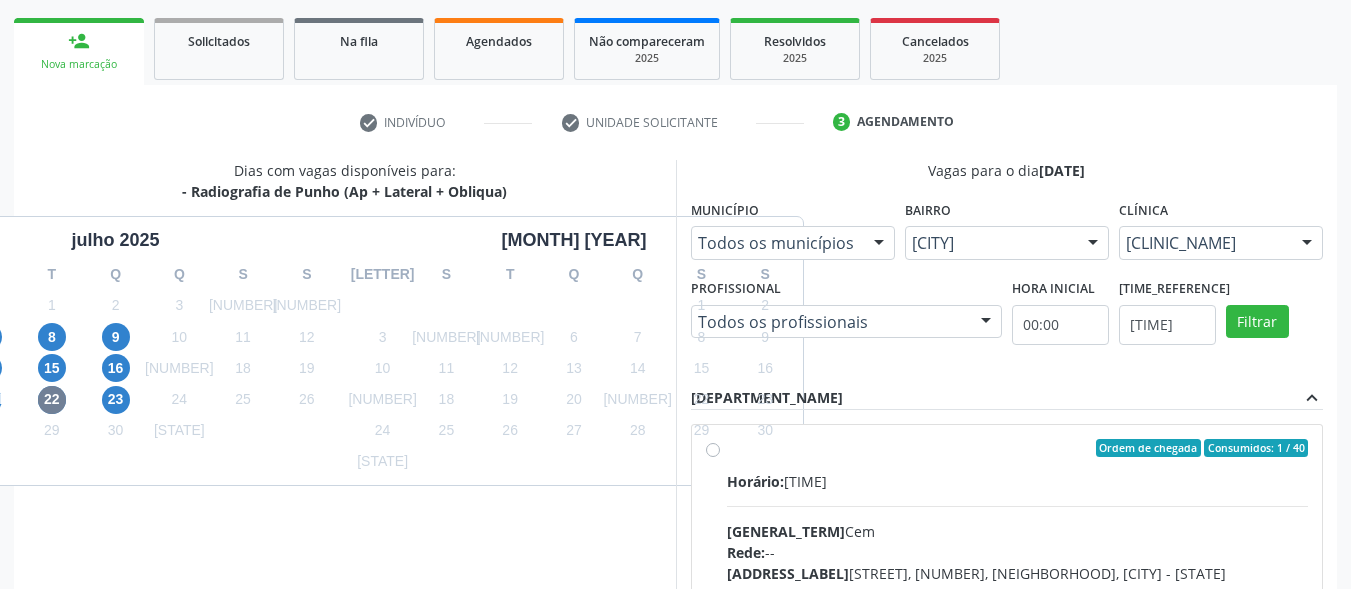 click on "Ordem de chegada
Consumidos: 1 / 40
Horário:   [TIME]
Clínica:  Cem
Rede:
--
Endereço:   Casa, nº [NUMBER], Nossa Senhora da Pen, Serra Talhada - PE
Telefone:   --
Profissional:
[FIRST] [LAST]
Informações adicionais sobre o atendimento
Idade de atendimento:
de 0 a 120 anos
Gênero(s) atendido(s):
Masculino e Feminino
Informações adicionais:
--" at bounding box center (1018, 592) 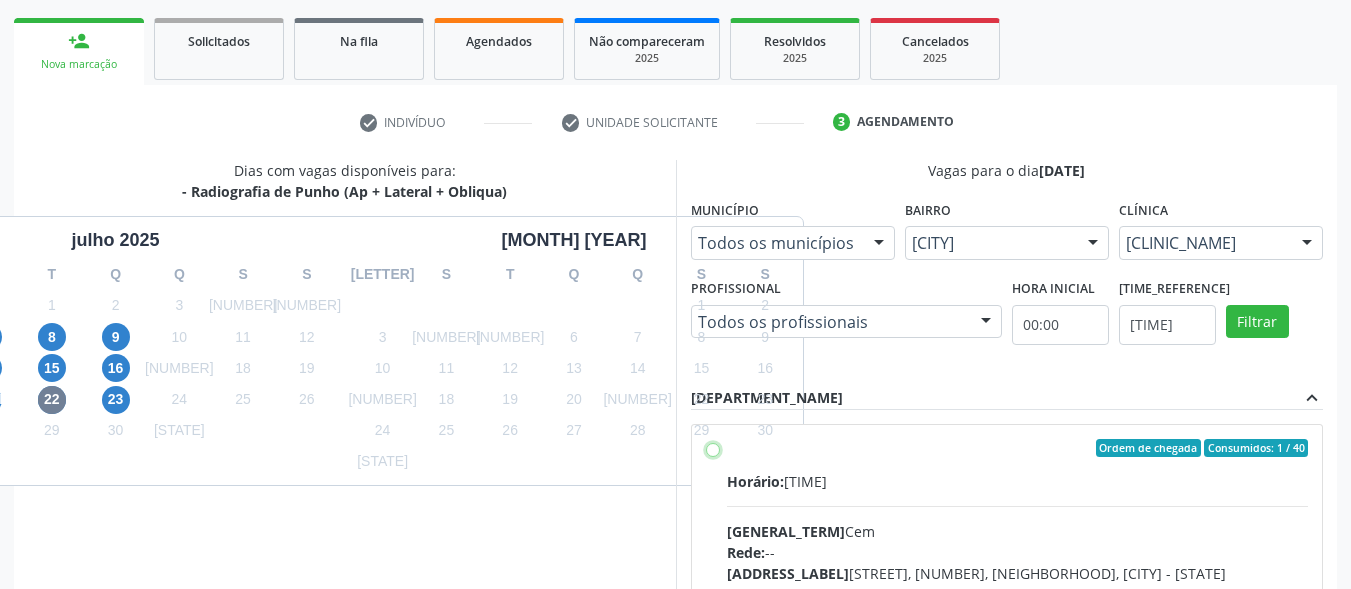 click on "Ordem de chegada
Consumidos: 1 / 40
Horário:   [TIME]
Clínica:  Cem
Rede:
--
Endereço:   Casa, nº [NUMBER], Nossa Senhora da Pen, Serra Talhada - PE
Telefone:   --
Profissional:
[FIRST] [LAST]
Informações adicionais sobre o atendimento
Idade de atendimento:
de 0 a 120 anos
Gênero(s) atendido(s):
Masculino e Feminino
Informações adicionais:
--" at bounding box center [713, 448] 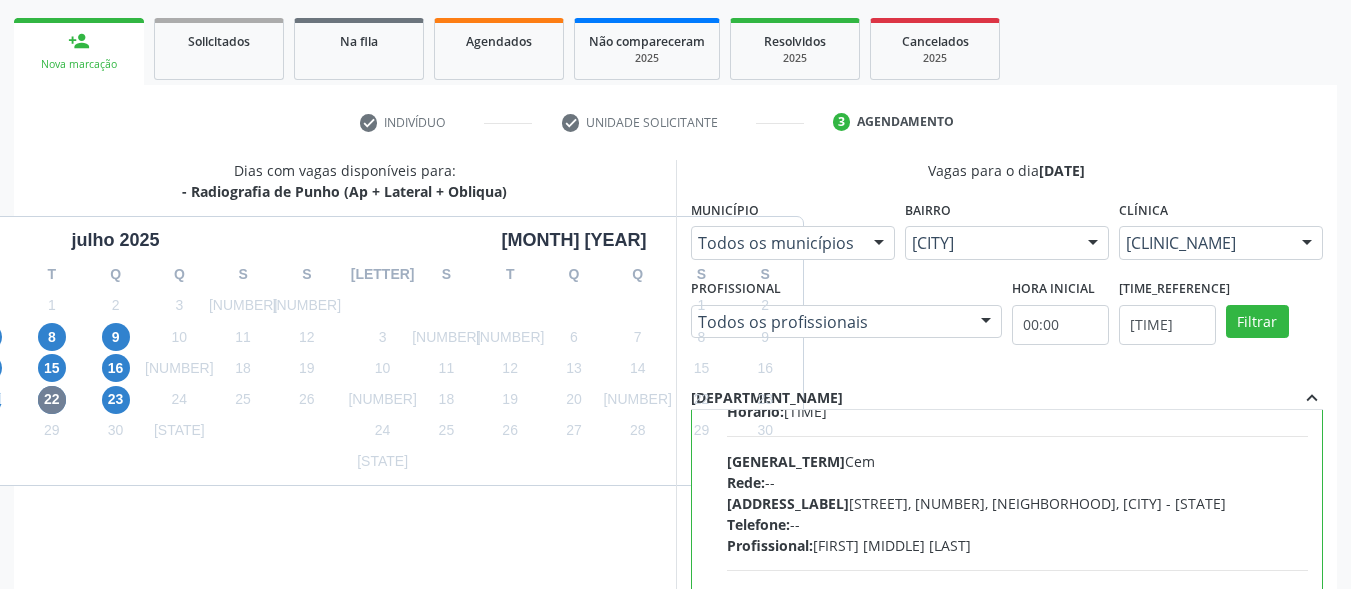 scroll, scrollTop: 99, scrollLeft: 0, axis: vertical 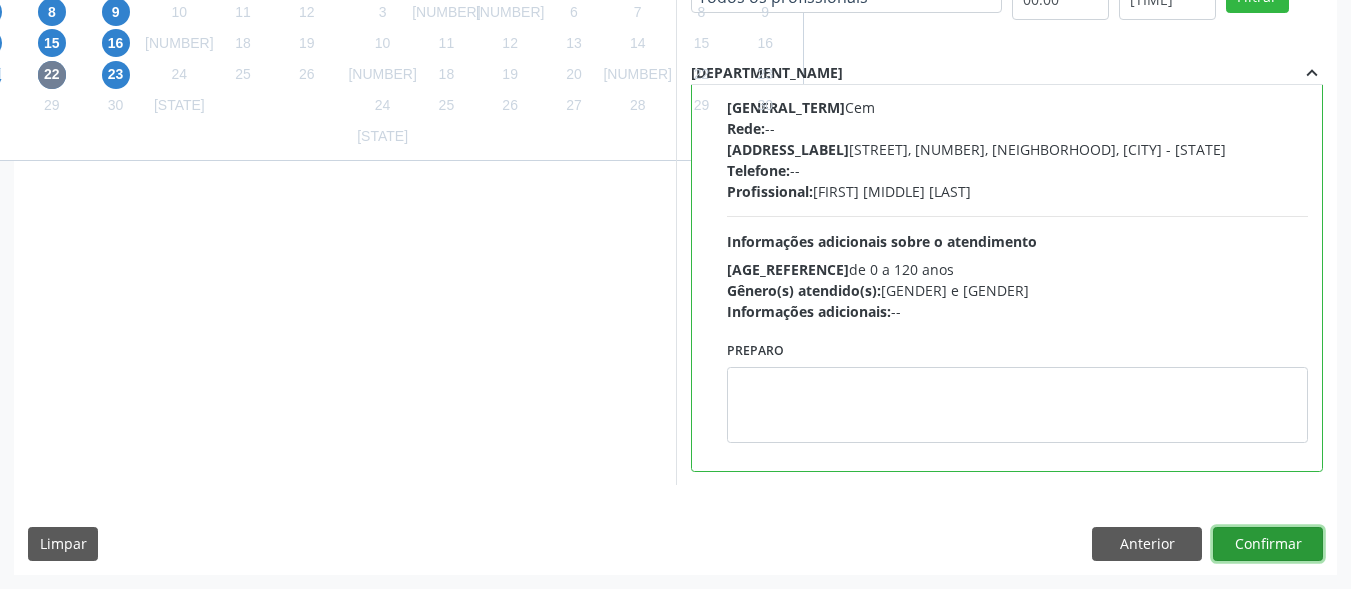 click on "Confirmar" at bounding box center (1268, 544) 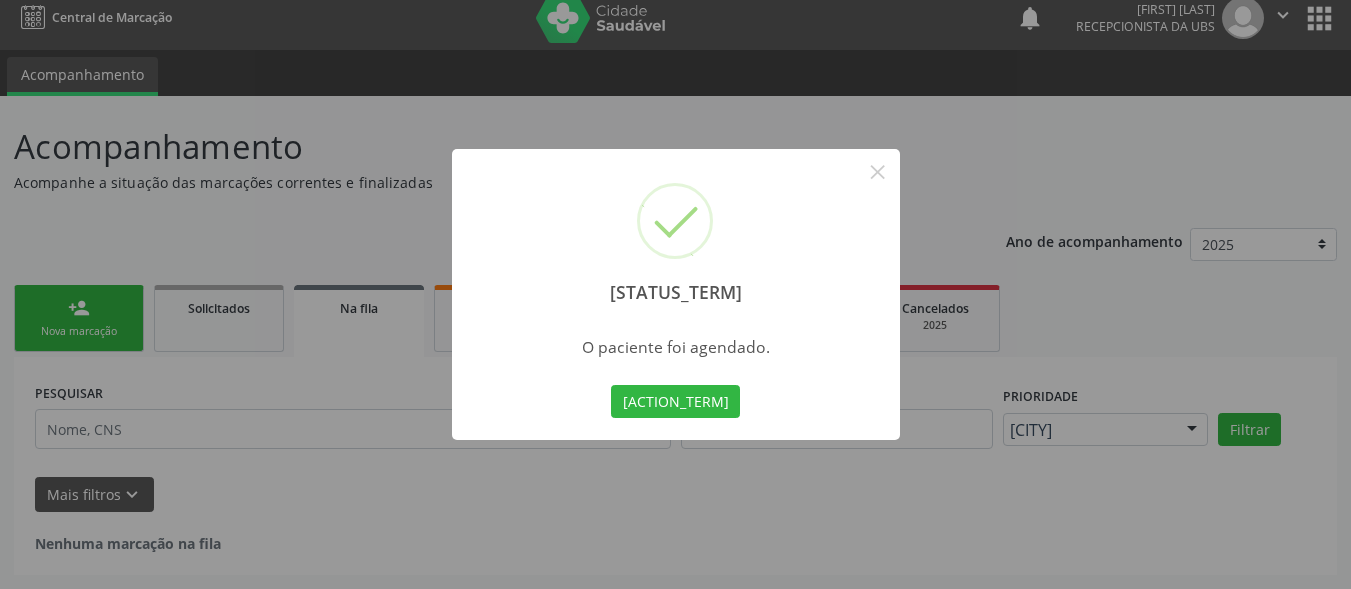 scroll, scrollTop: 14, scrollLeft: 0, axis: vertical 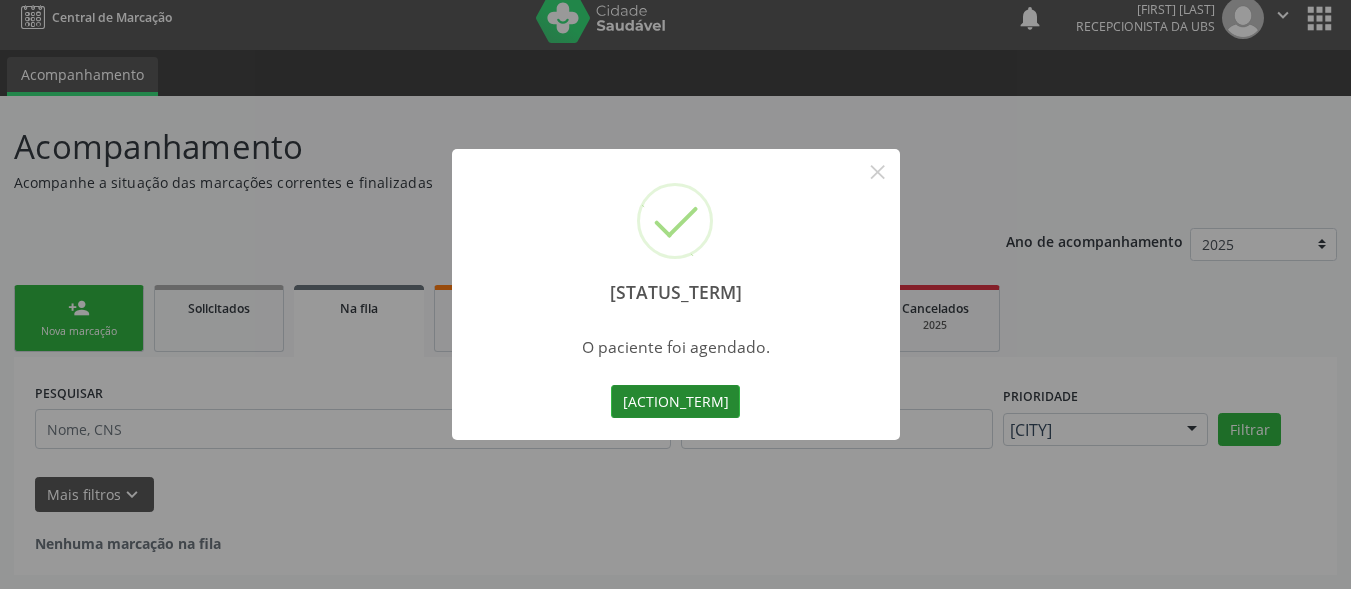 click on "Imprimir comprovante" at bounding box center (675, 402) 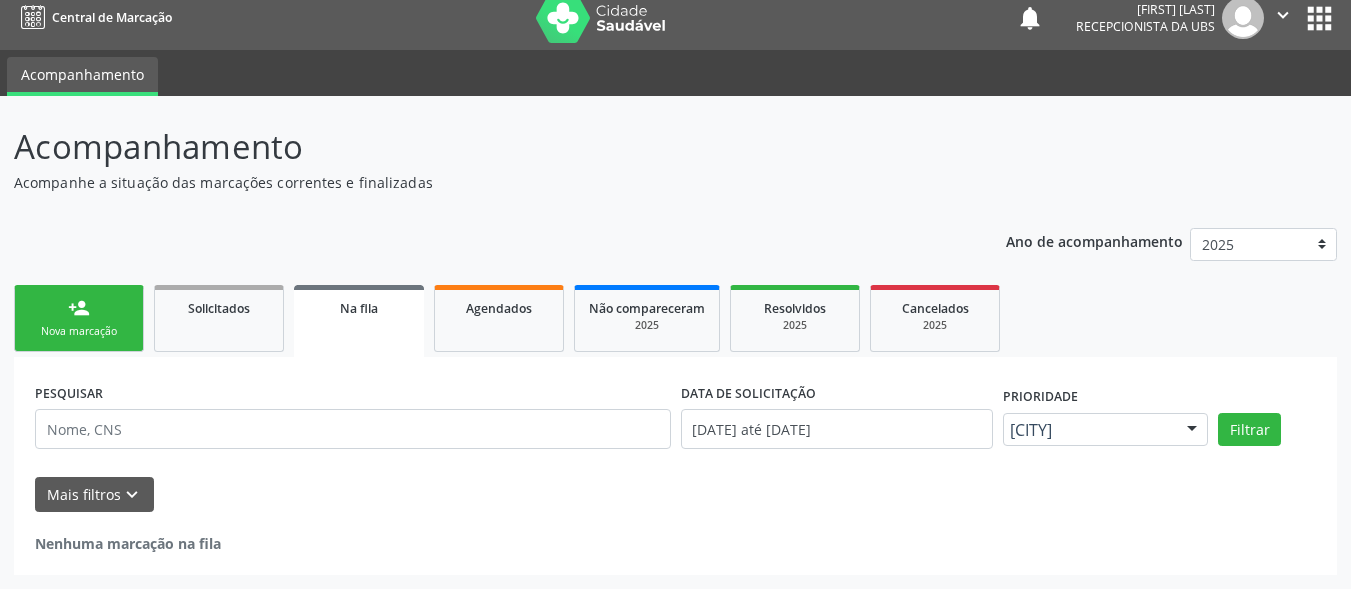 click on "person_add" at bounding box center [79, 308] 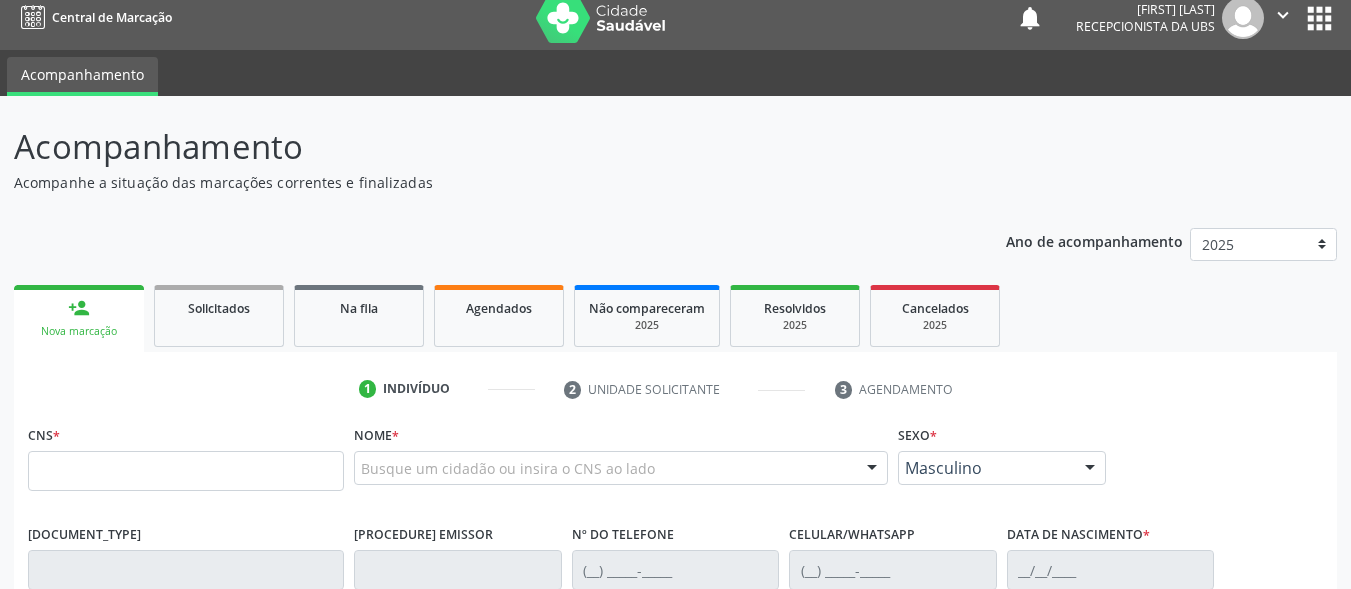 click on "person_add" at bounding box center [79, 308] 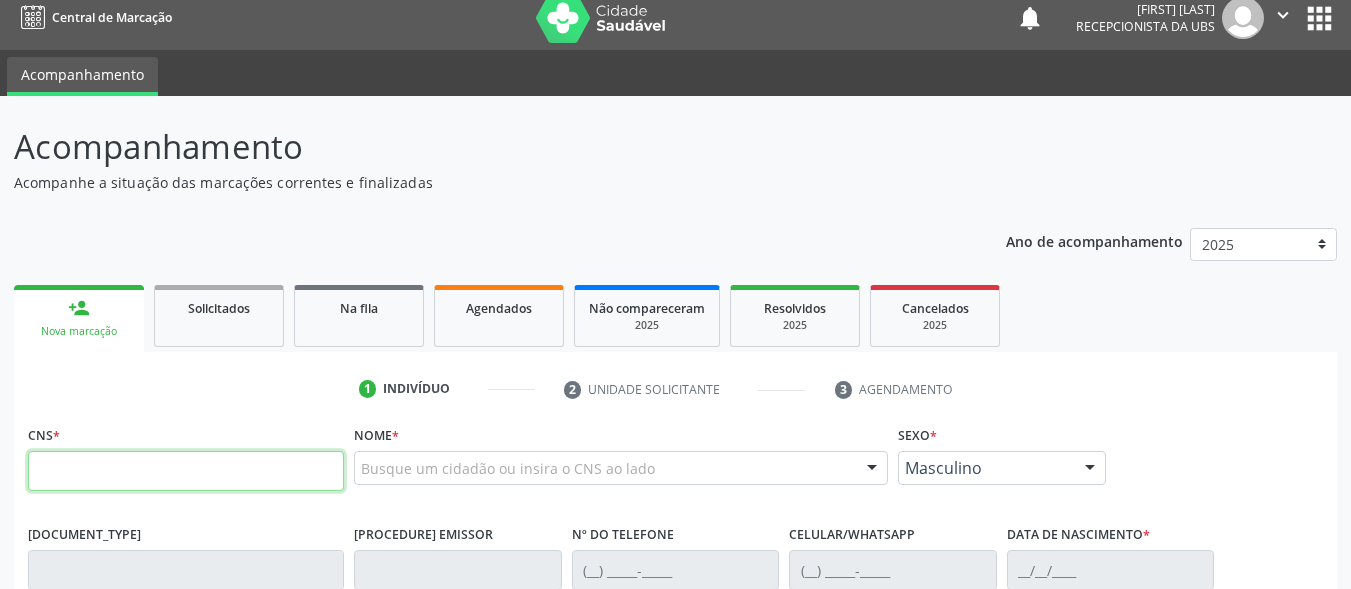 click at bounding box center (186, 471) 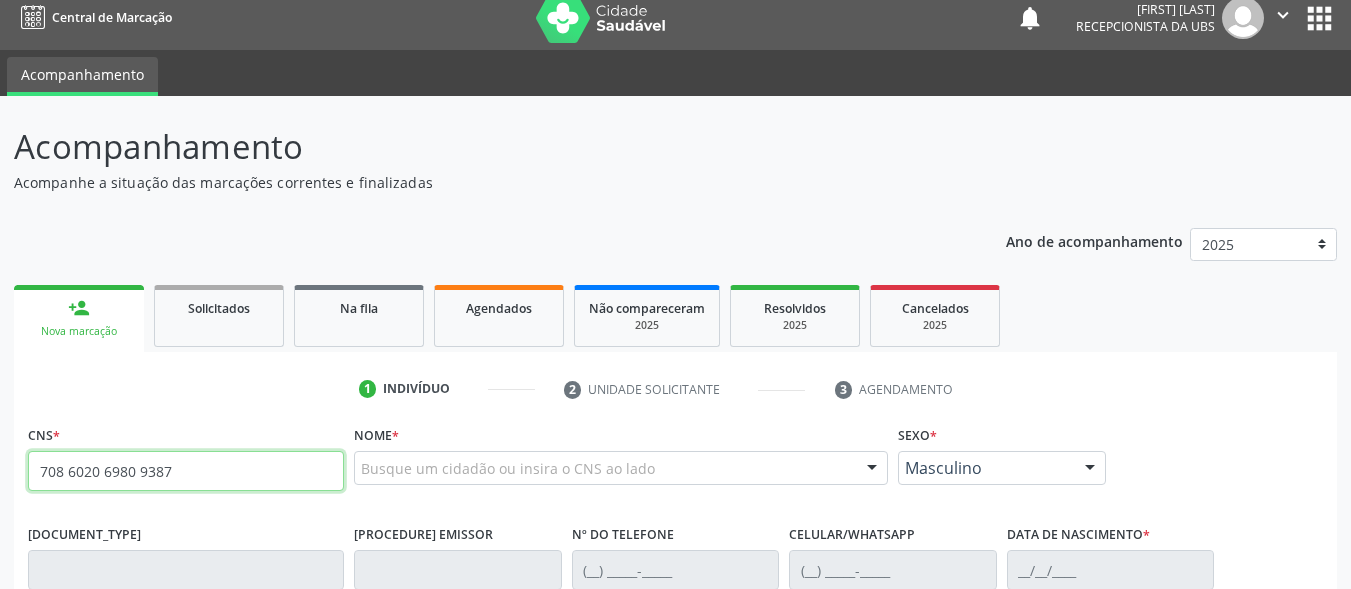 type on "708 6020 6980 9387" 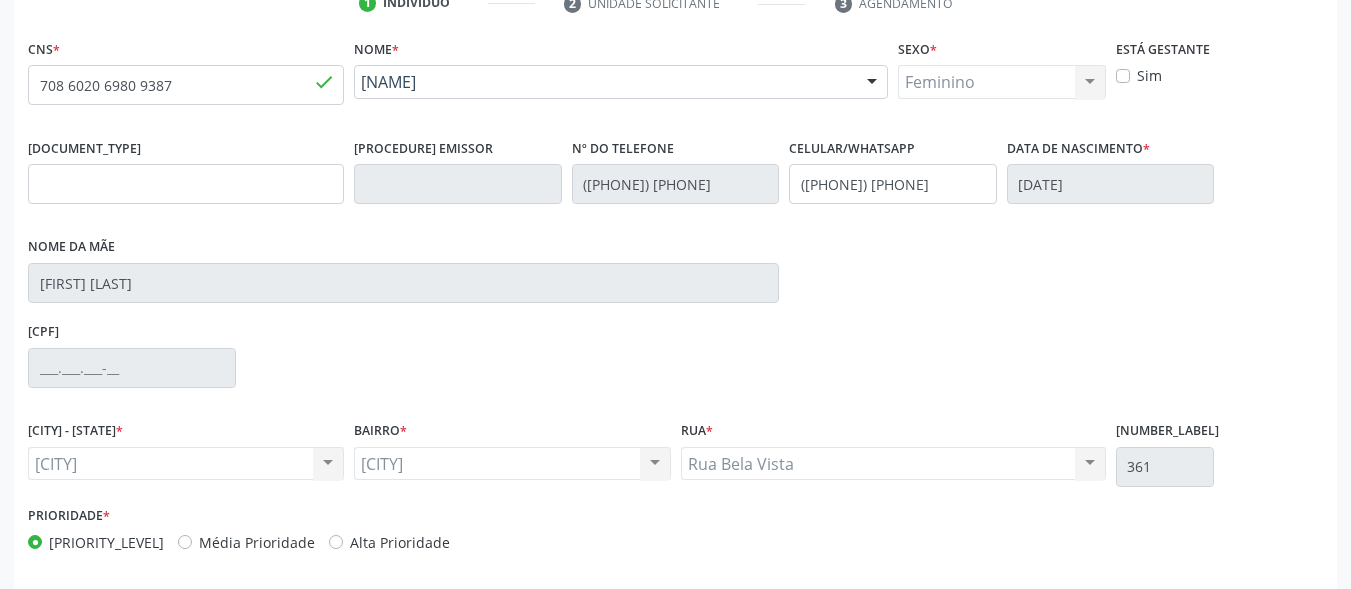 scroll, scrollTop: 481, scrollLeft: 0, axis: vertical 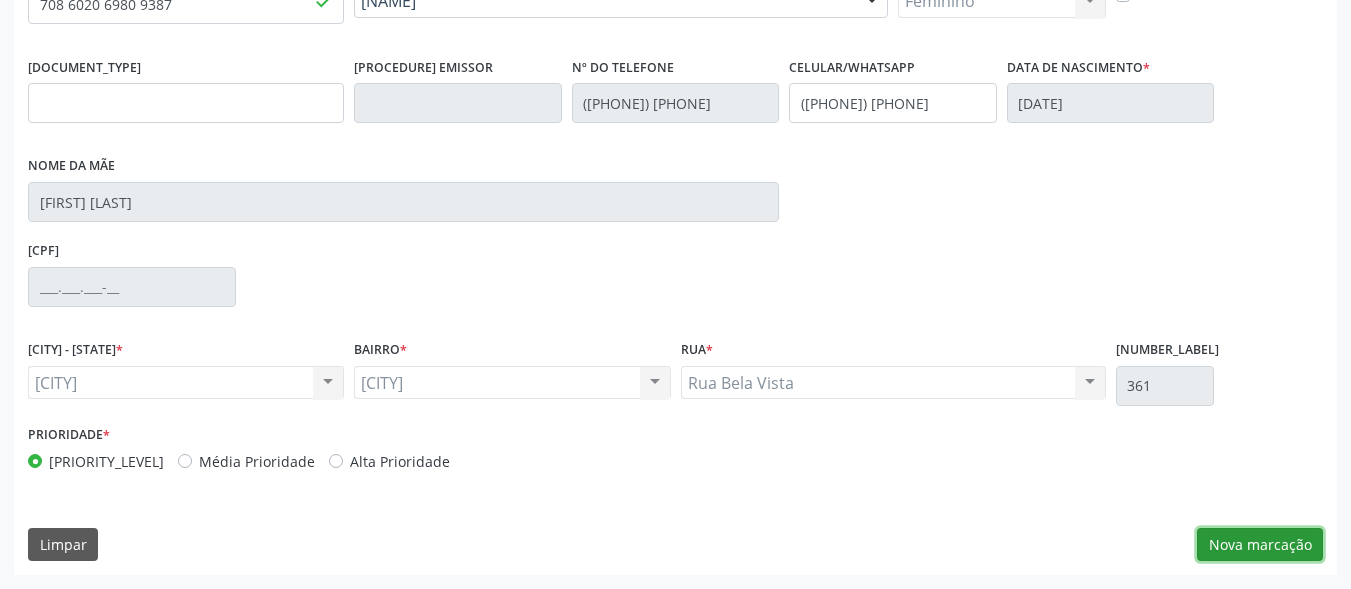 click on "•••• ••••••••" at bounding box center (1260, 545) 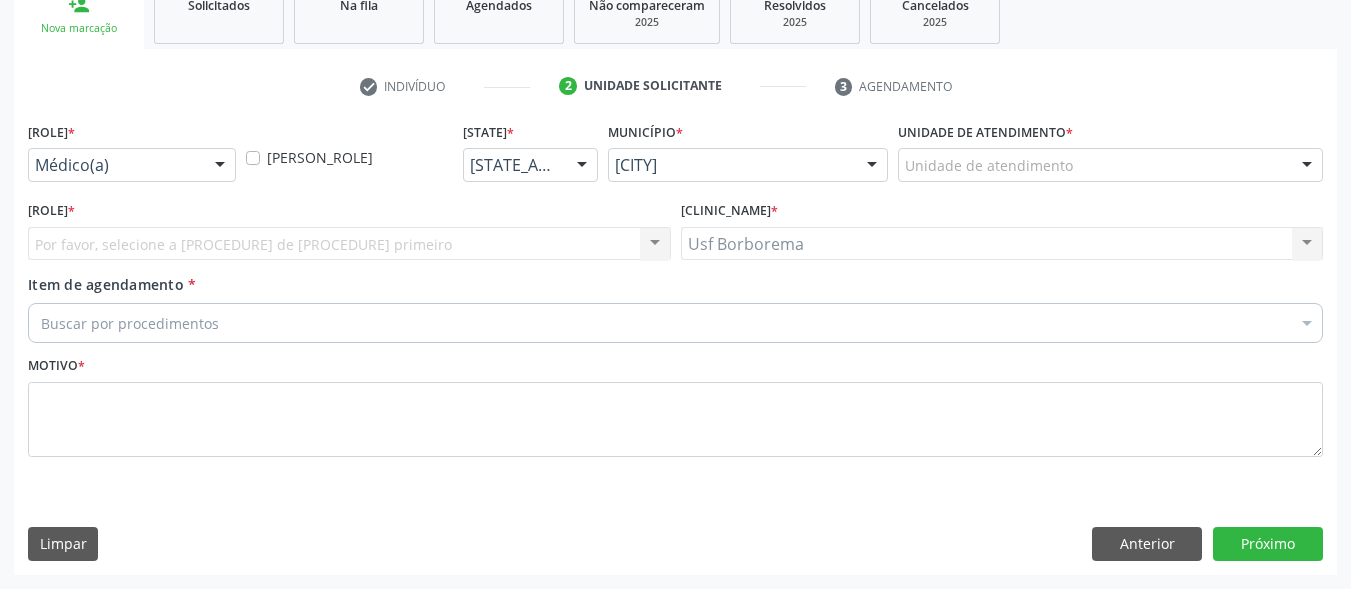 click on "Unidade de atendimento" at bounding box center (1110, 165) 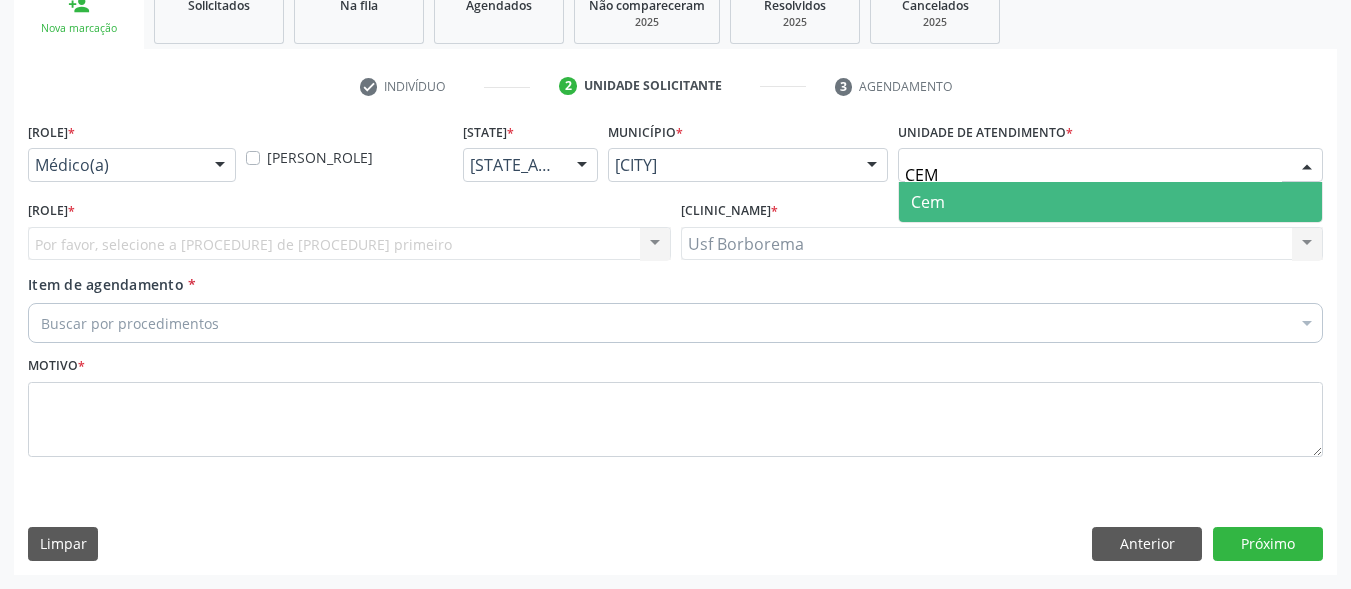 click on "Cem" at bounding box center (1110, 202) 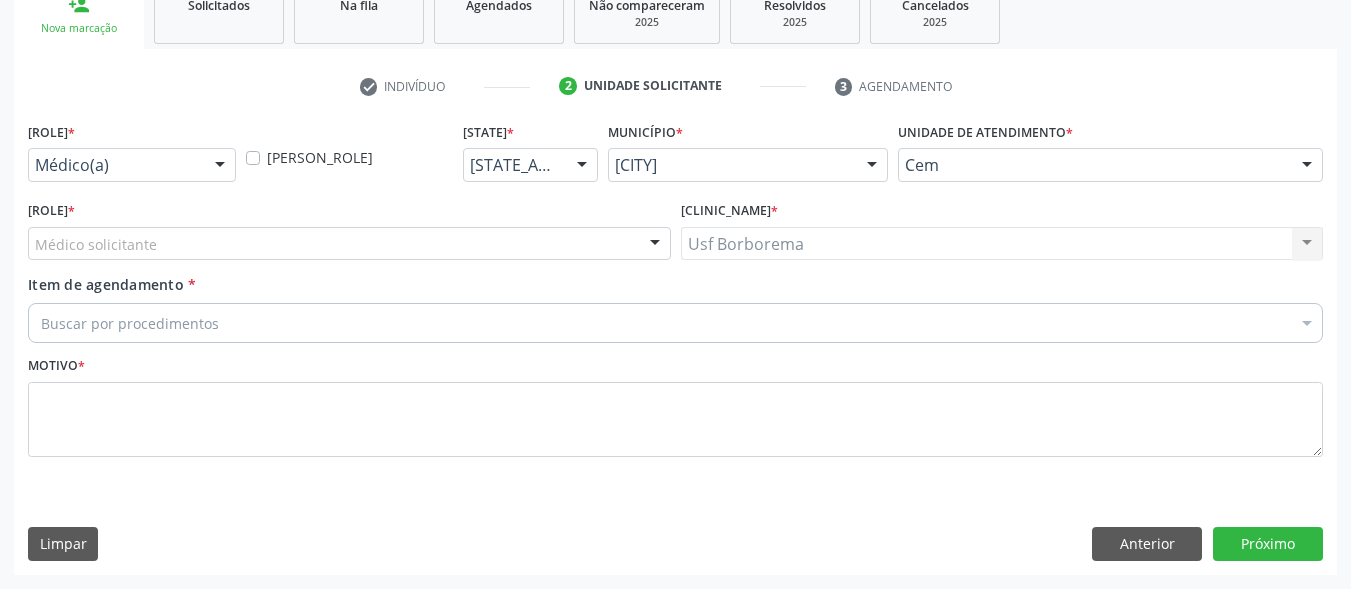 click on "[NAME] solicitante" at bounding box center (349, 244) 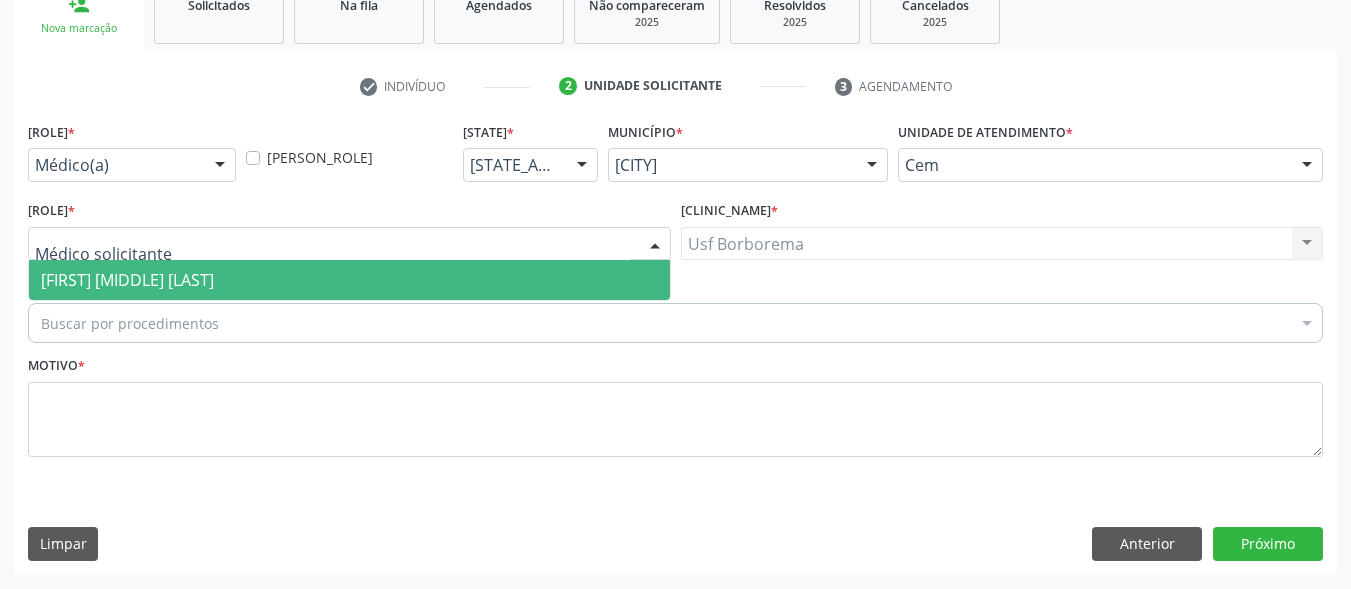 click on "[FIRST] [LAST]" at bounding box center [349, 280] 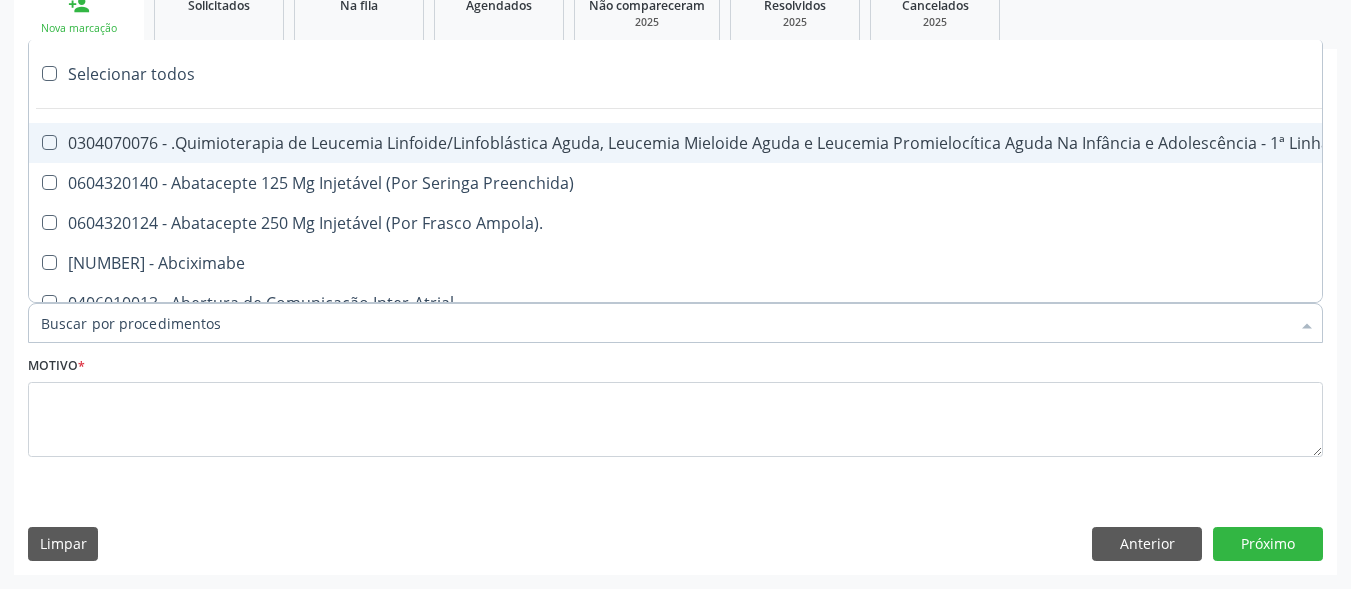 click at bounding box center [675, 323] 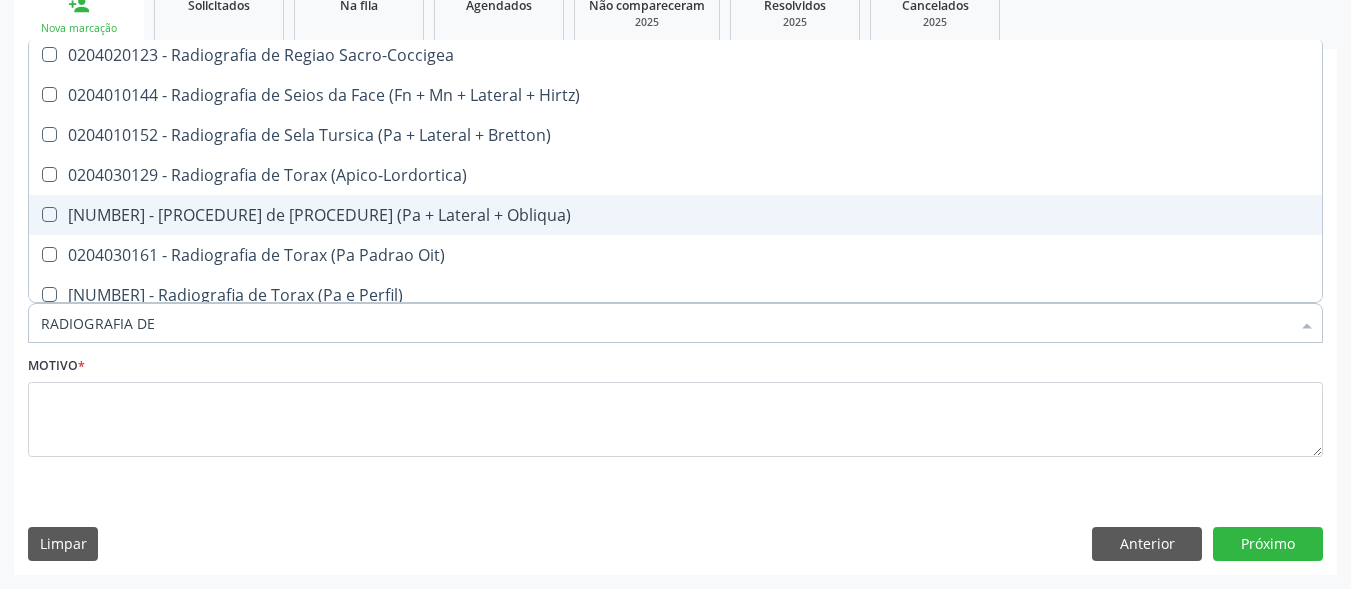 scroll, scrollTop: 2200, scrollLeft: 0, axis: vertical 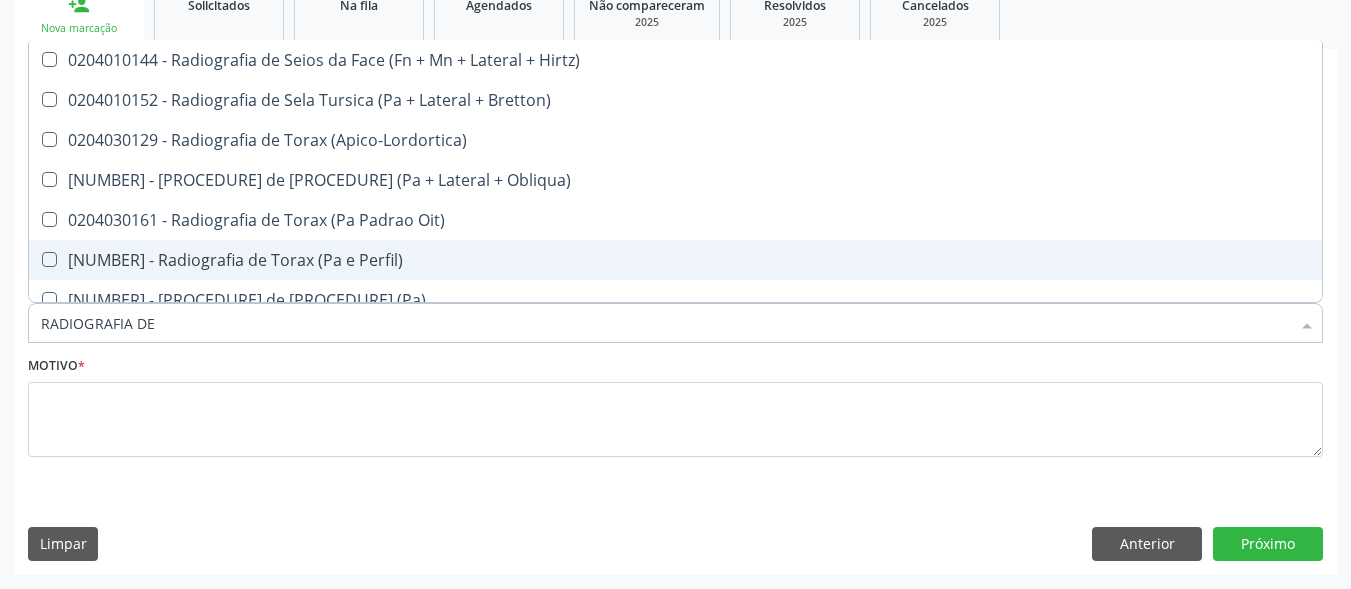 click on "[PROCEDURE_CODE] - Radiografia de Torax (Pa e Perfil)" at bounding box center (675, 260) 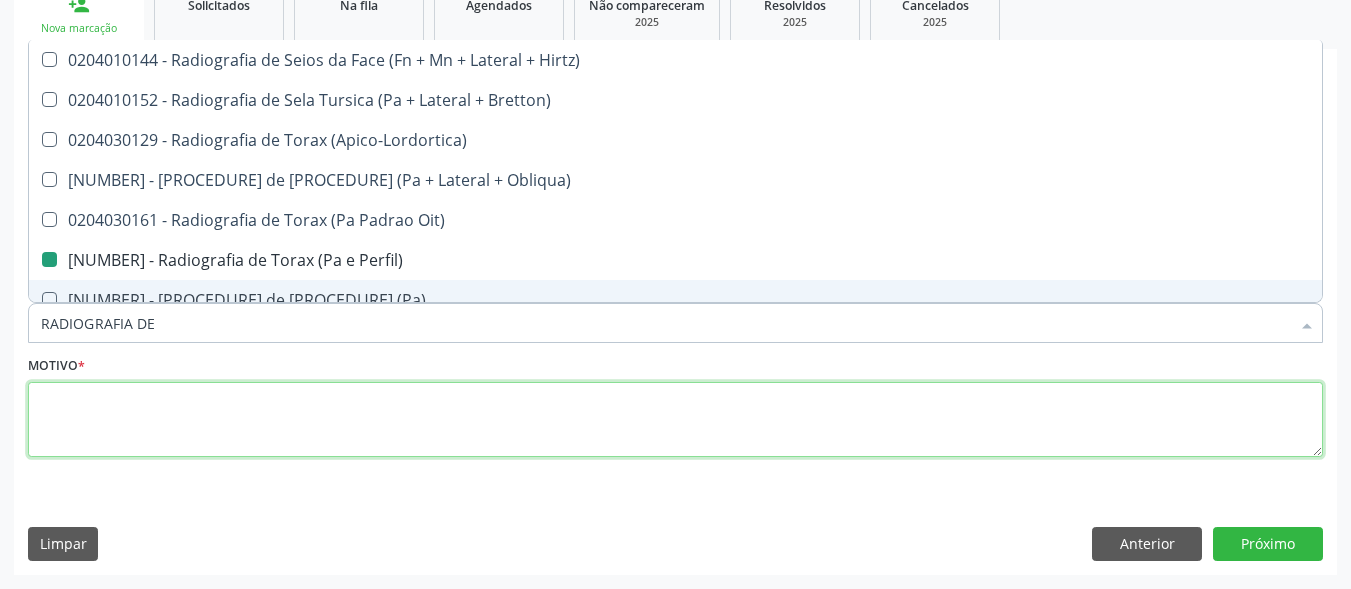 click at bounding box center [675, 420] 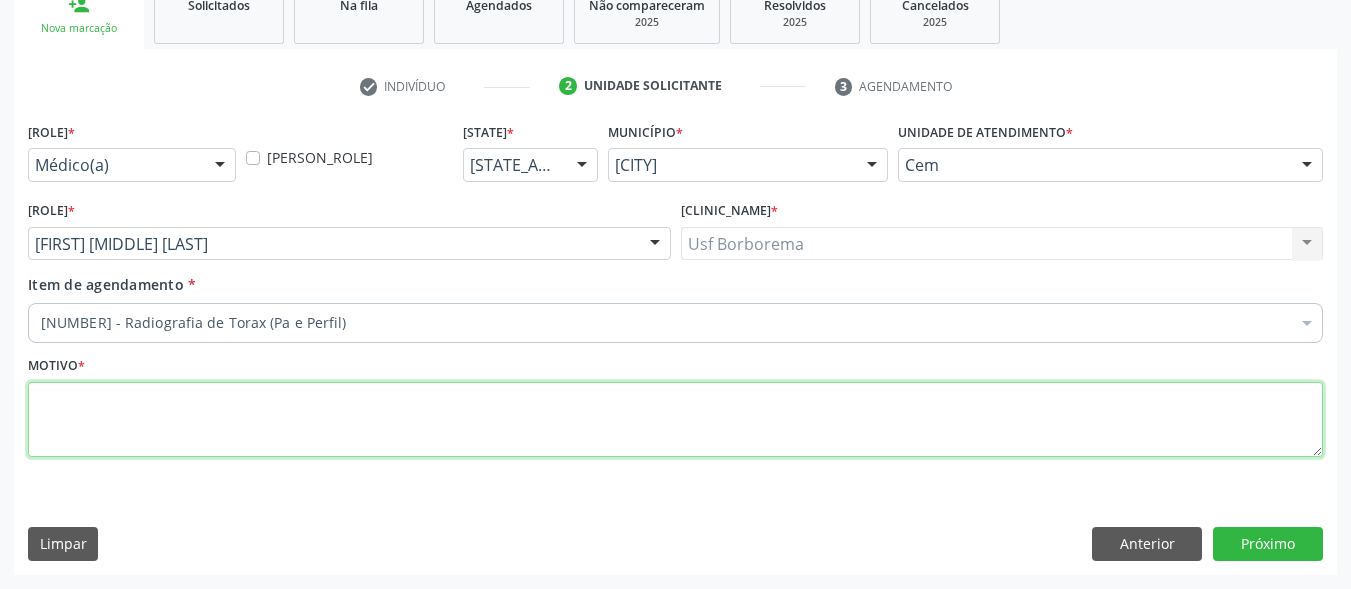 scroll, scrollTop: 0, scrollLeft: 0, axis: both 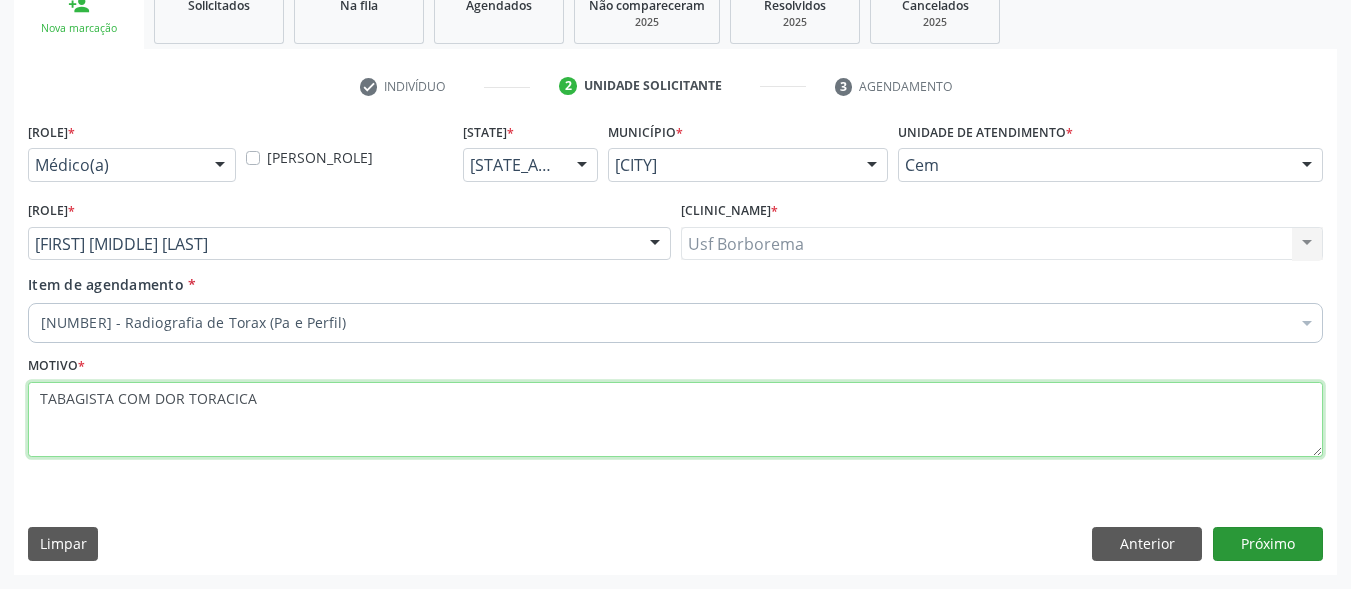 type on "TABAGISTA COM DOR TORACICA" 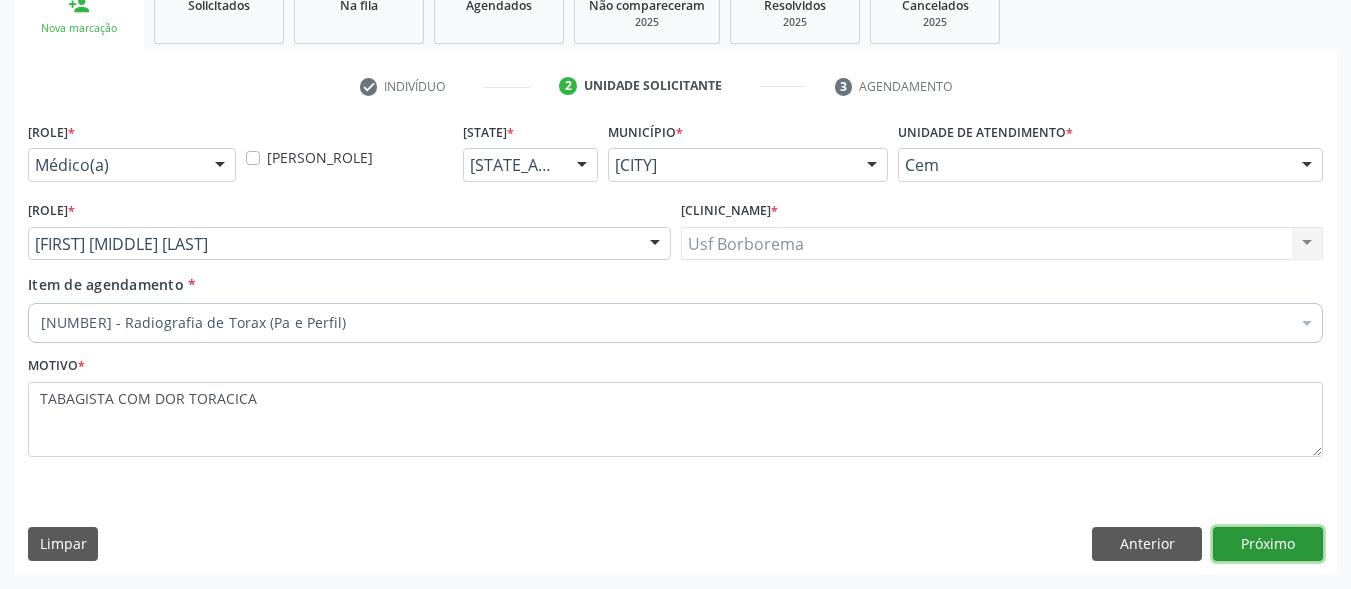 click on "Próximo" at bounding box center [1268, 544] 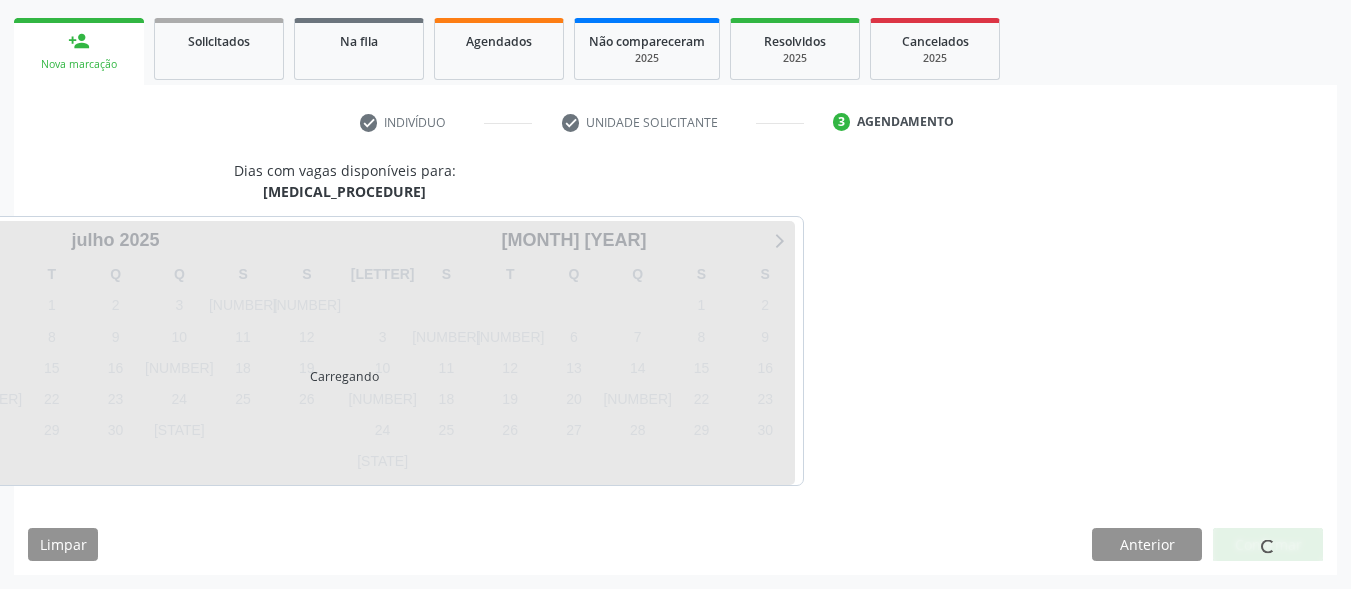 scroll, scrollTop: 281, scrollLeft: 0, axis: vertical 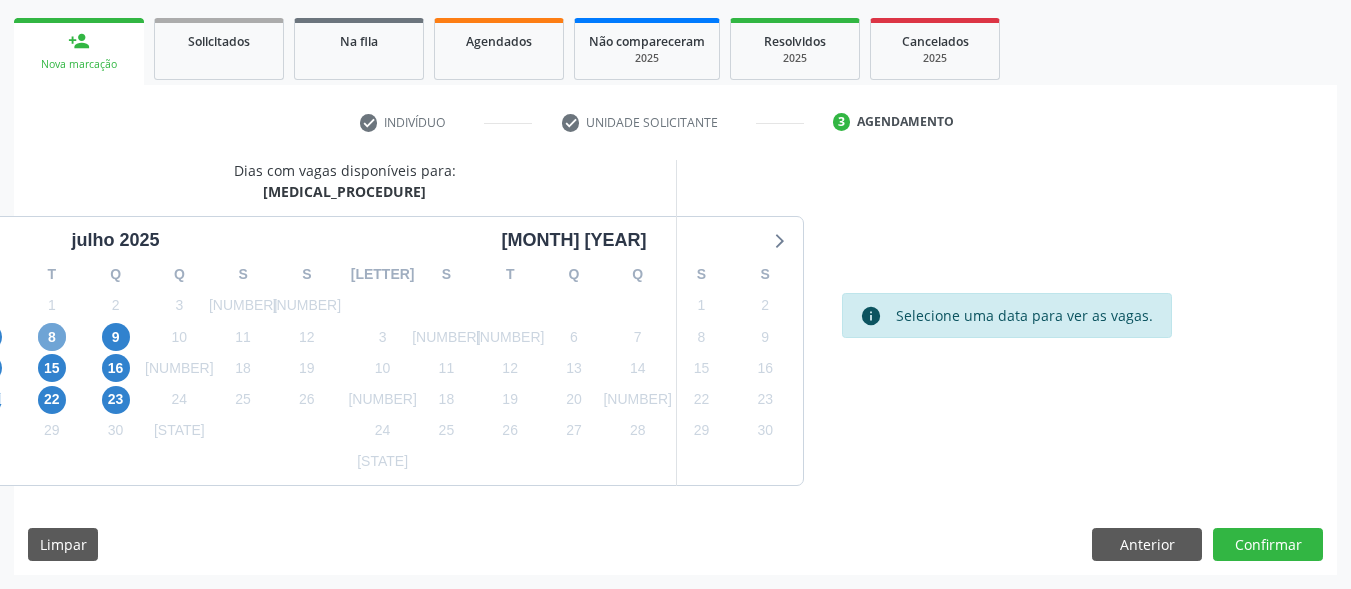 click on "8" at bounding box center (52, 337) 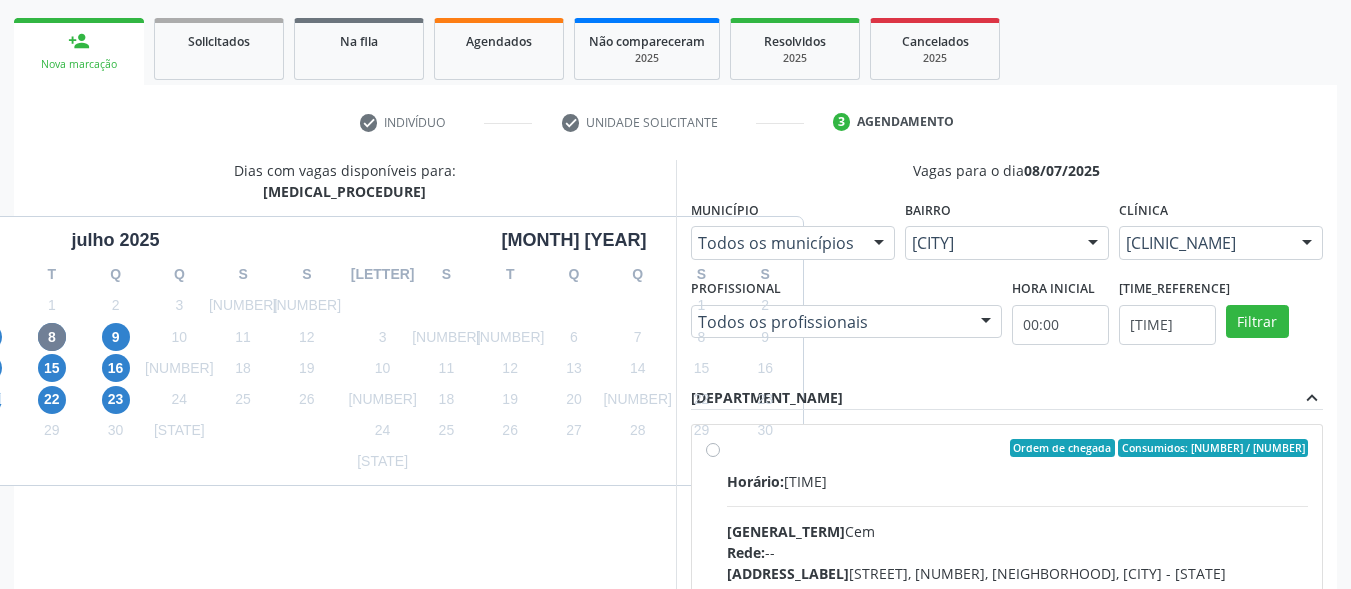 click on "Ordem de chegada
Consumidos: 12 / 40
Horário:   07:00
Clínica:  Cem
Rede:
--
Endereço:   Casa, nº 393, Nossa Senhora da Pen, Serra Talhada - PE
Telefone:   --
Profissional:
Ebenone Antonio da Silva
Informações adicionais sobre o atendimento
Idade de atendimento:
de 0 a 120 anos
Gênero(s) atendido(s):
Masculino e Feminino
Informações adicionais:
--" at bounding box center (1007, 592) 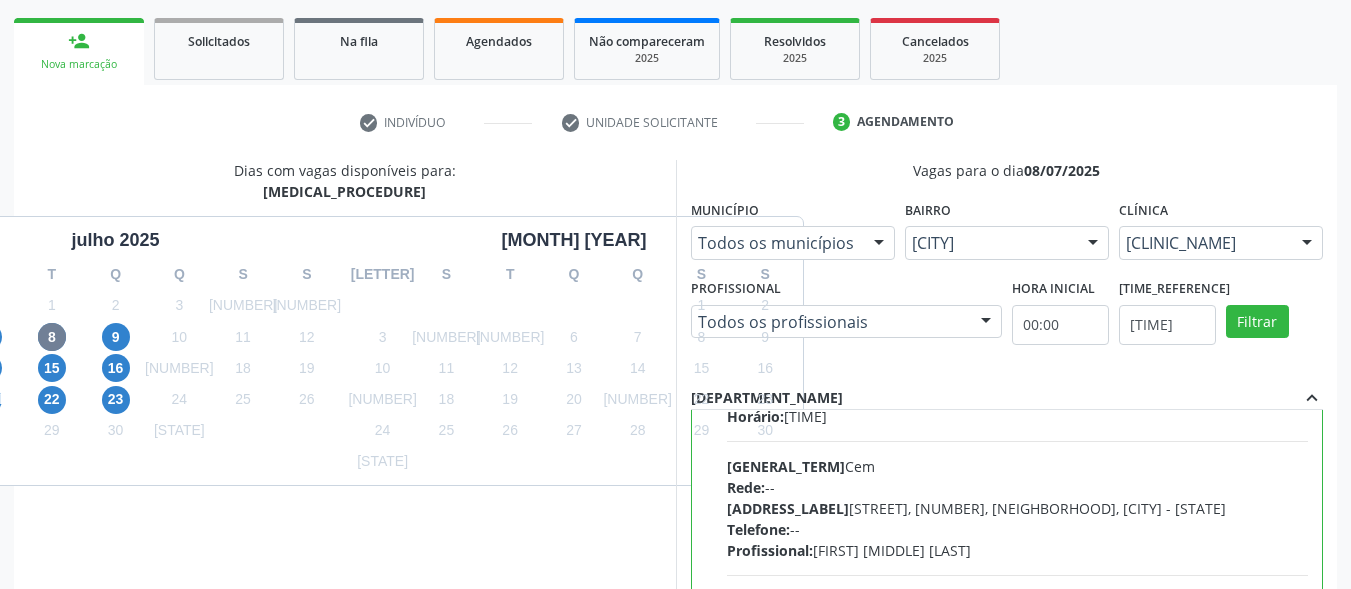 scroll, scrollTop: 99, scrollLeft: 0, axis: vertical 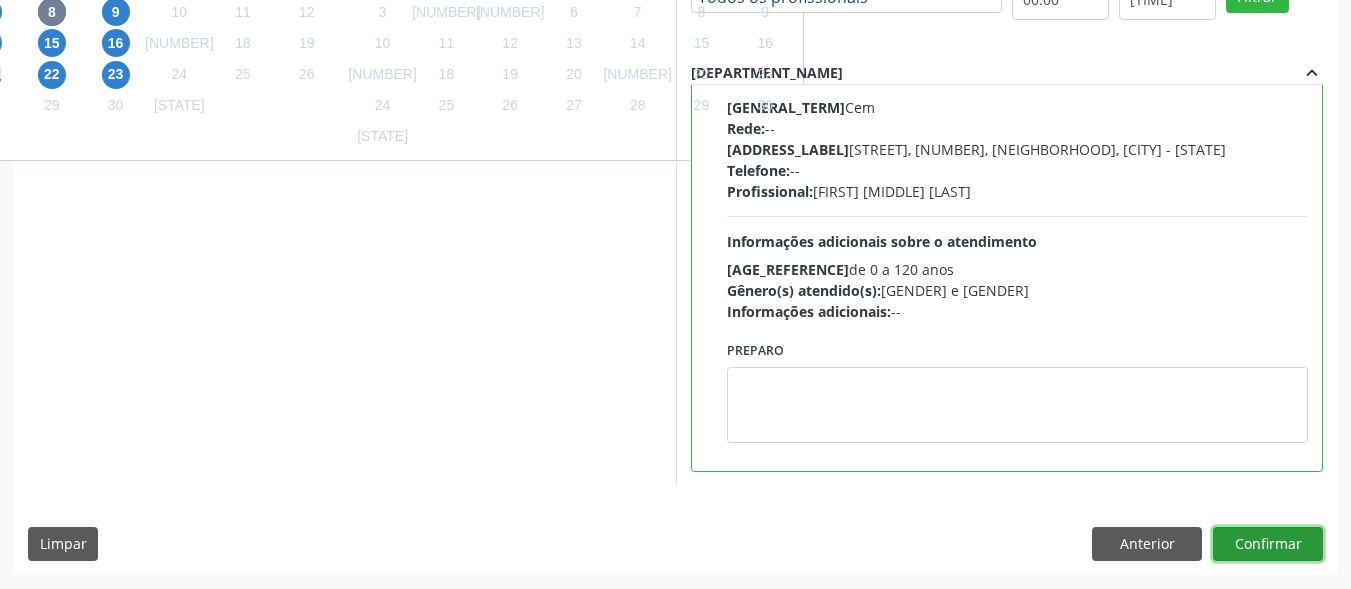click on "Confirmar" at bounding box center (1268, 544) 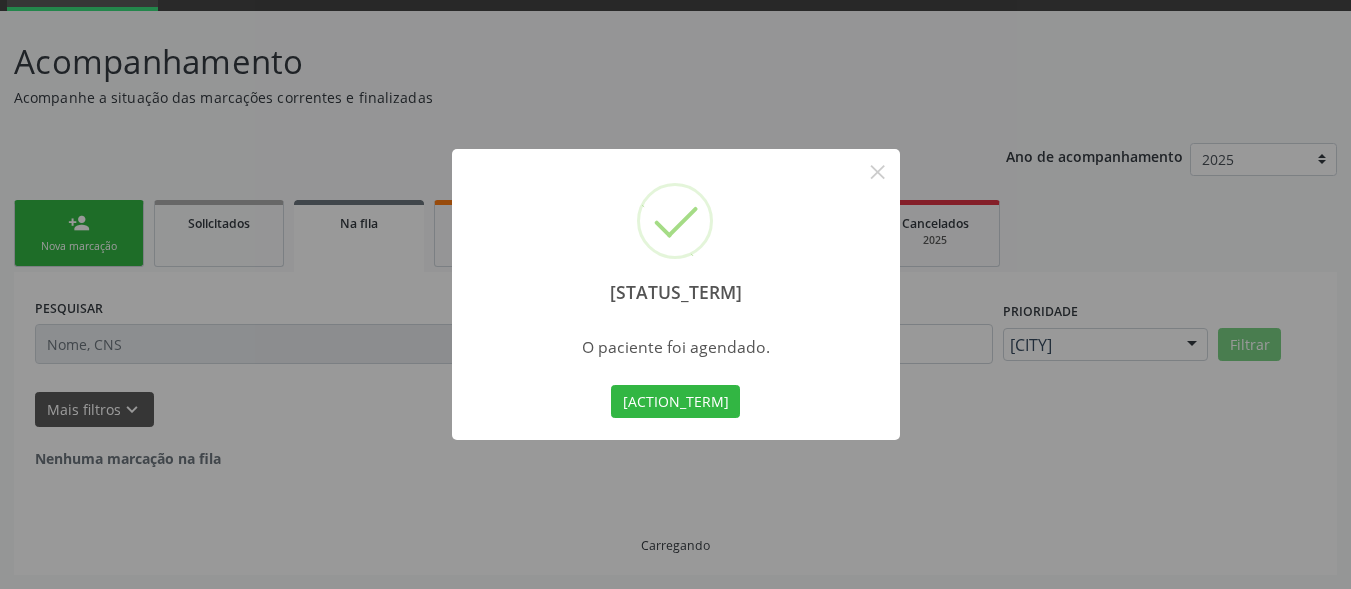 scroll, scrollTop: 14, scrollLeft: 0, axis: vertical 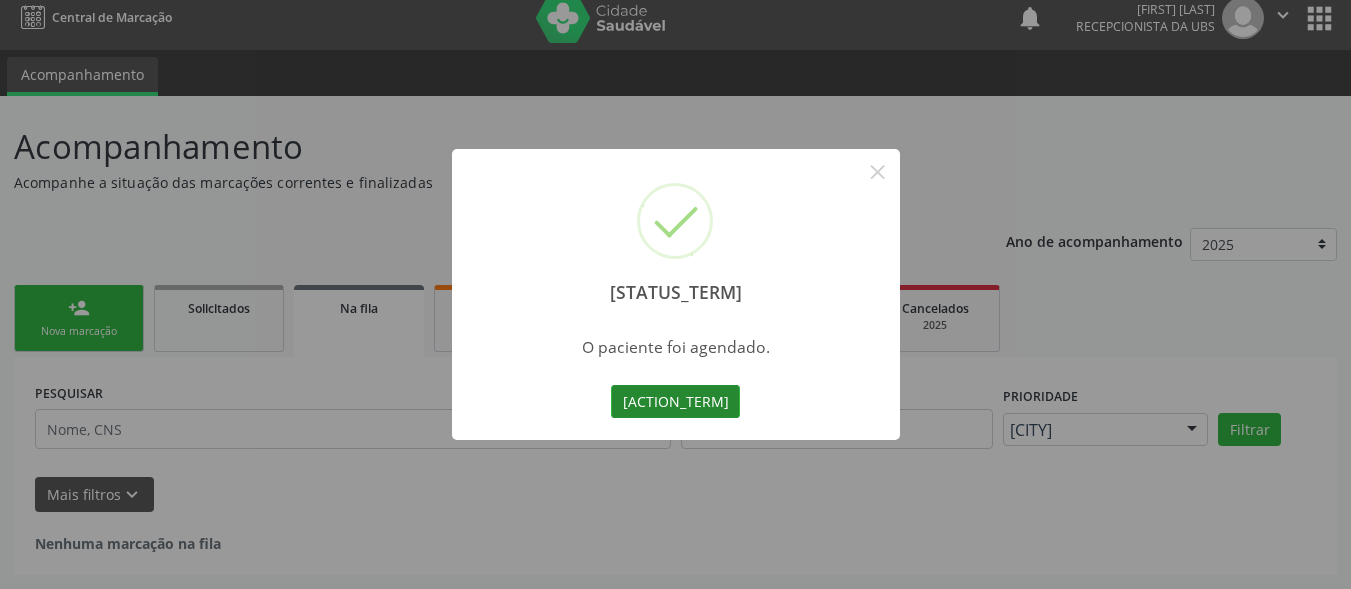 click on "Imprimir comprovante" at bounding box center [675, 402] 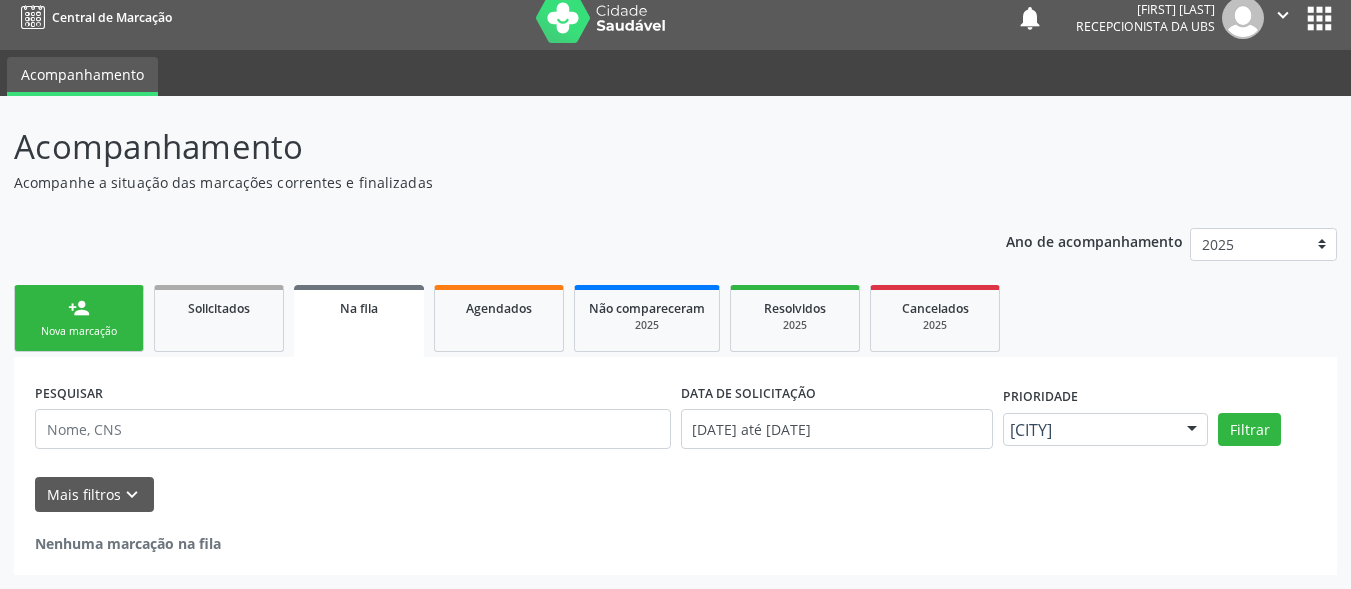 click on "•••• ••••••••" at bounding box center (79, 331) 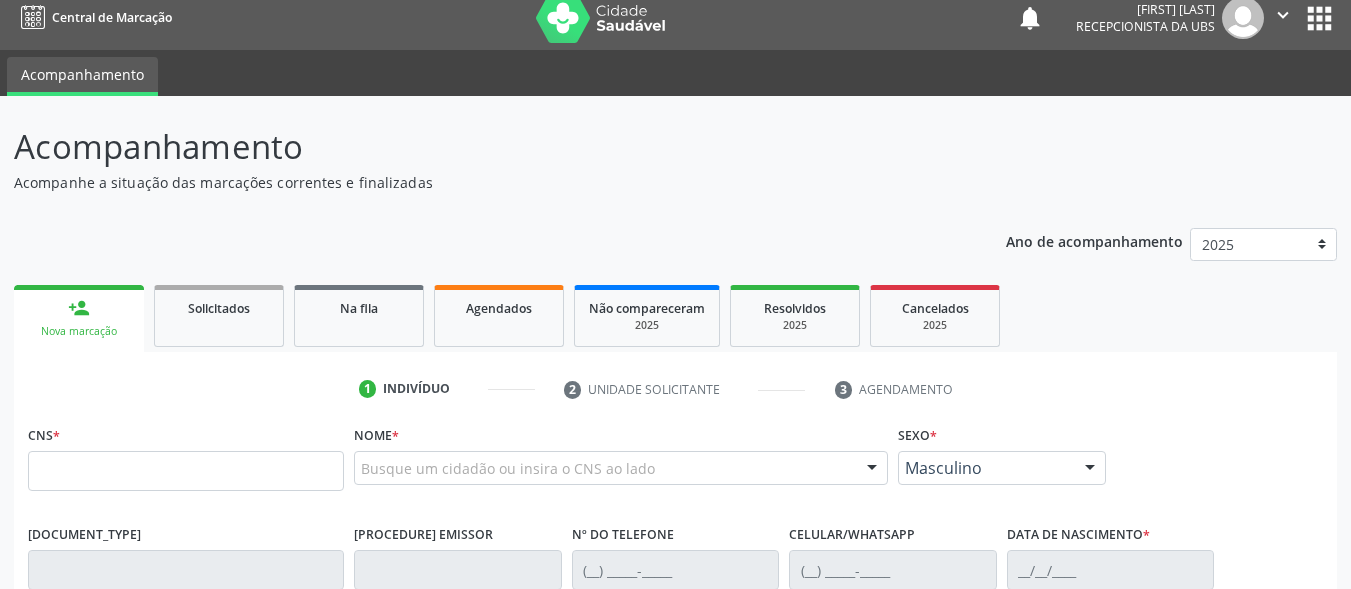click on "person_add
Nova marcação" at bounding box center [79, 318] 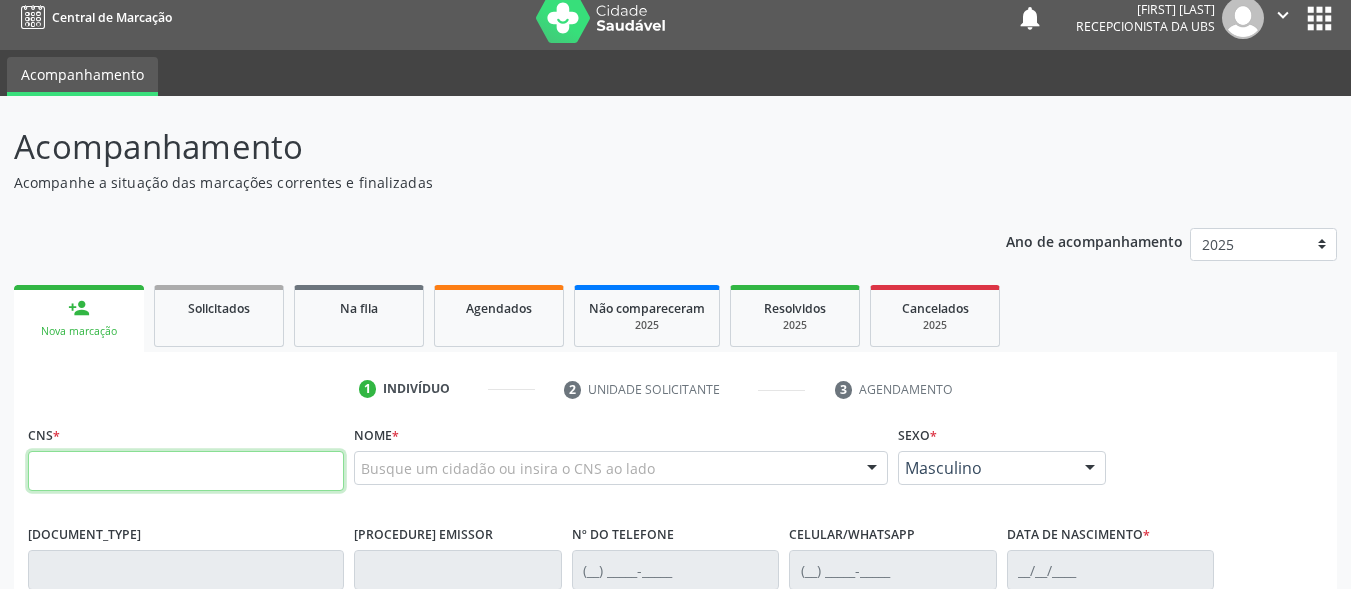 click at bounding box center (186, 471) 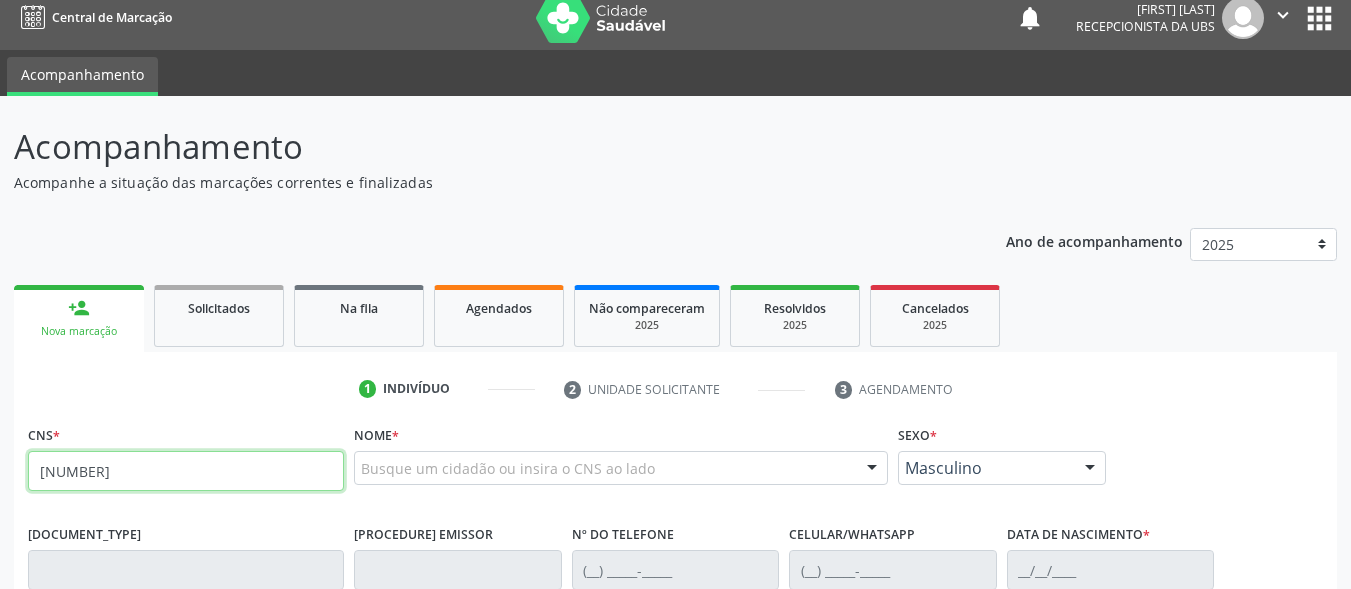 type on "702 1077 6551 2390" 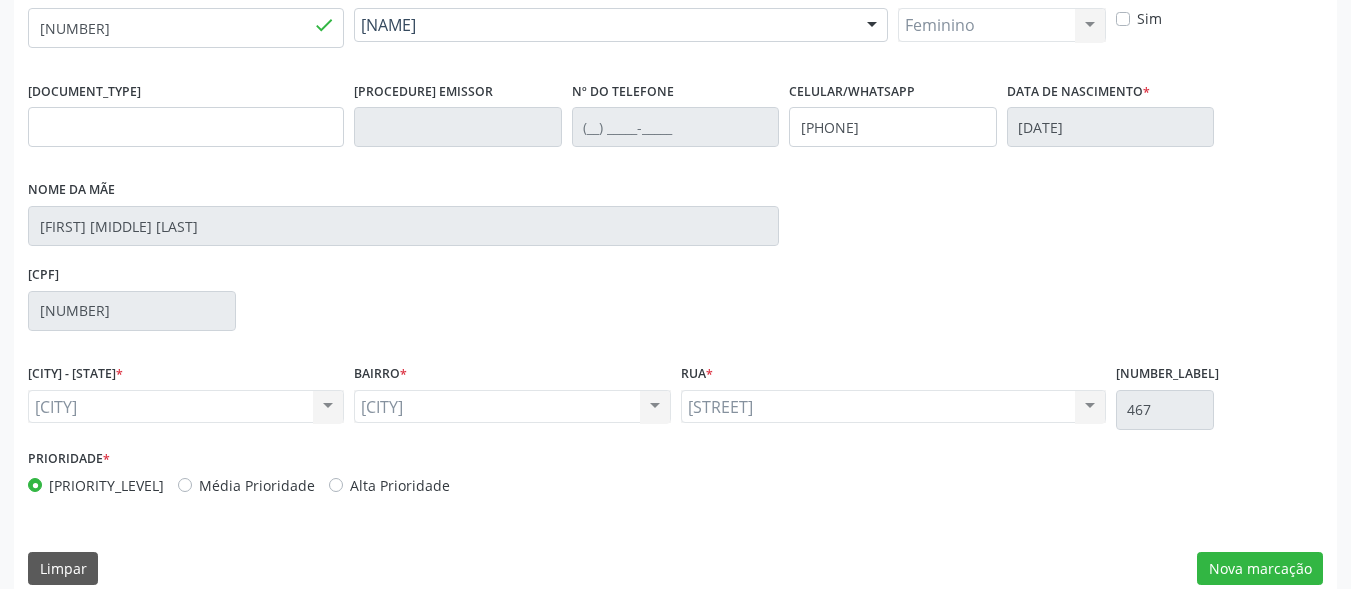 scroll, scrollTop: 481, scrollLeft: 0, axis: vertical 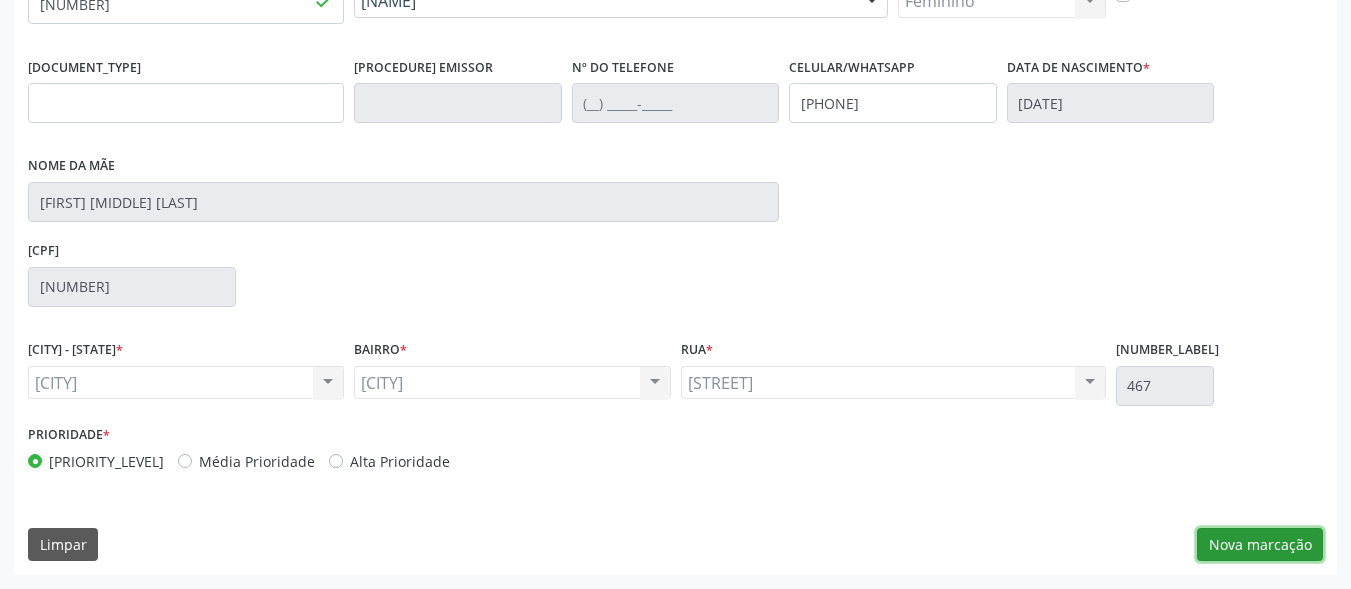click on "•••• ••••••••" at bounding box center (1260, 545) 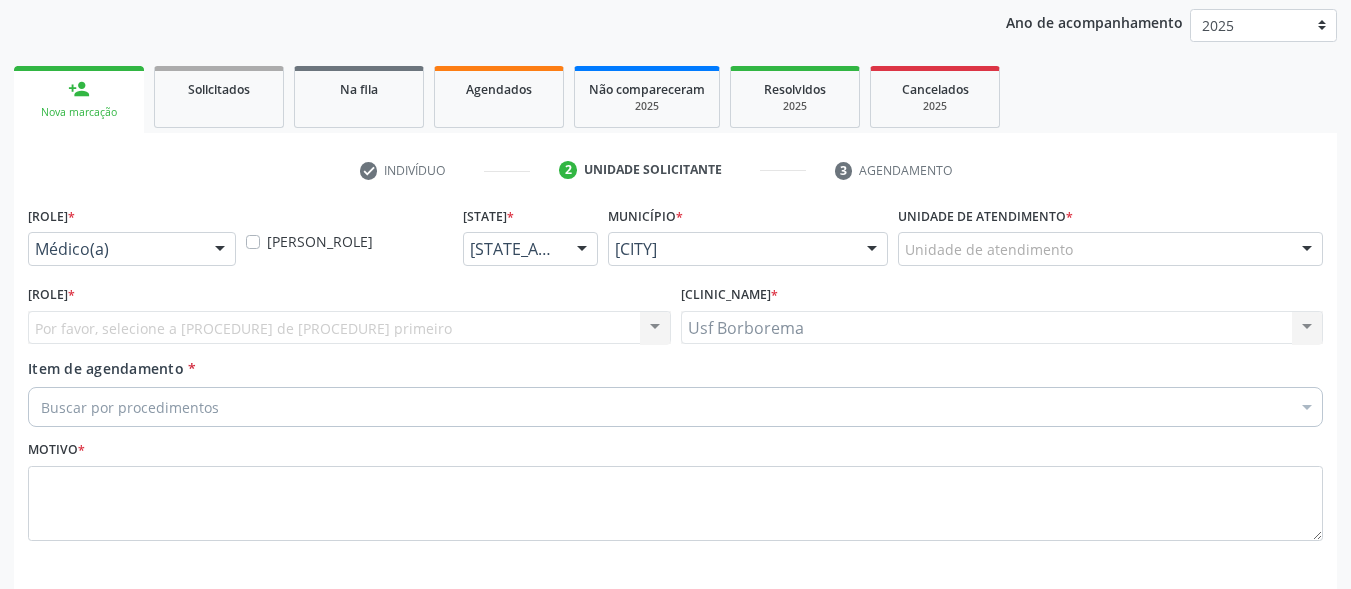 scroll, scrollTop: 117, scrollLeft: 0, axis: vertical 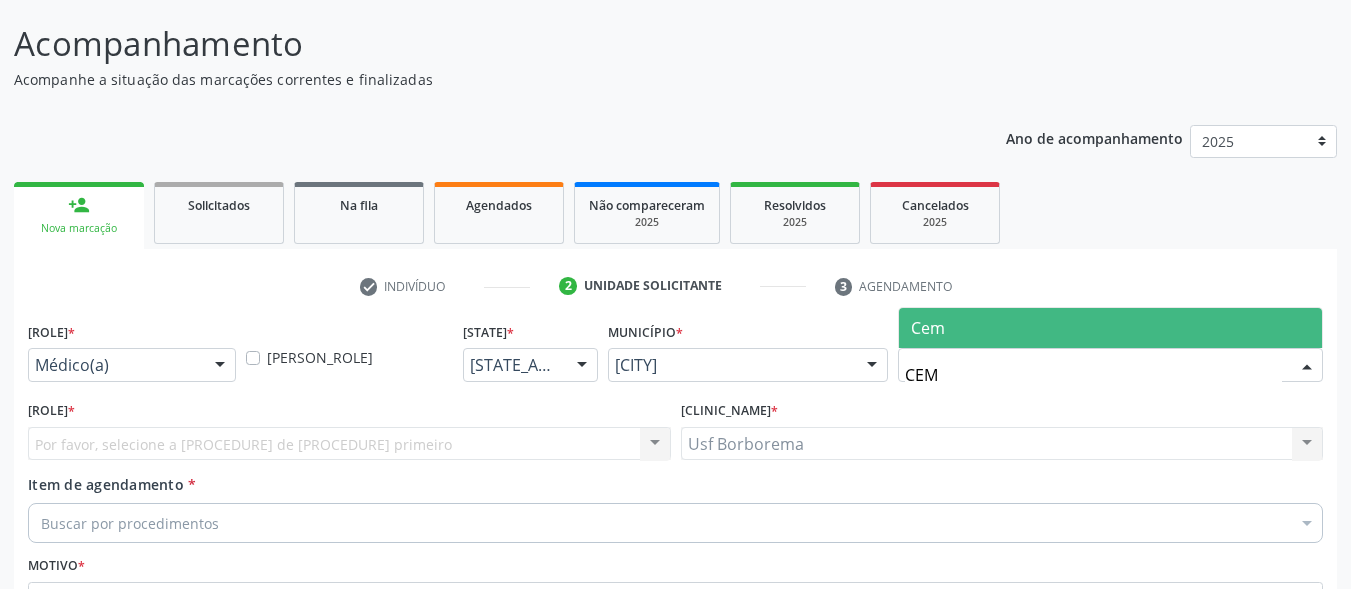 click on "Cem" at bounding box center [1110, 328] 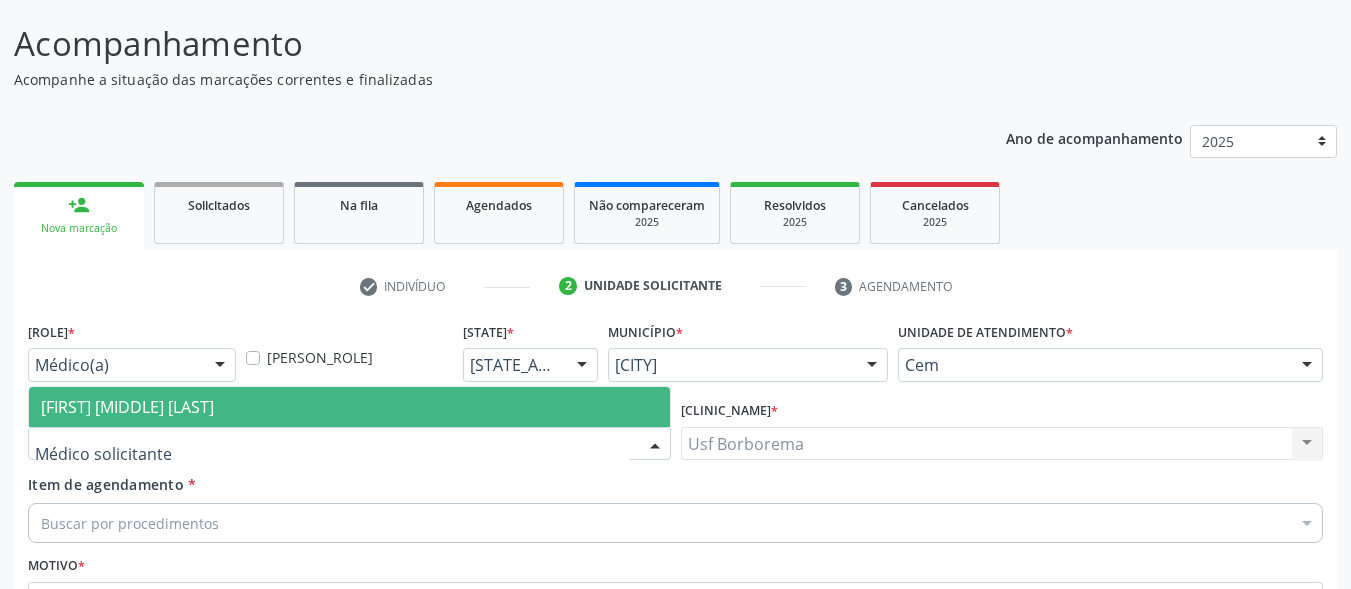 click on "[FIRST] [LAST]" at bounding box center (127, 407) 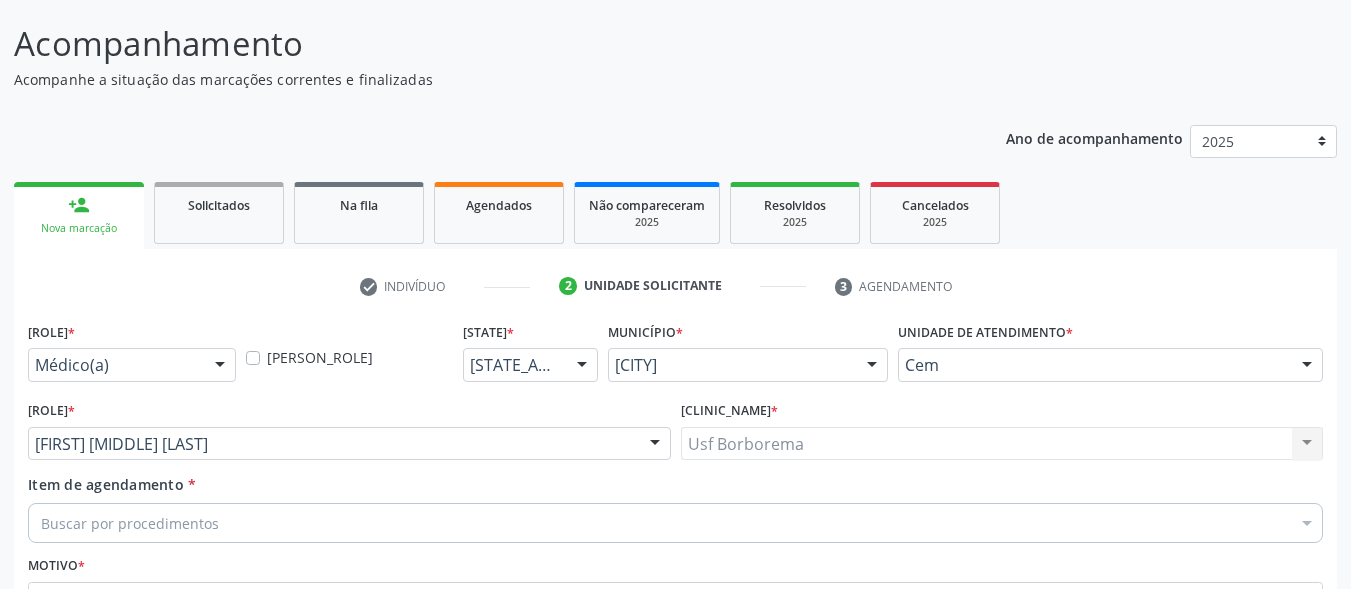 click on "Buscar por procedimentos" at bounding box center [675, 523] 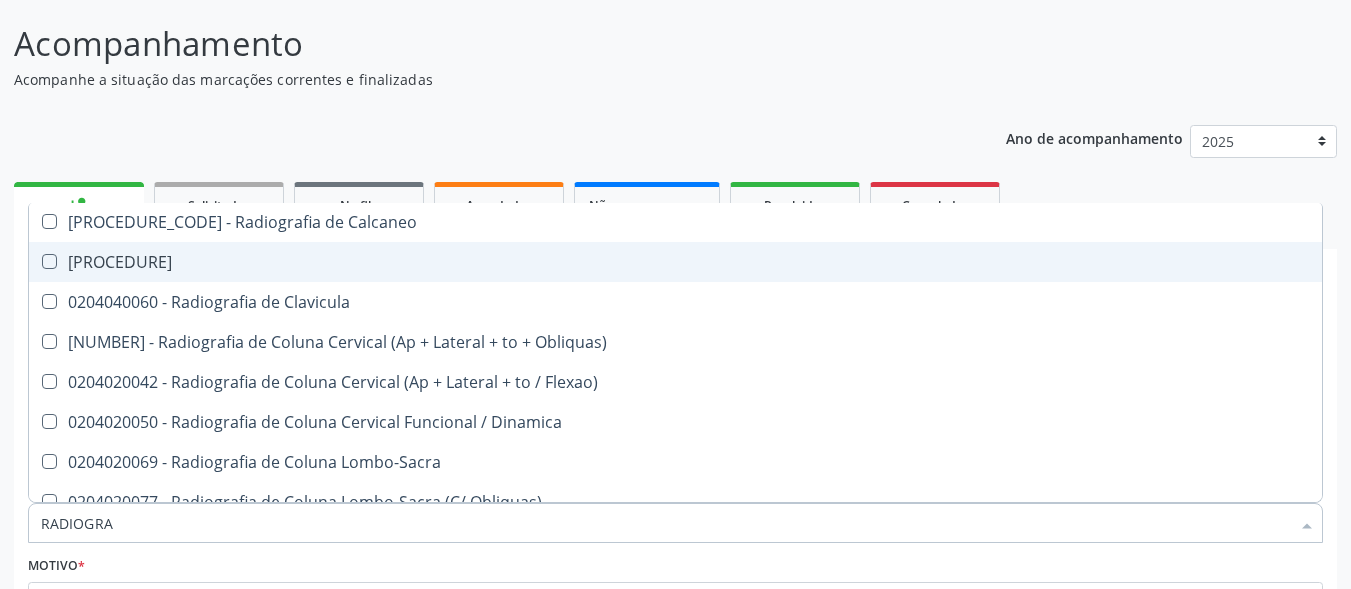 scroll, scrollTop: 900, scrollLeft: 0, axis: vertical 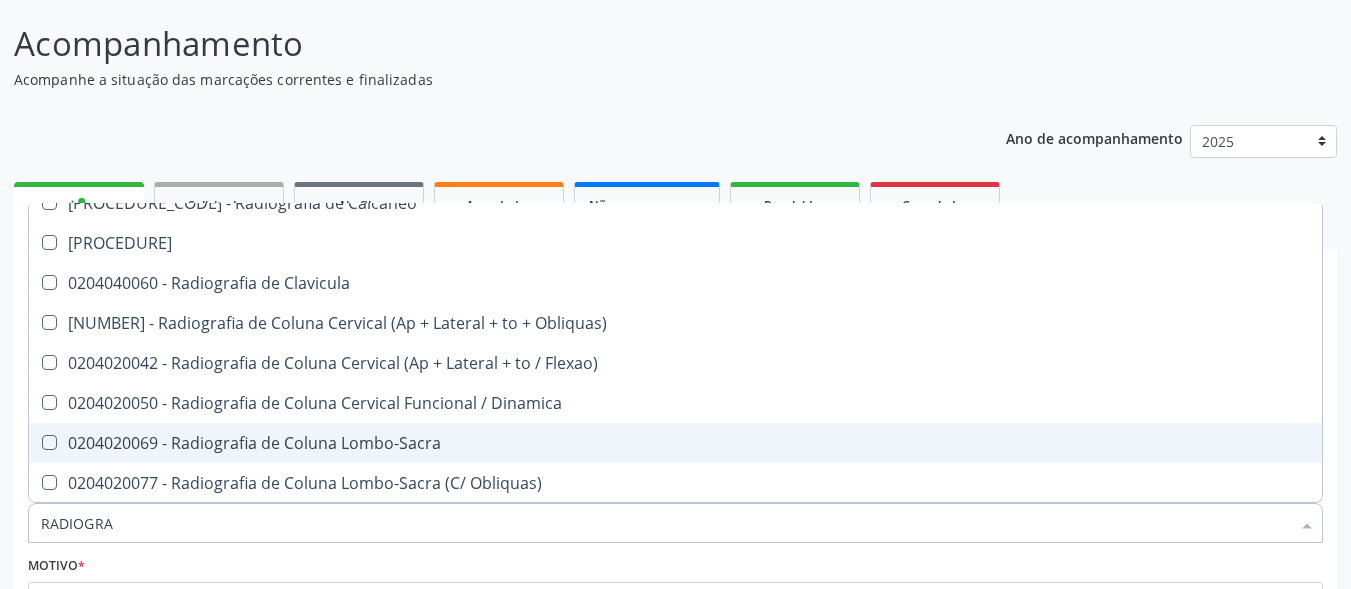 click on "[NUMBER] - Radiografia de Coluna Lombo-Sacra" at bounding box center (675, 443) 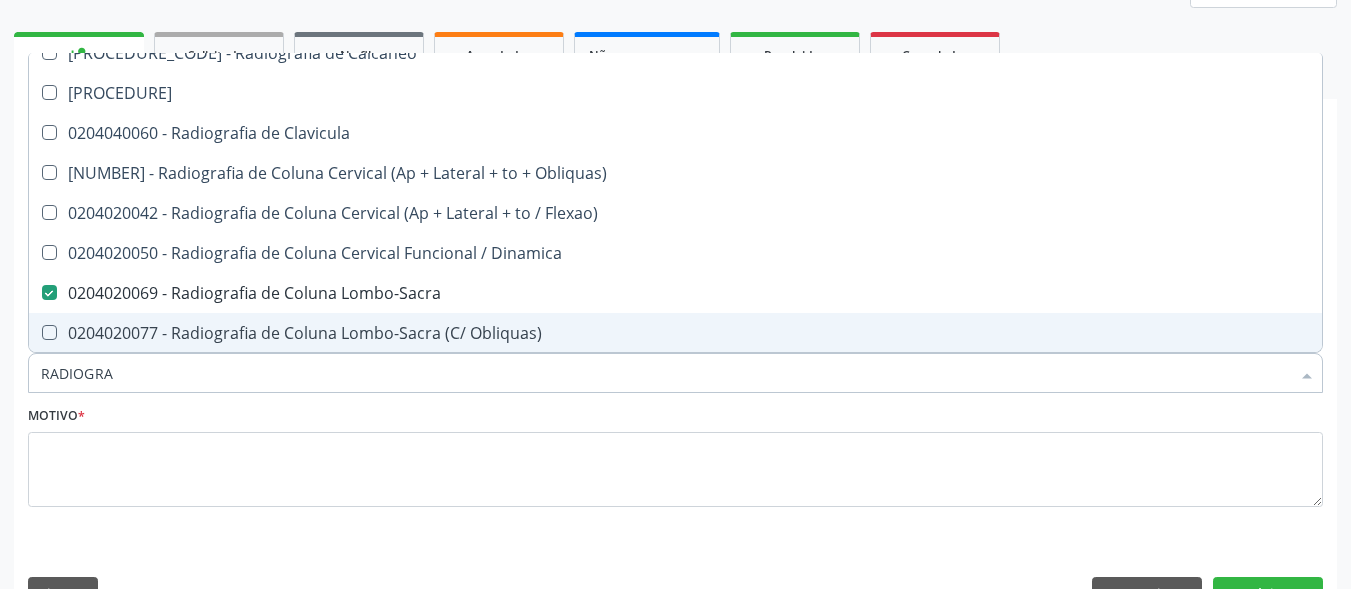 scroll, scrollTop: 317, scrollLeft: 0, axis: vertical 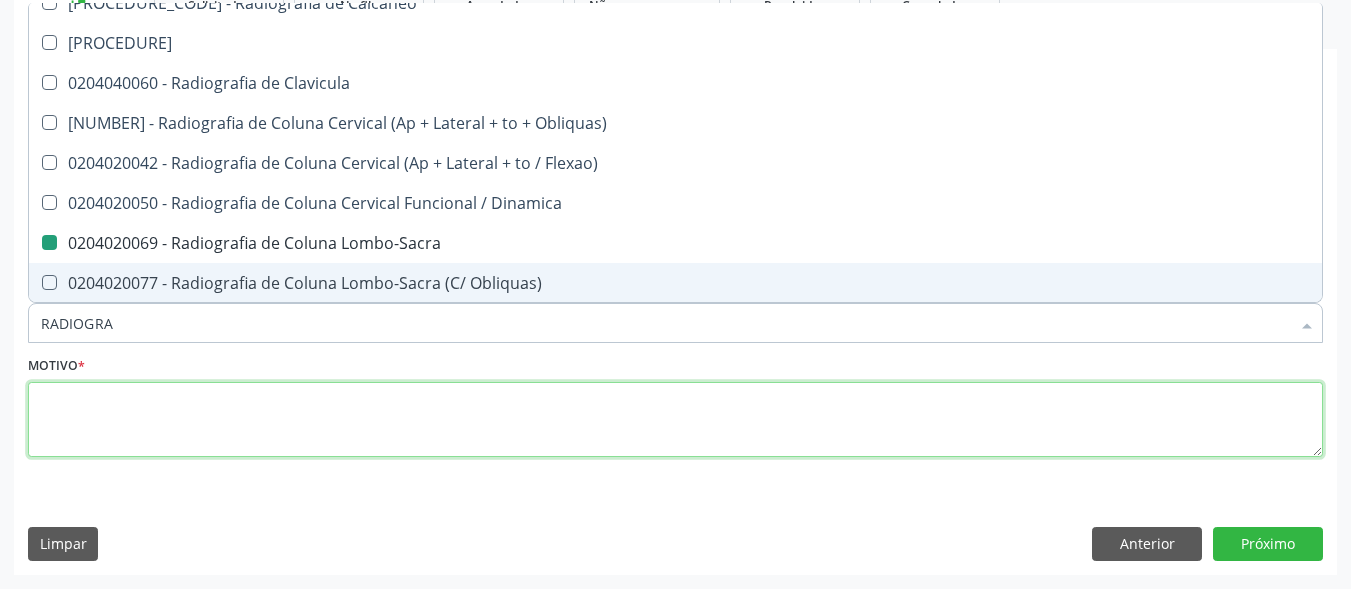 click at bounding box center [675, 420] 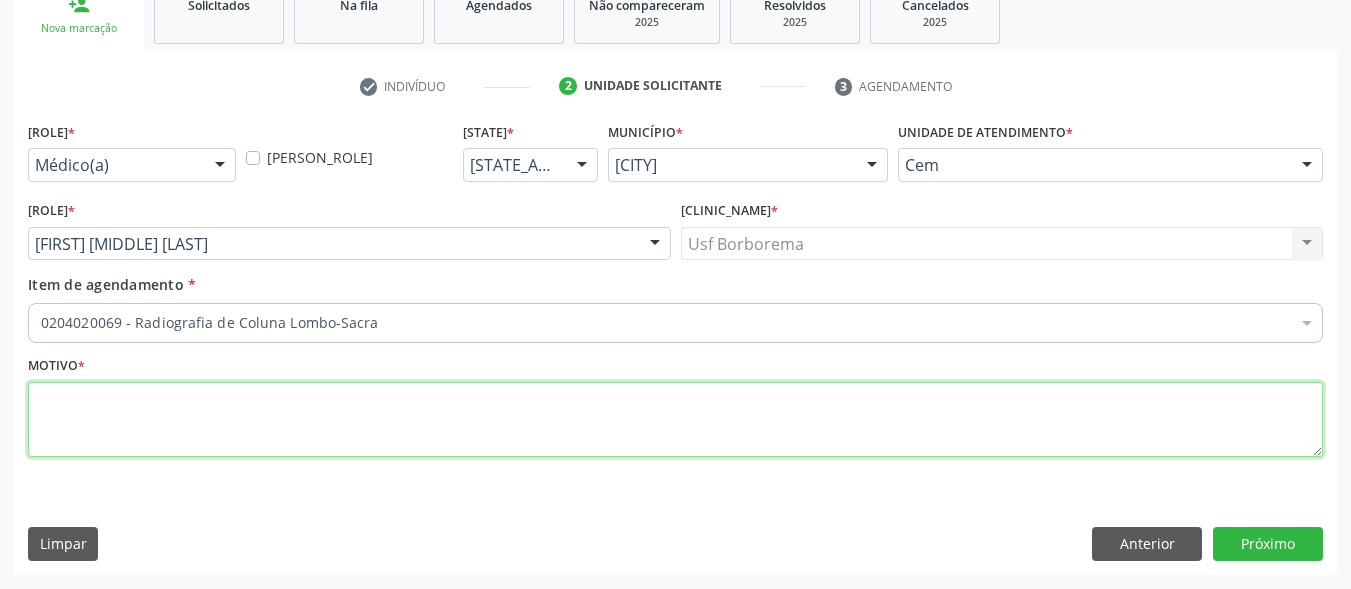 scroll, scrollTop: 0, scrollLeft: 0, axis: both 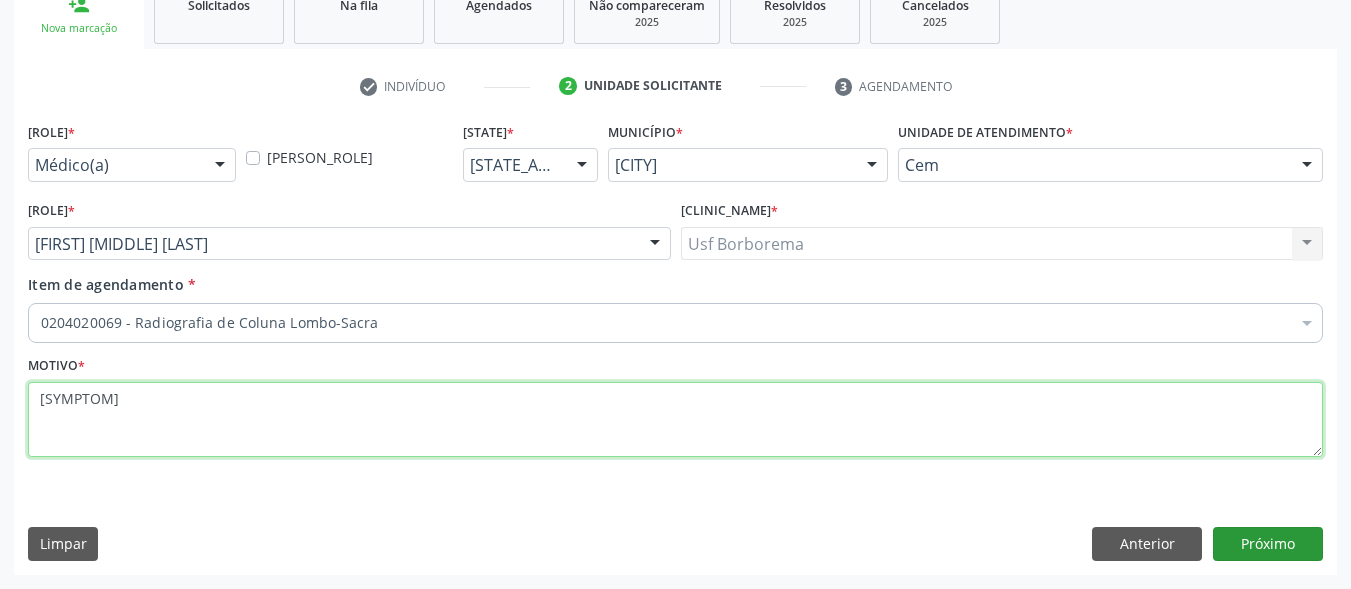 type on "DOR LOMBAR" 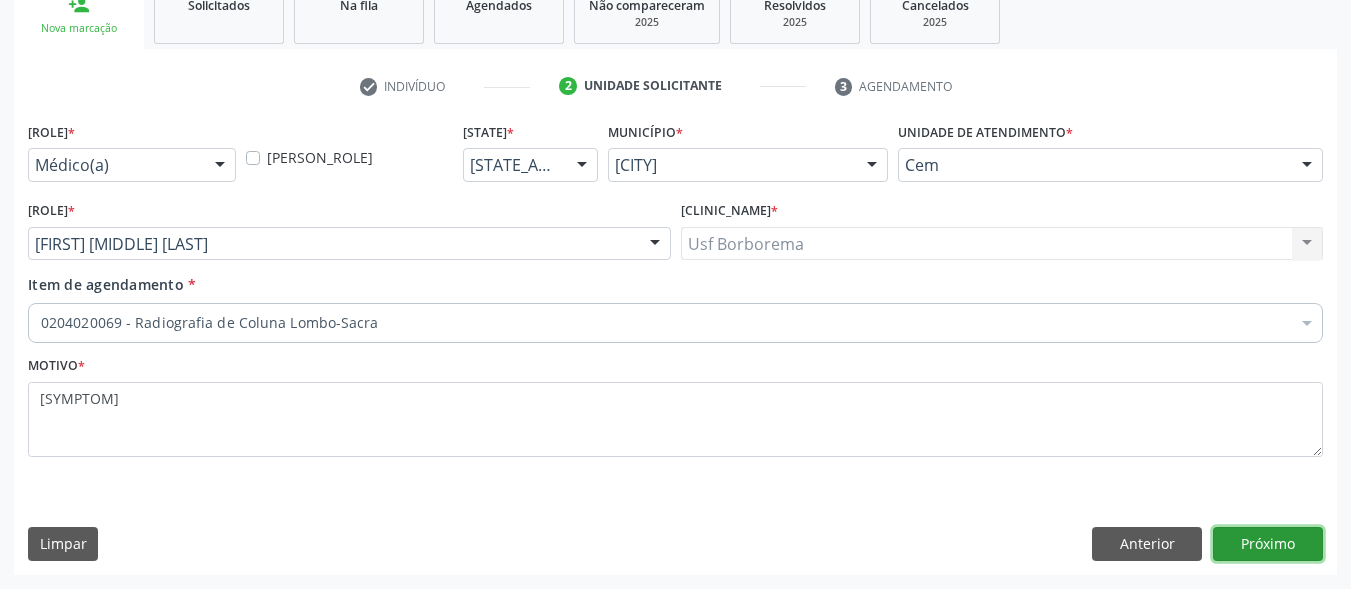 click on "Próximo" at bounding box center (1268, 544) 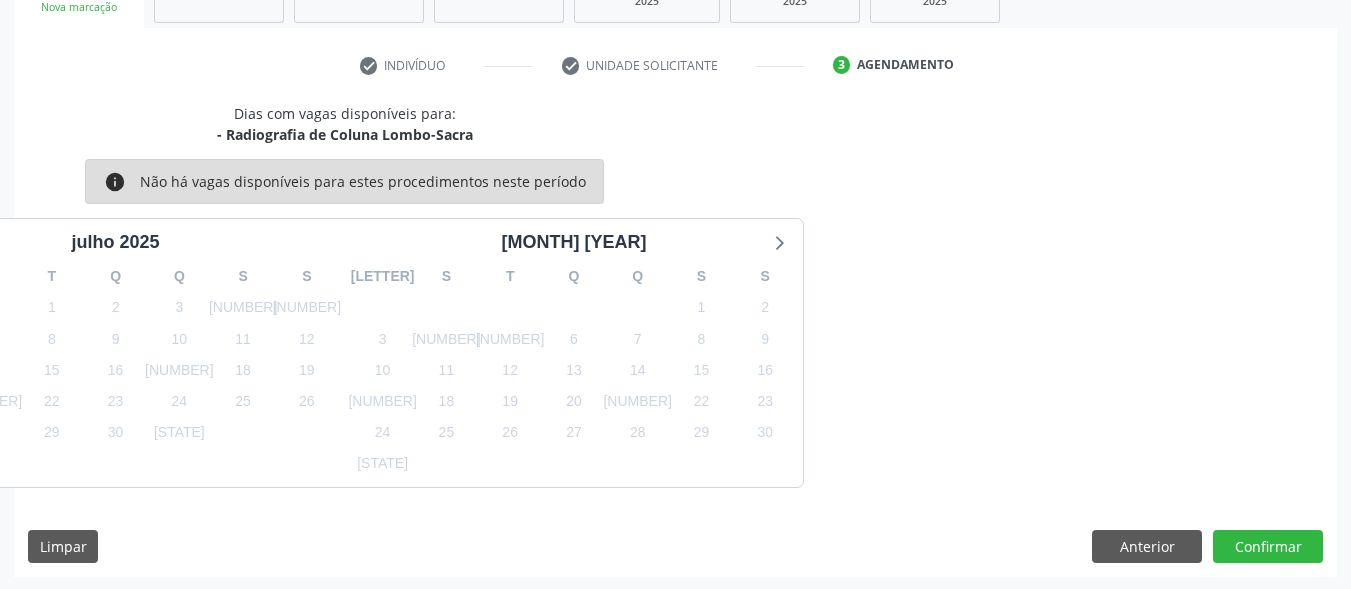 scroll, scrollTop: 340, scrollLeft: 0, axis: vertical 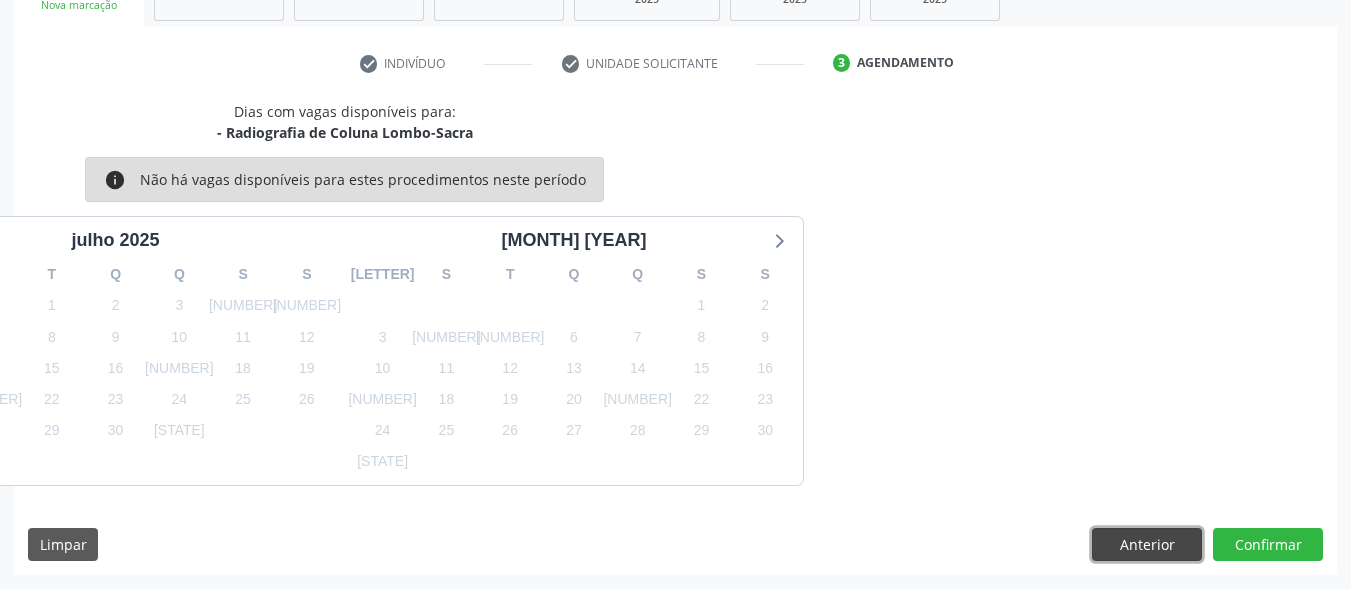 click on "Anterior" at bounding box center [1147, 545] 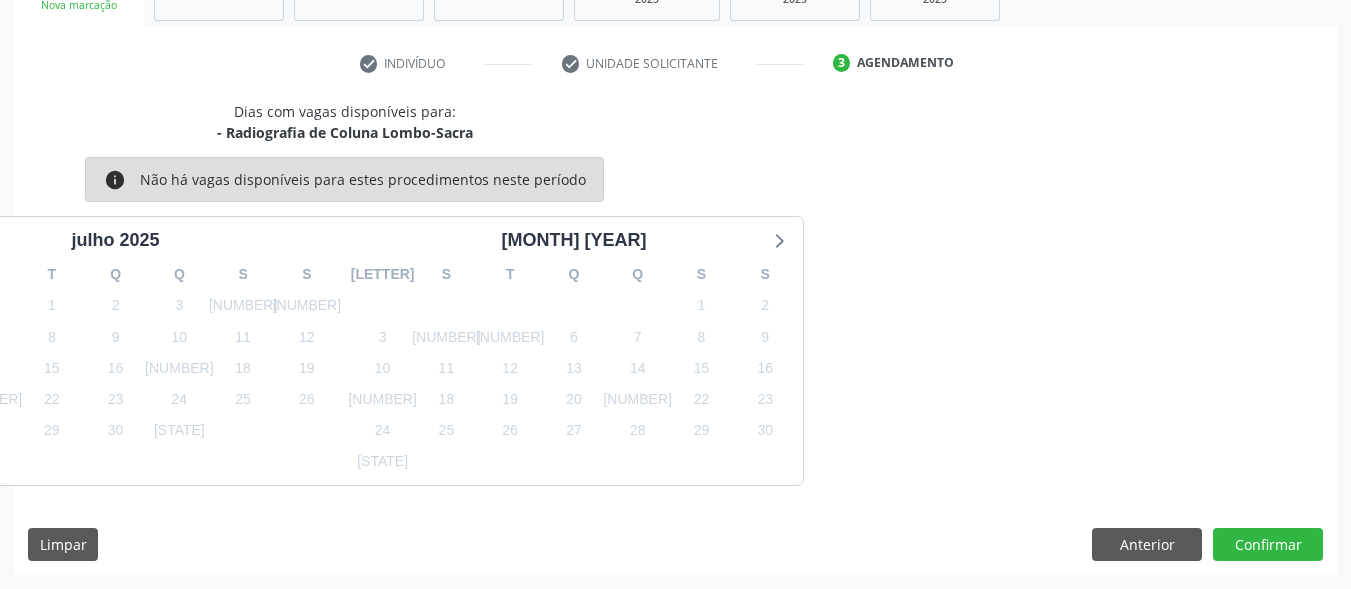 scroll, scrollTop: 317, scrollLeft: 0, axis: vertical 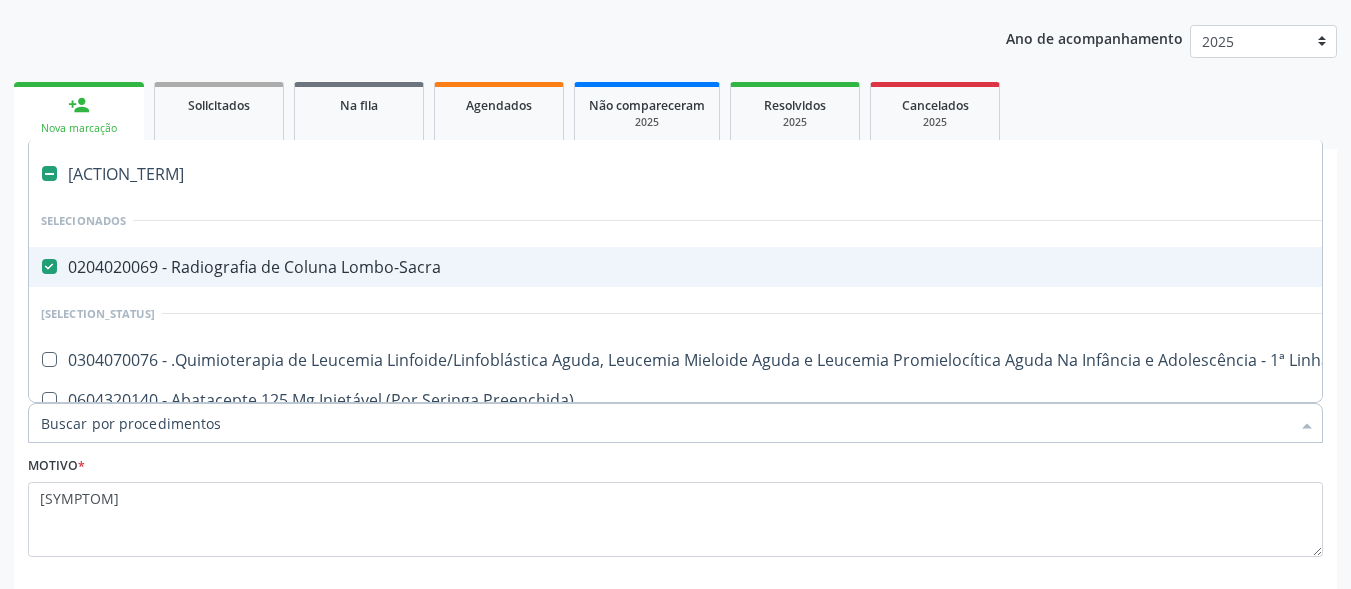 click at bounding box center [49, 266] 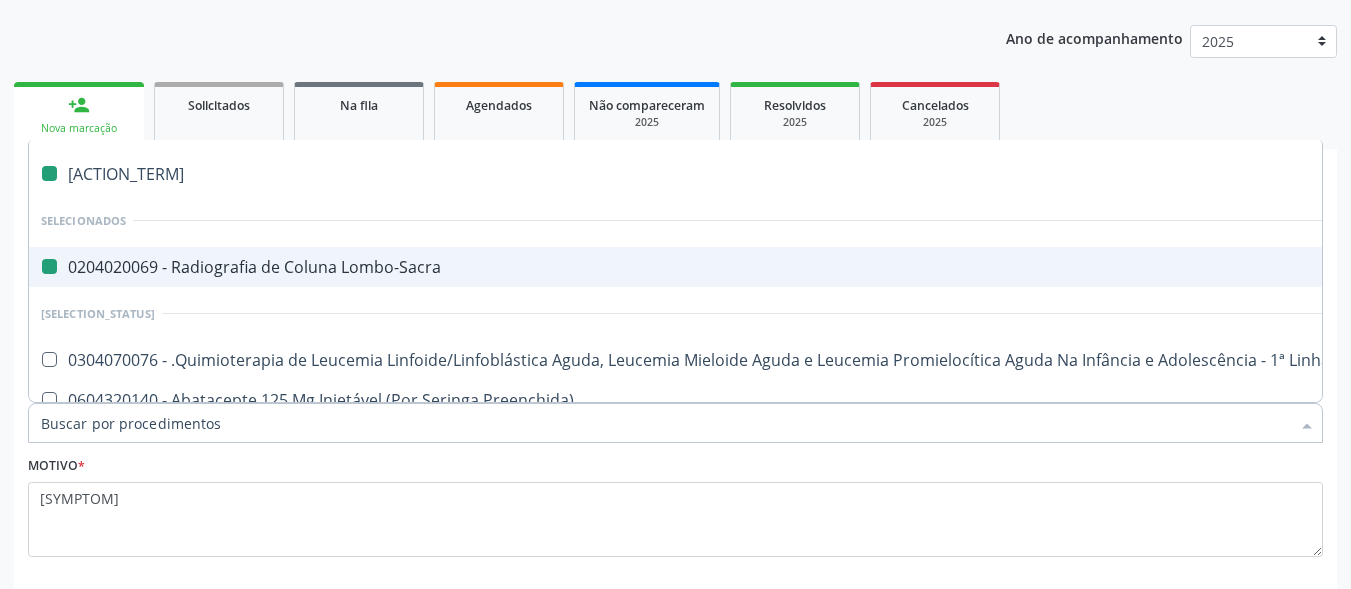 checkbox on "false" 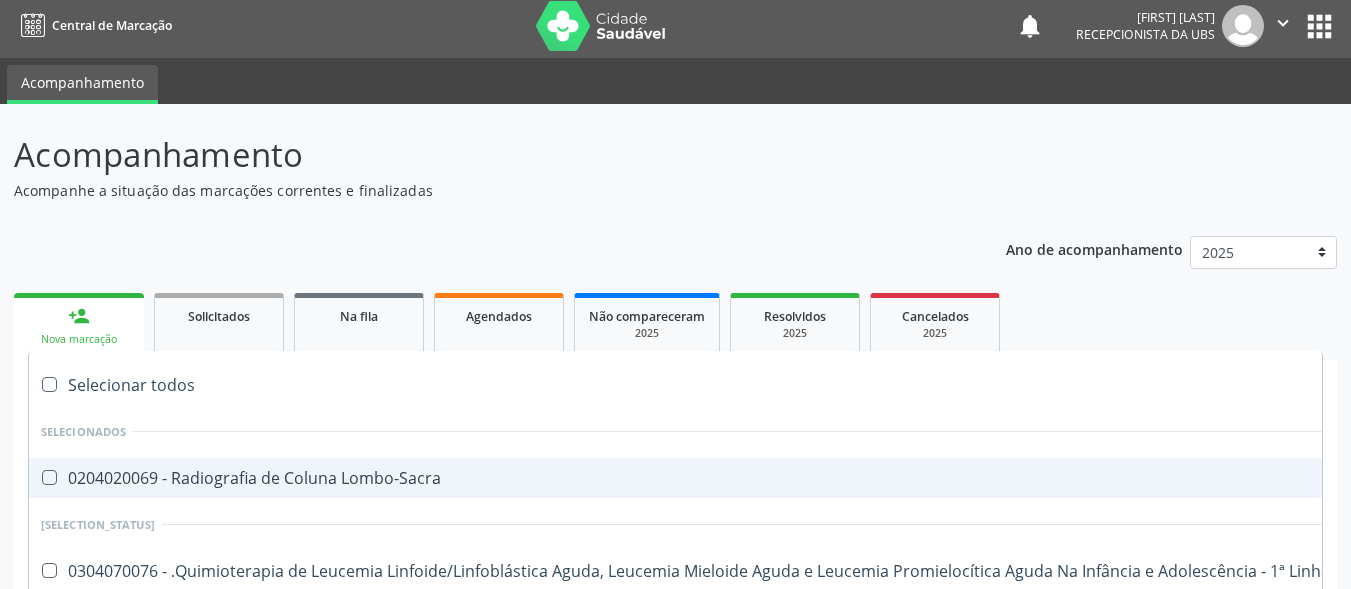 scroll, scrollTop: 0, scrollLeft: 0, axis: both 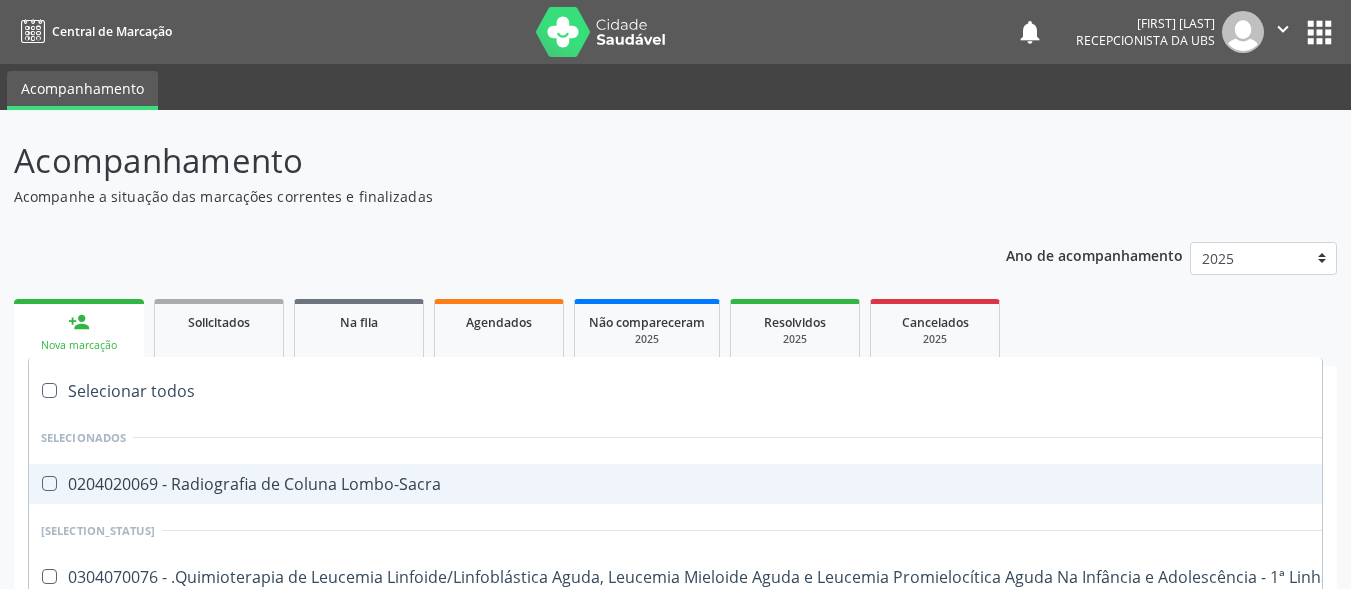 click on "person_add
Nova marcação" at bounding box center [79, 332] 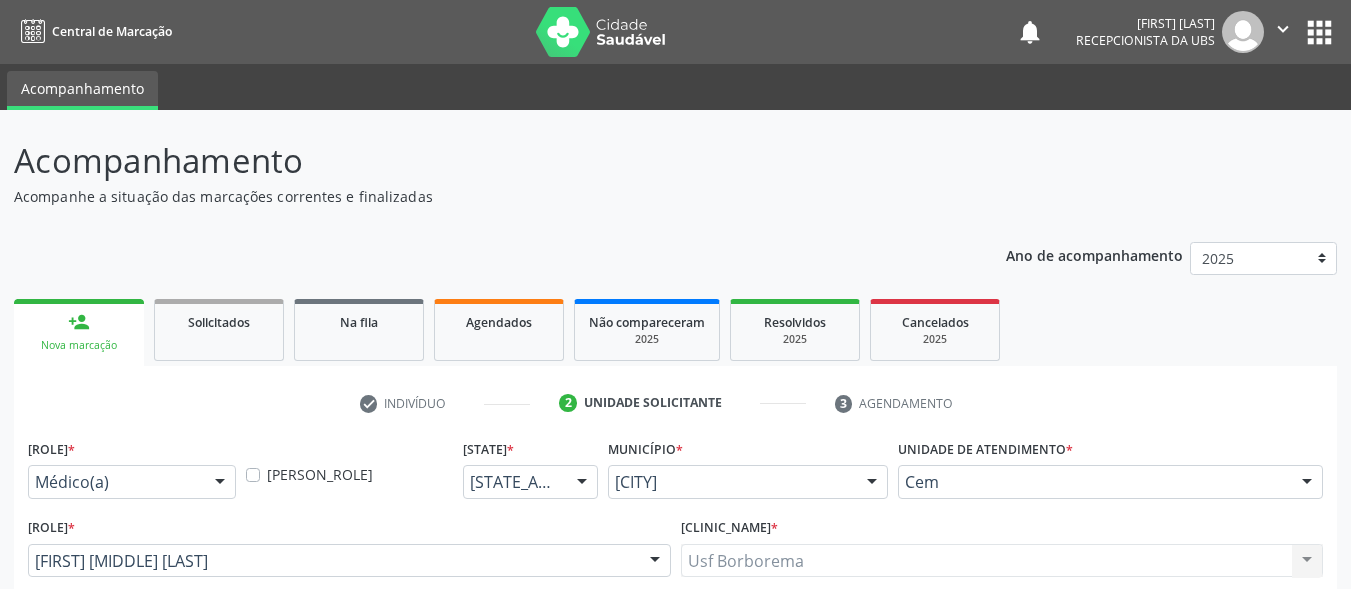 click on "person_add
Nova marcação" at bounding box center [79, 332] 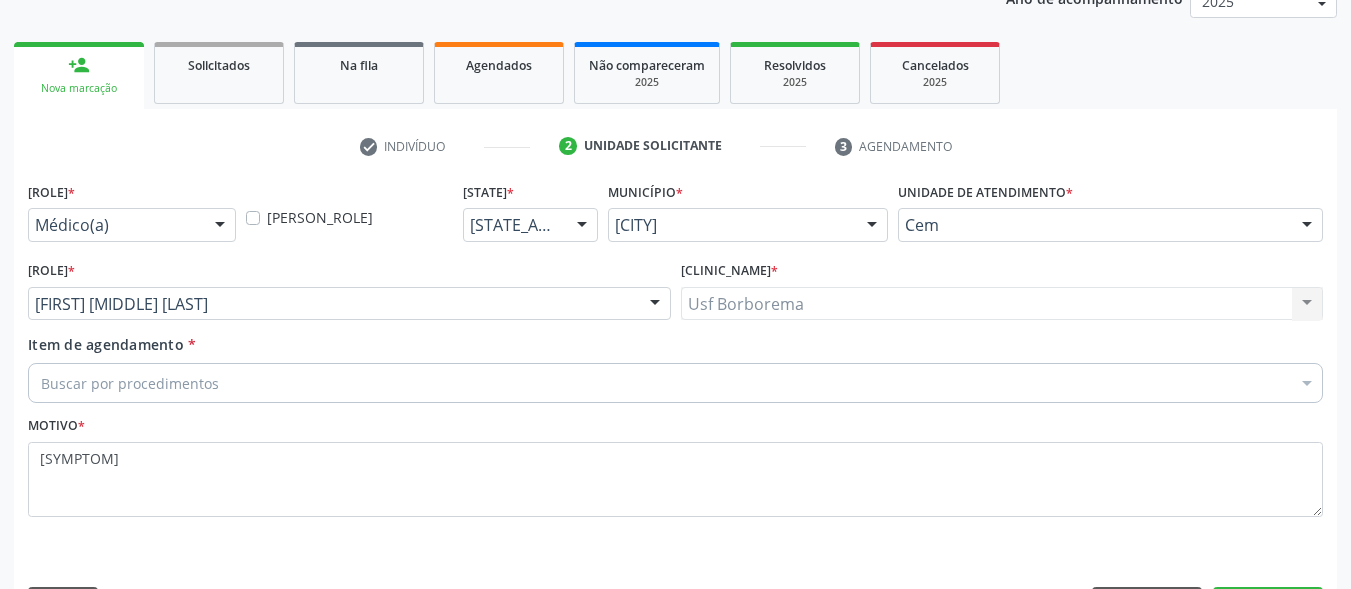 scroll, scrollTop: 317, scrollLeft: 0, axis: vertical 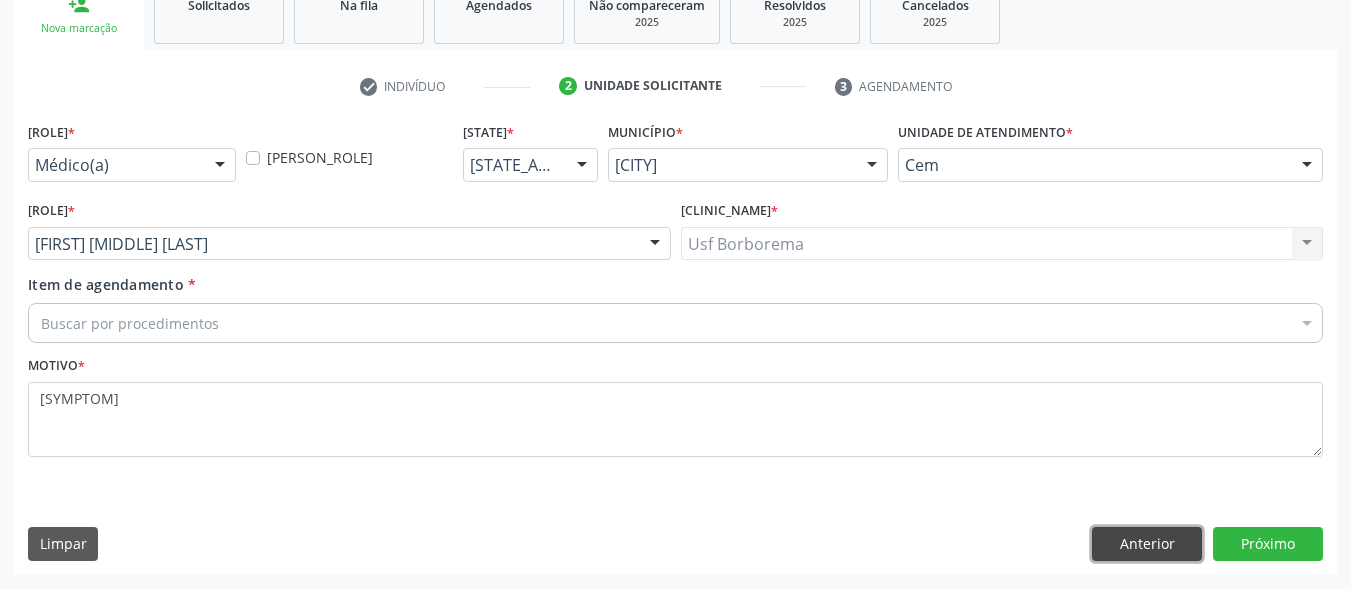 click on "Anterior" at bounding box center (1147, 544) 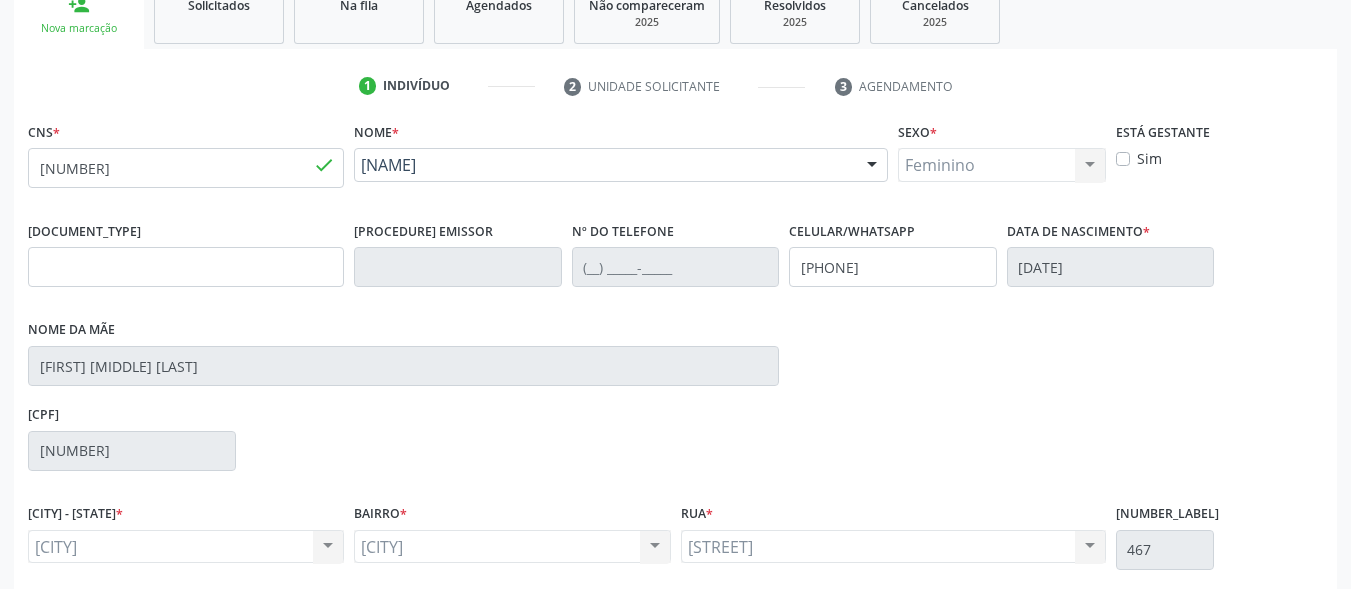 click on "done" at bounding box center (324, 165) 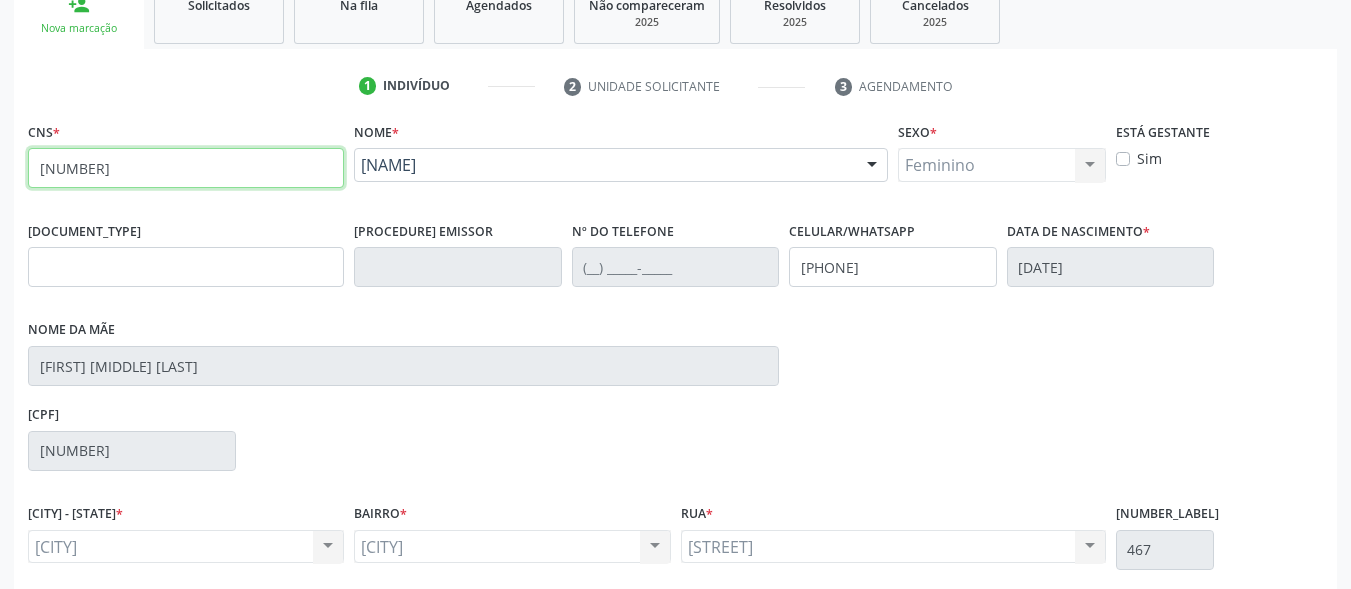 click on "702 1077 6551 2390" at bounding box center (186, 168) 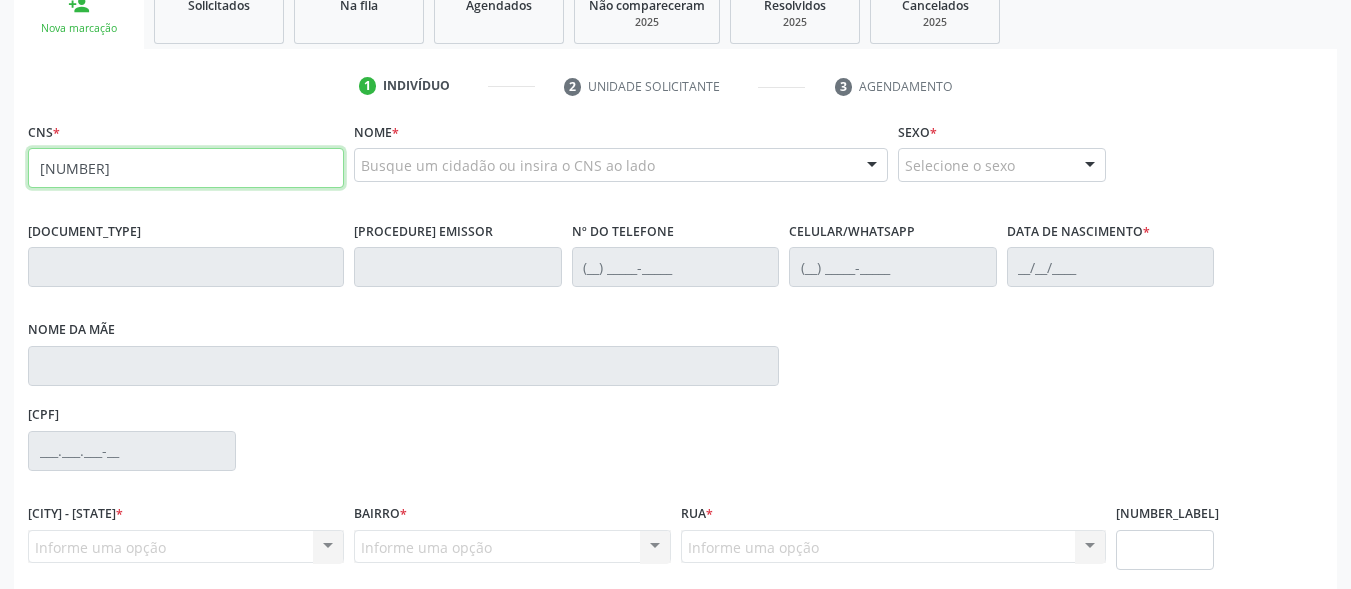 type on "702 8056 8886 7462" 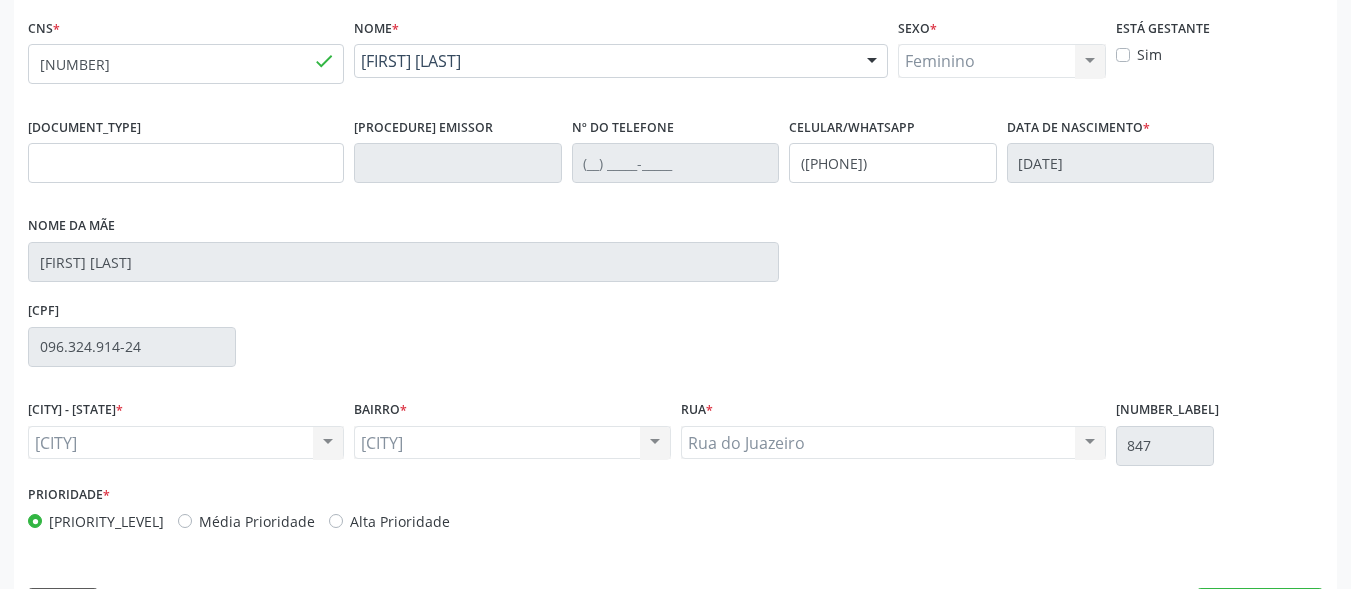 scroll, scrollTop: 481, scrollLeft: 0, axis: vertical 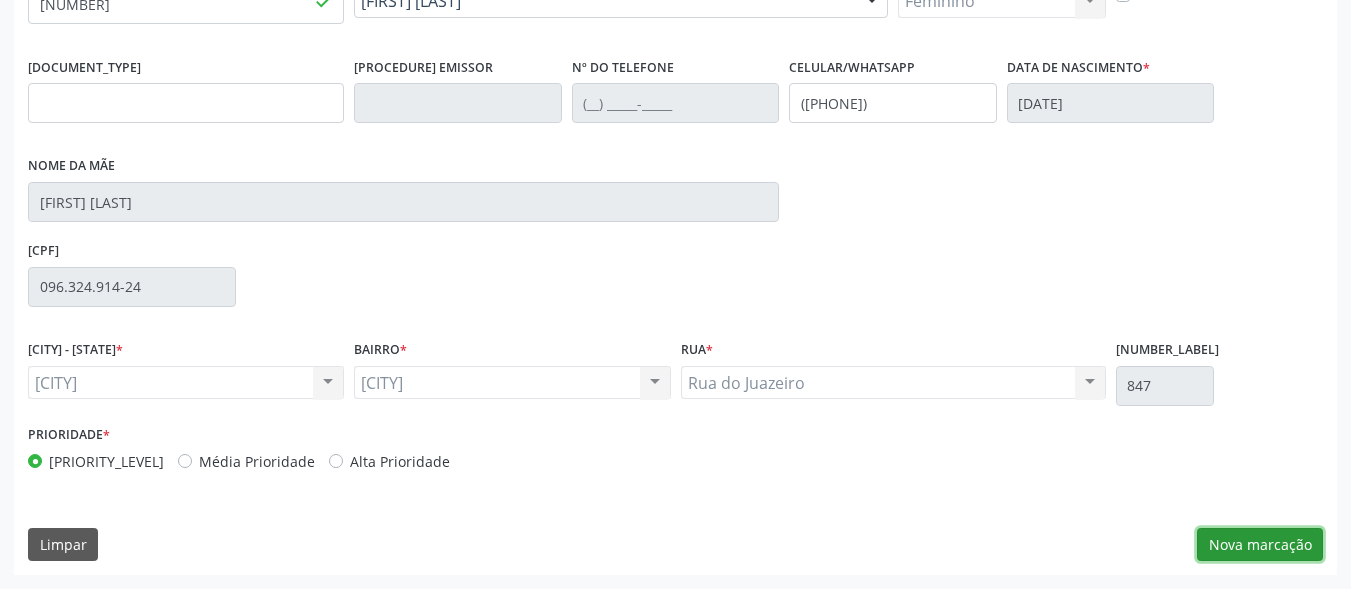 click on "•••• ••••••••" at bounding box center [1260, 545] 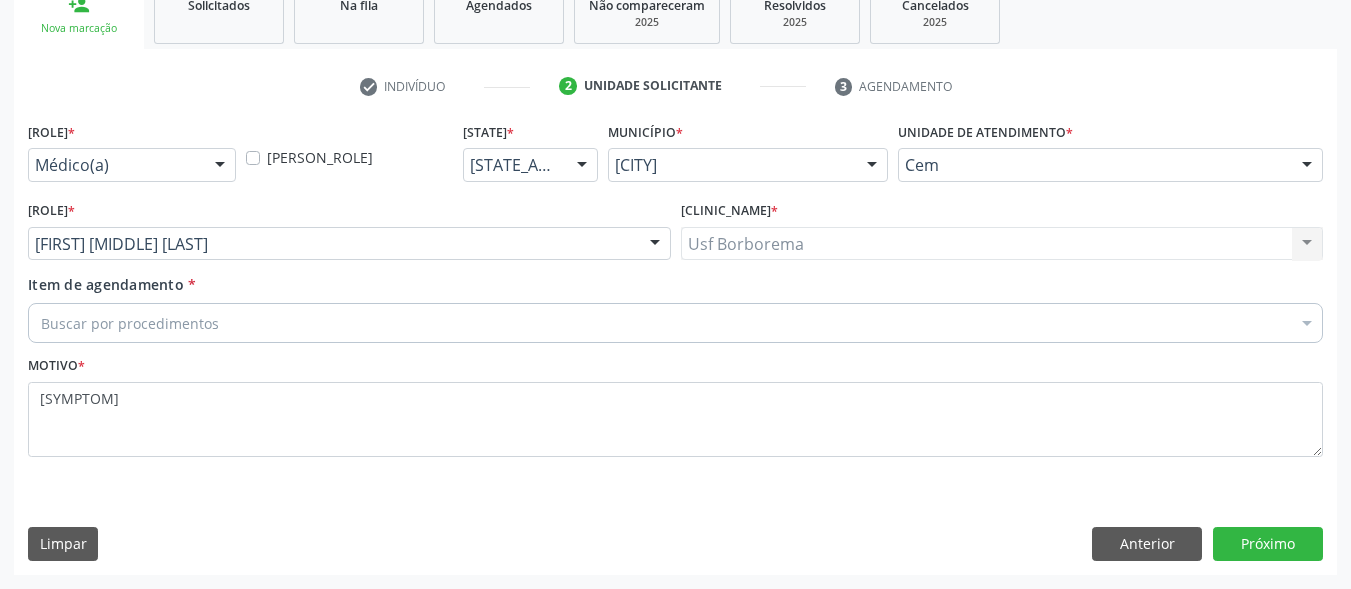 scroll, scrollTop: 317, scrollLeft: 0, axis: vertical 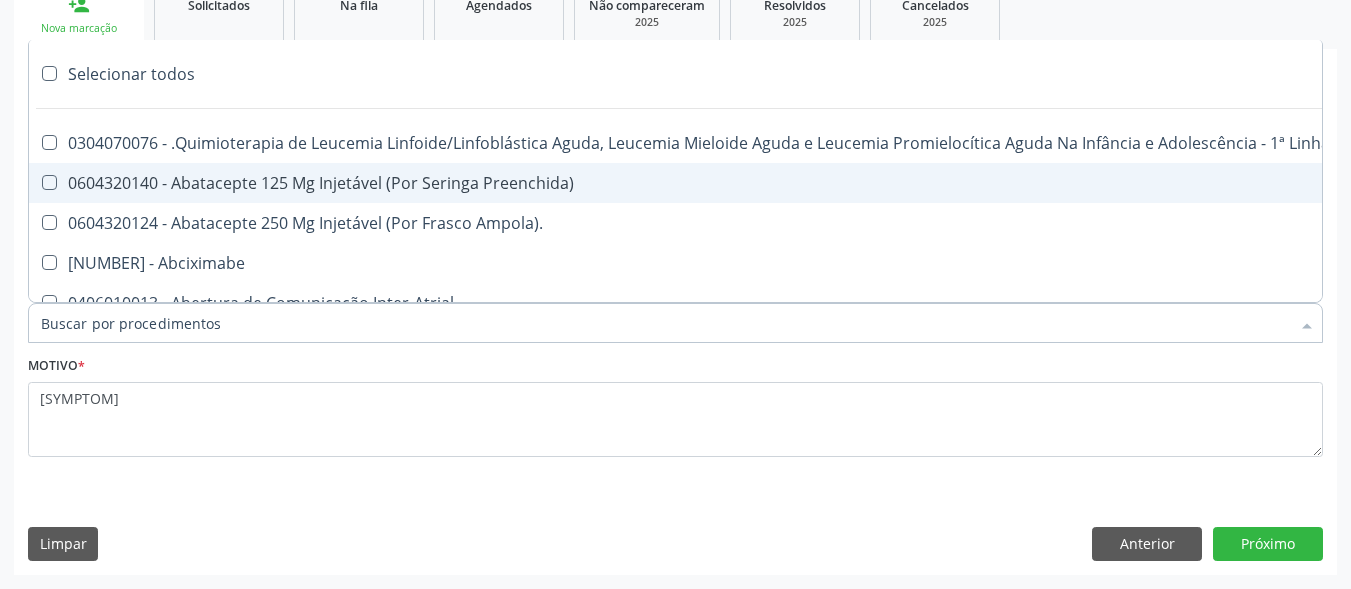 click at bounding box center [675, 323] 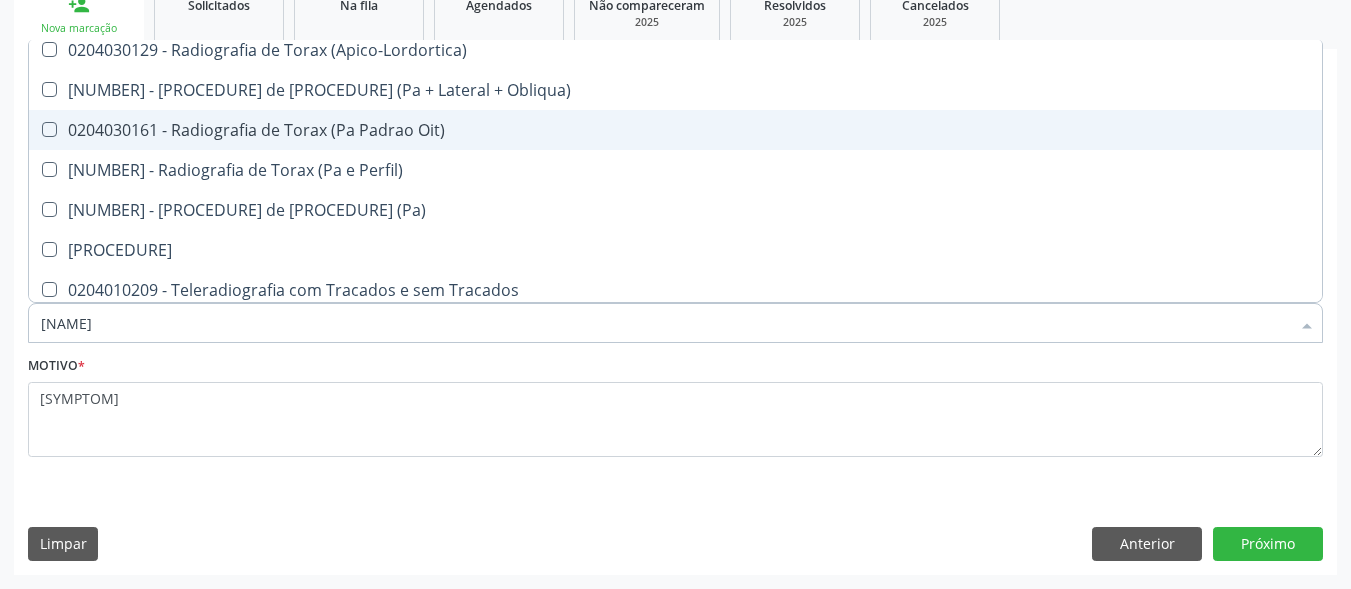 scroll, scrollTop: 2618, scrollLeft: 0, axis: vertical 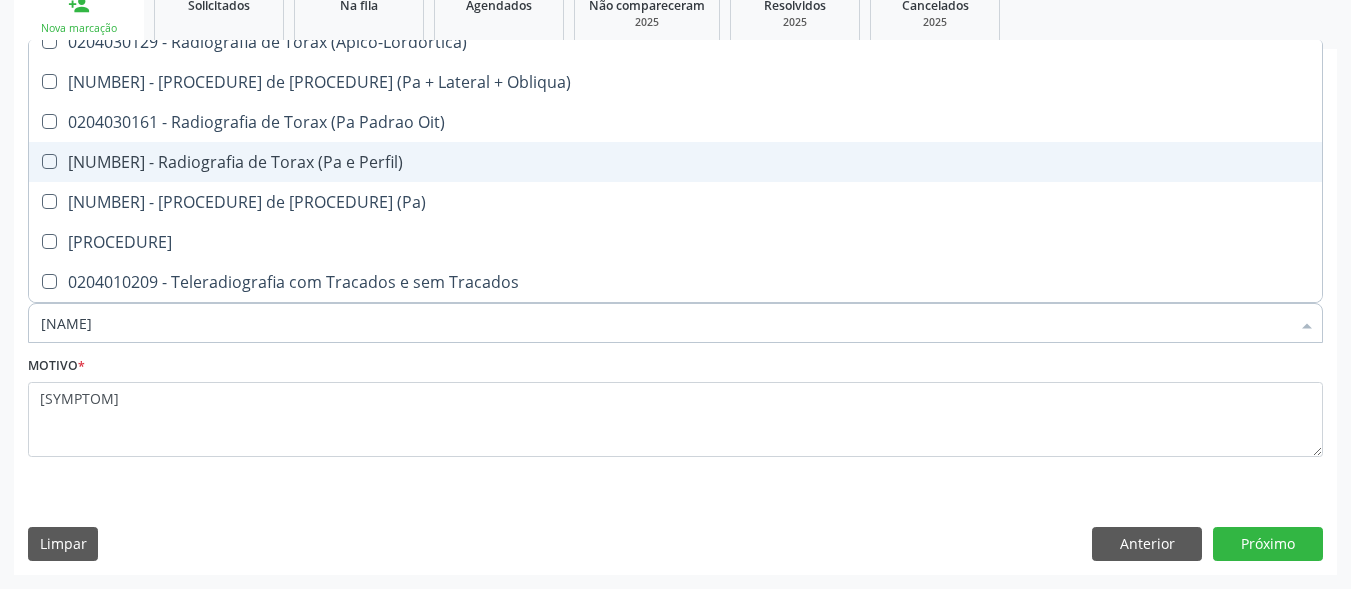 click on "[PROCEDURE_CODE] - Radiografia de Torax (Pa e Perfil)" at bounding box center (675, 162) 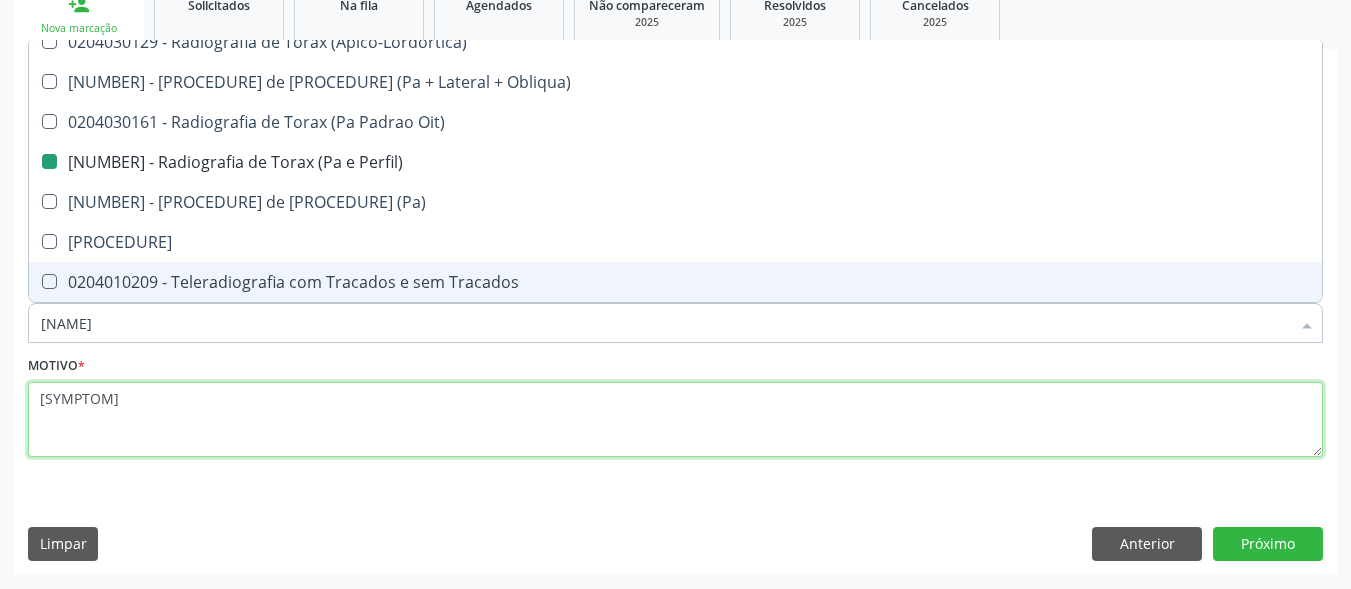 click on "DOR LOMBAR" at bounding box center (675, 420) 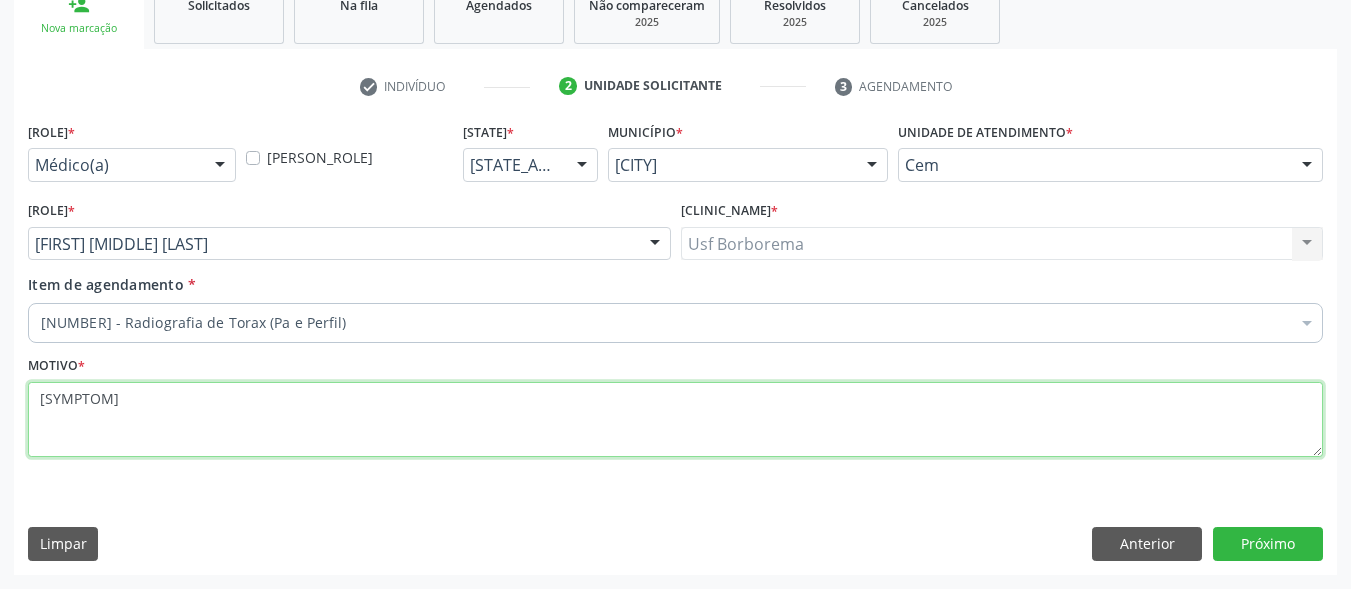 scroll, scrollTop: 0, scrollLeft: 0, axis: both 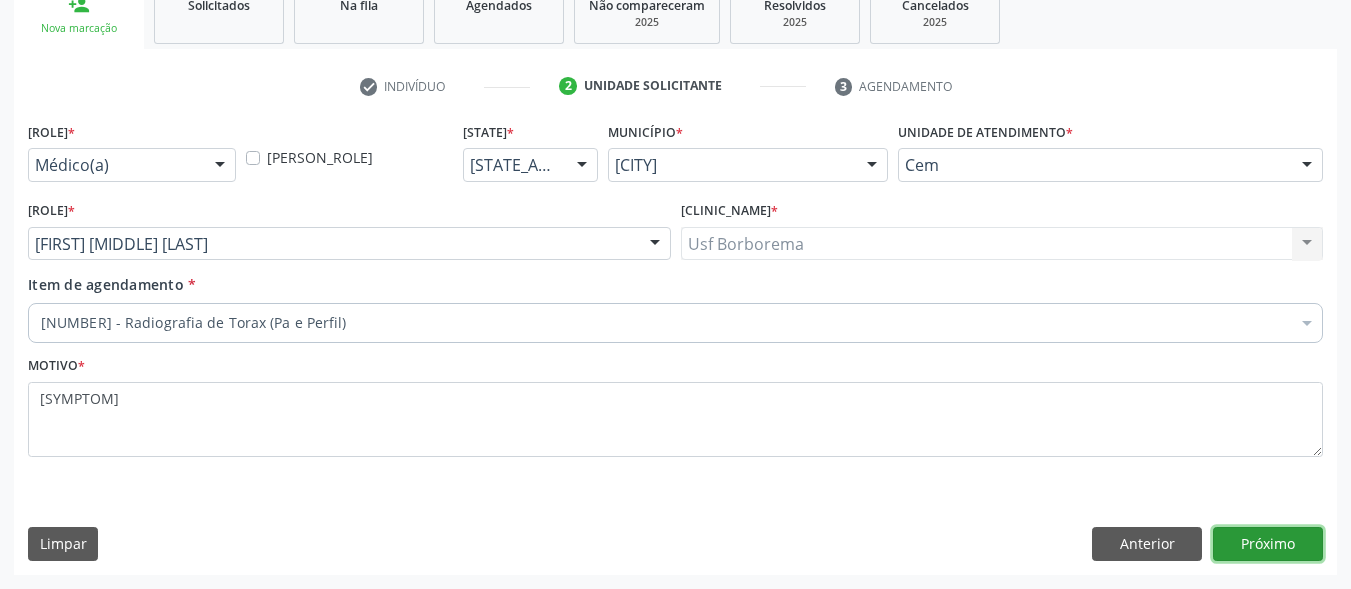 click on "Próximo" at bounding box center (1268, 544) 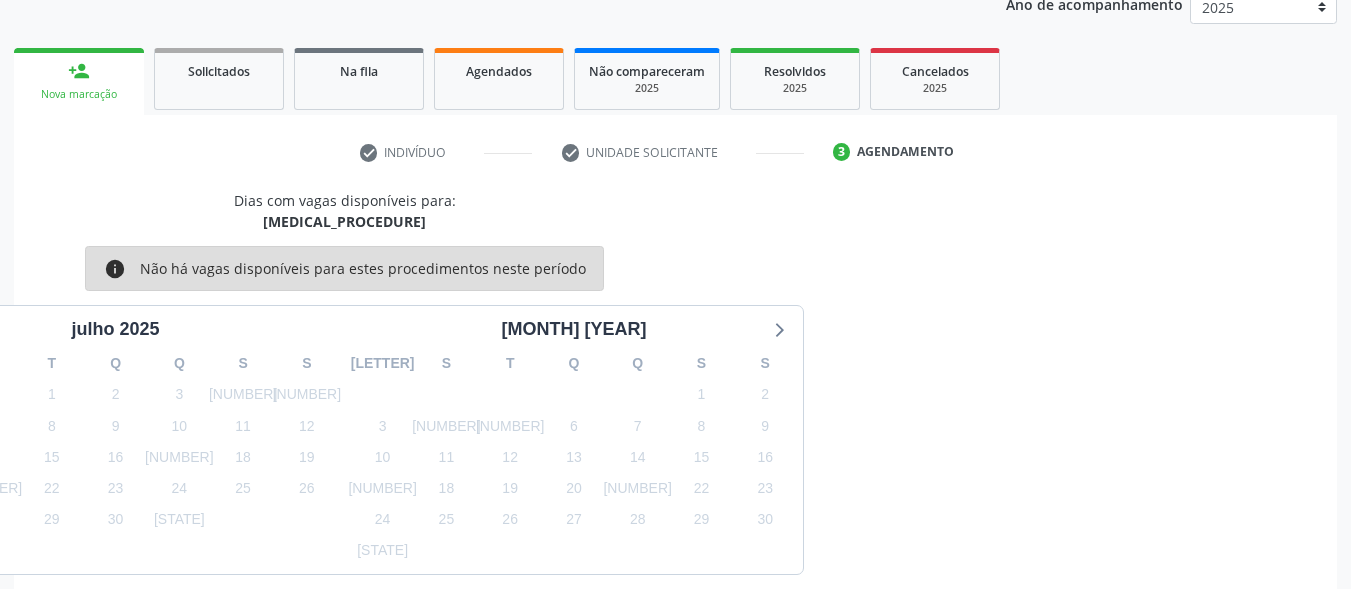 scroll, scrollTop: 217, scrollLeft: 0, axis: vertical 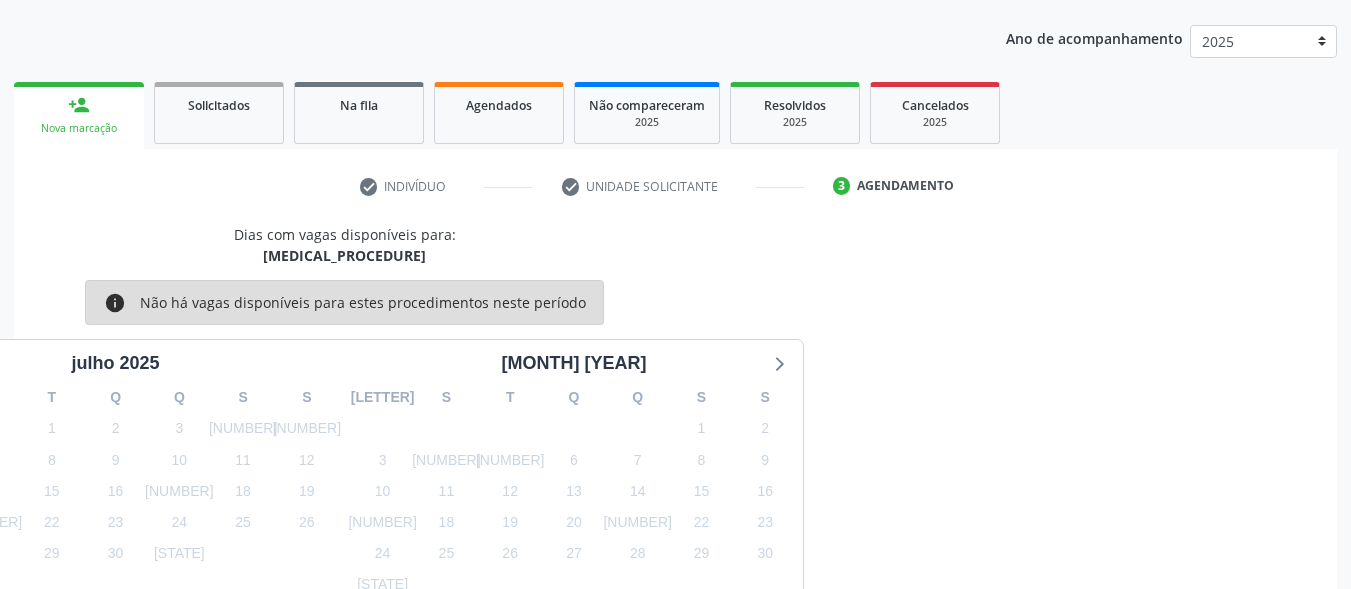 click on "person_add
Nova marcação" at bounding box center [79, 115] 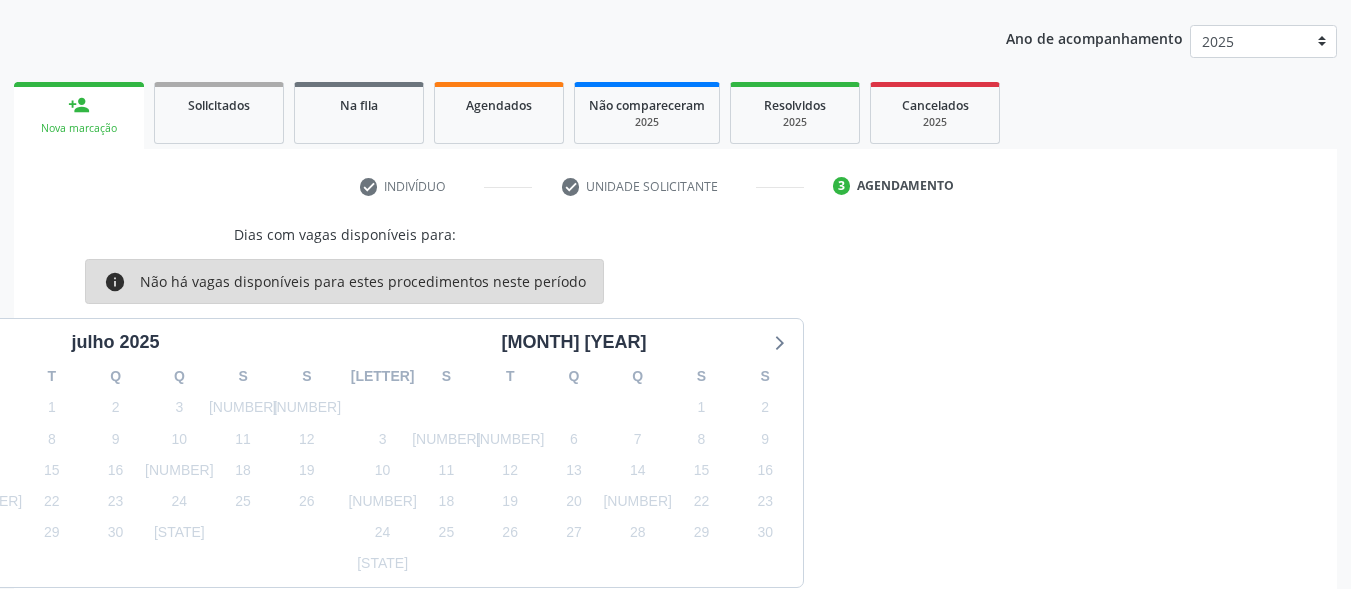 scroll, scrollTop: 0, scrollLeft: 0, axis: both 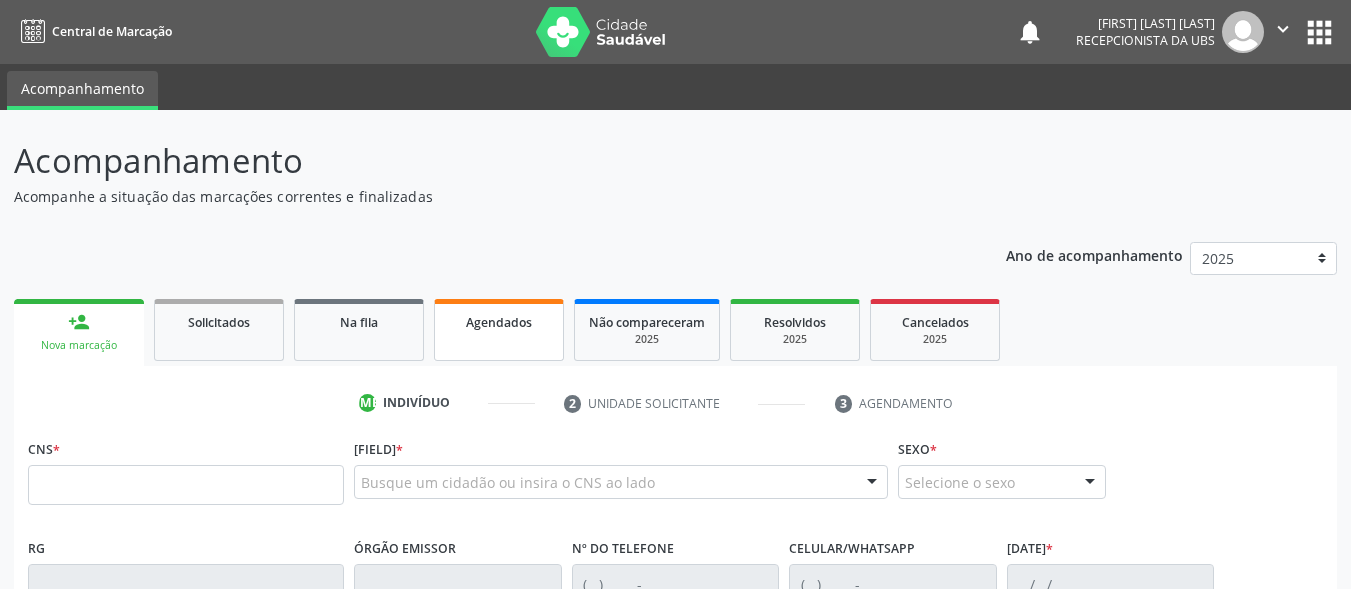 click on "Agendados" at bounding box center [499, 321] 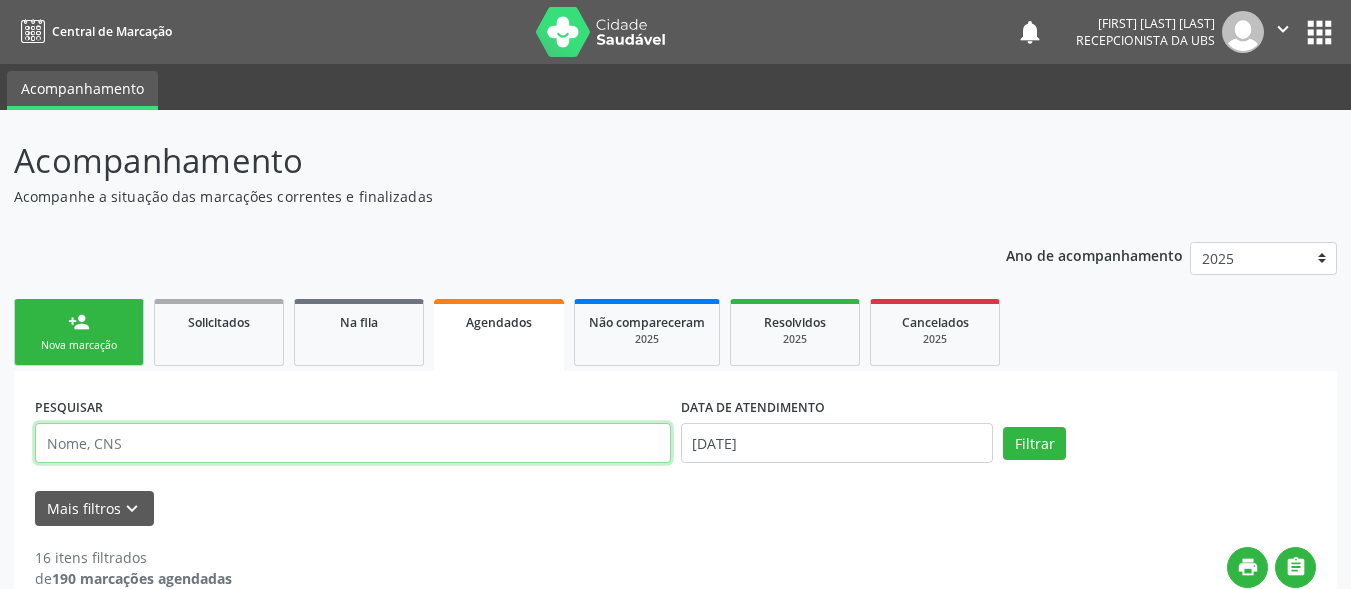 click at bounding box center (353, 443) 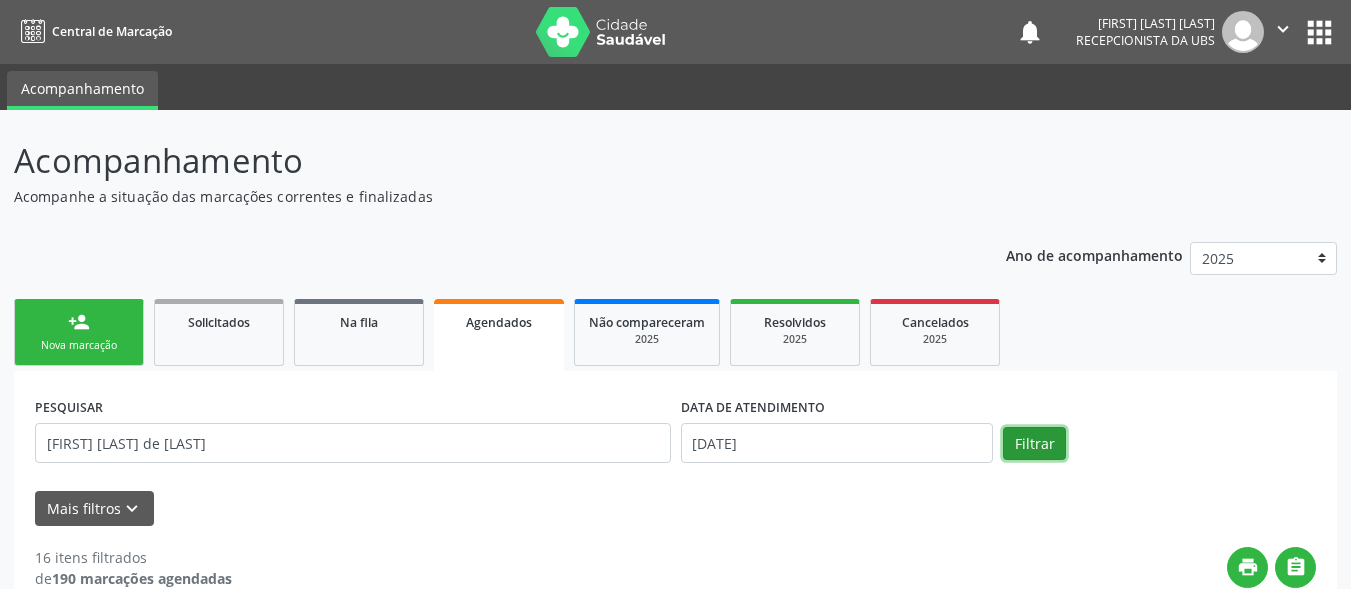 click on "Filtrar" at bounding box center [1034, 444] 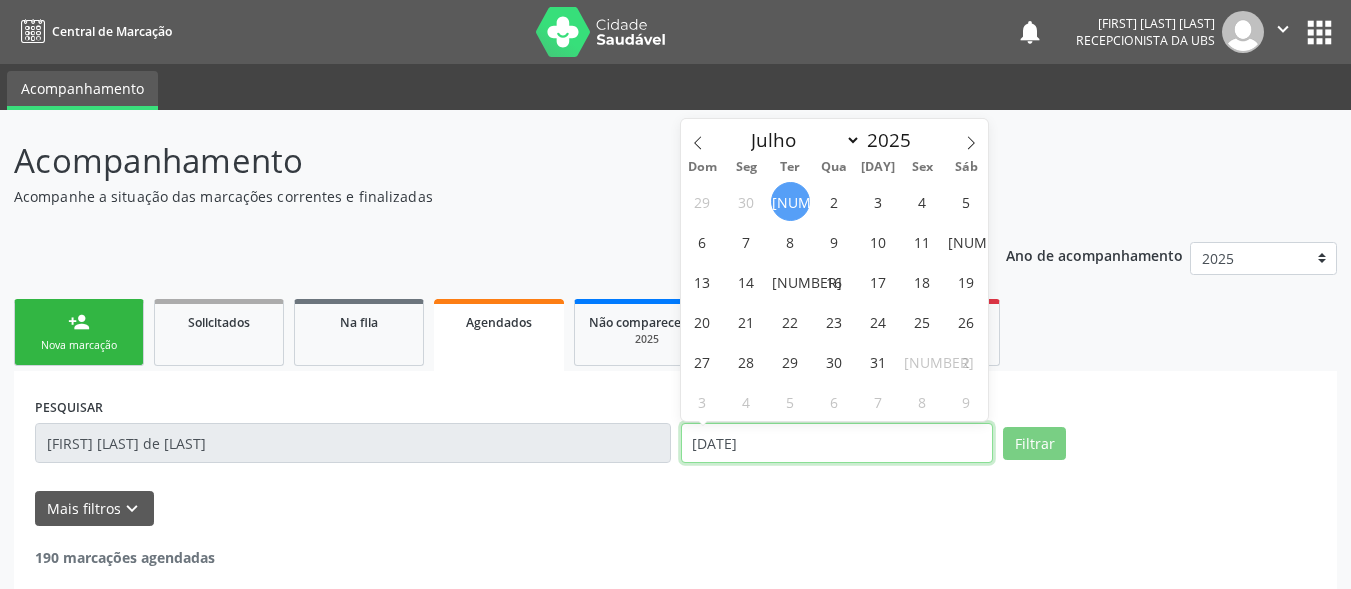 click on "01/07/2025" at bounding box center (837, 443) 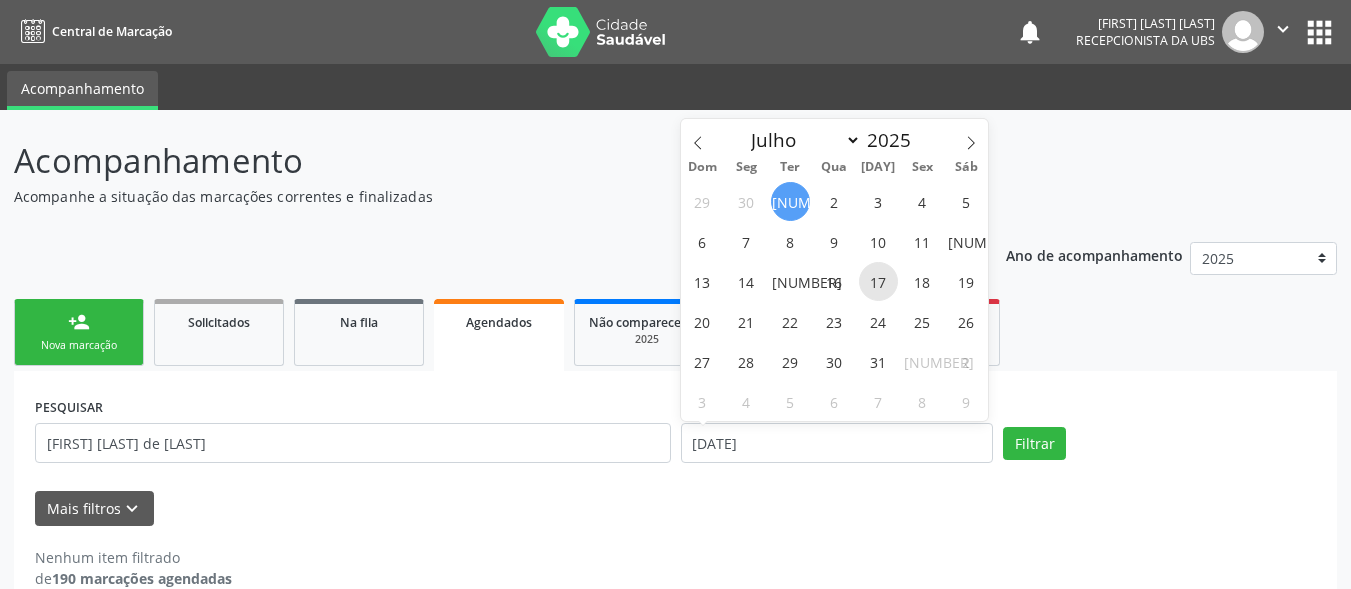click on "[NUMBER]" at bounding box center (878, 281) 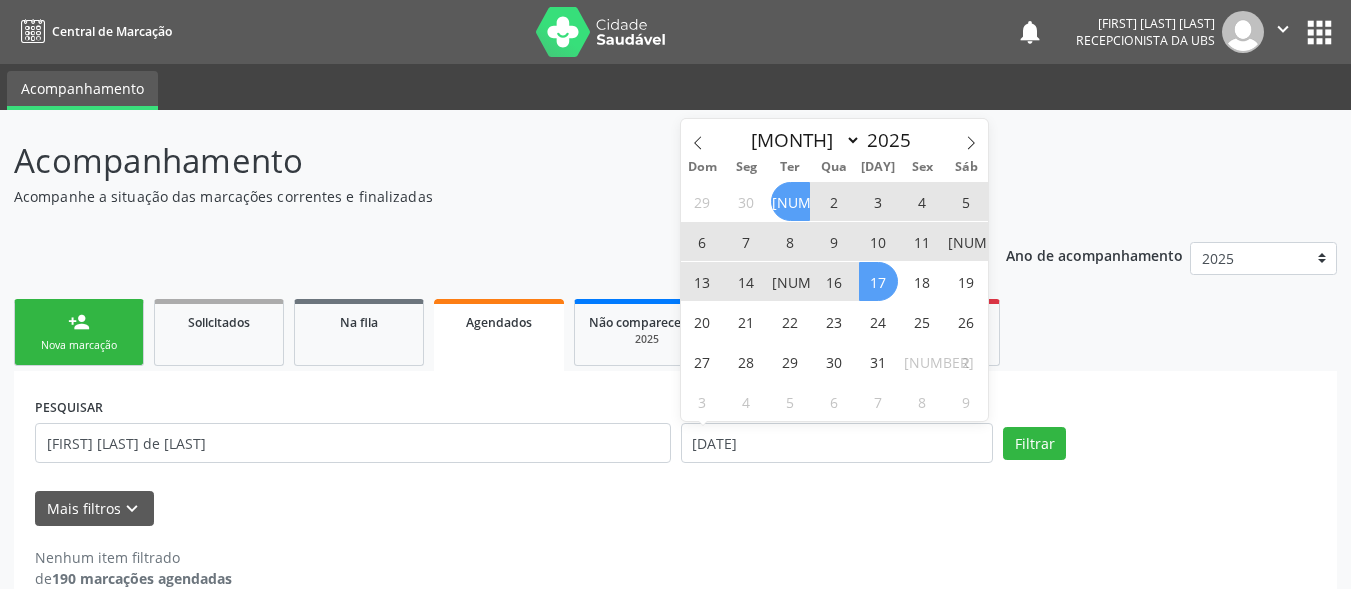 click on "1" at bounding box center (790, 201) 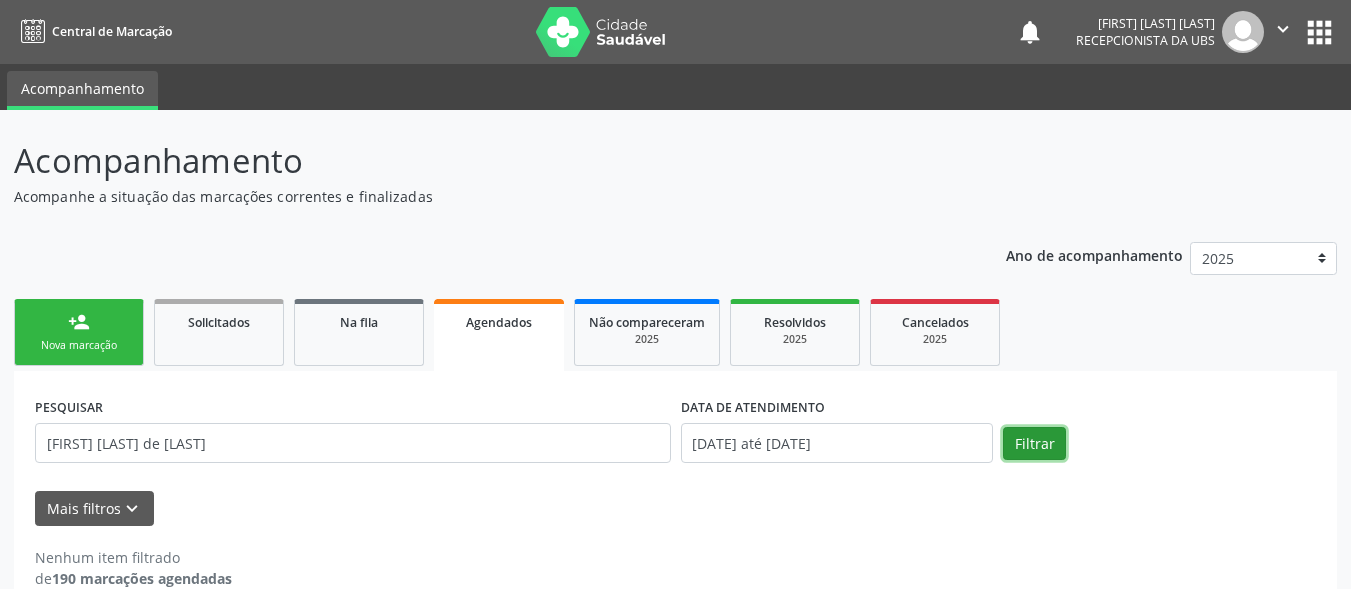 click on "Filtrar" at bounding box center [1034, 444] 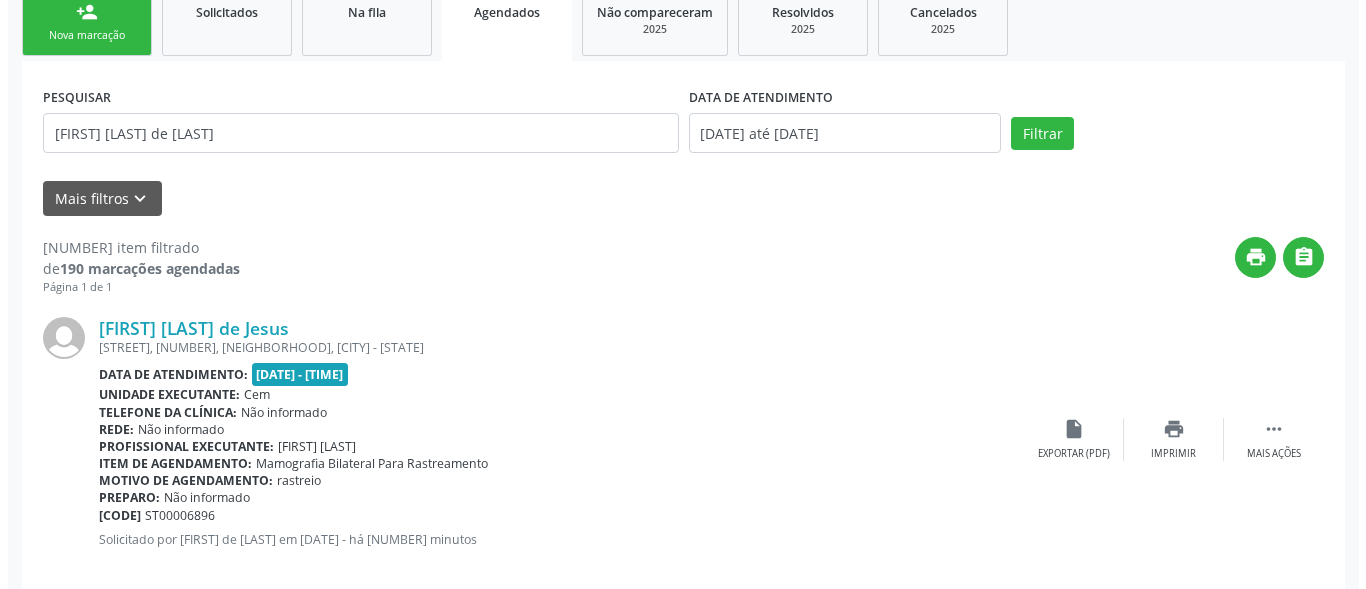 scroll, scrollTop: 339, scrollLeft: 0, axis: vertical 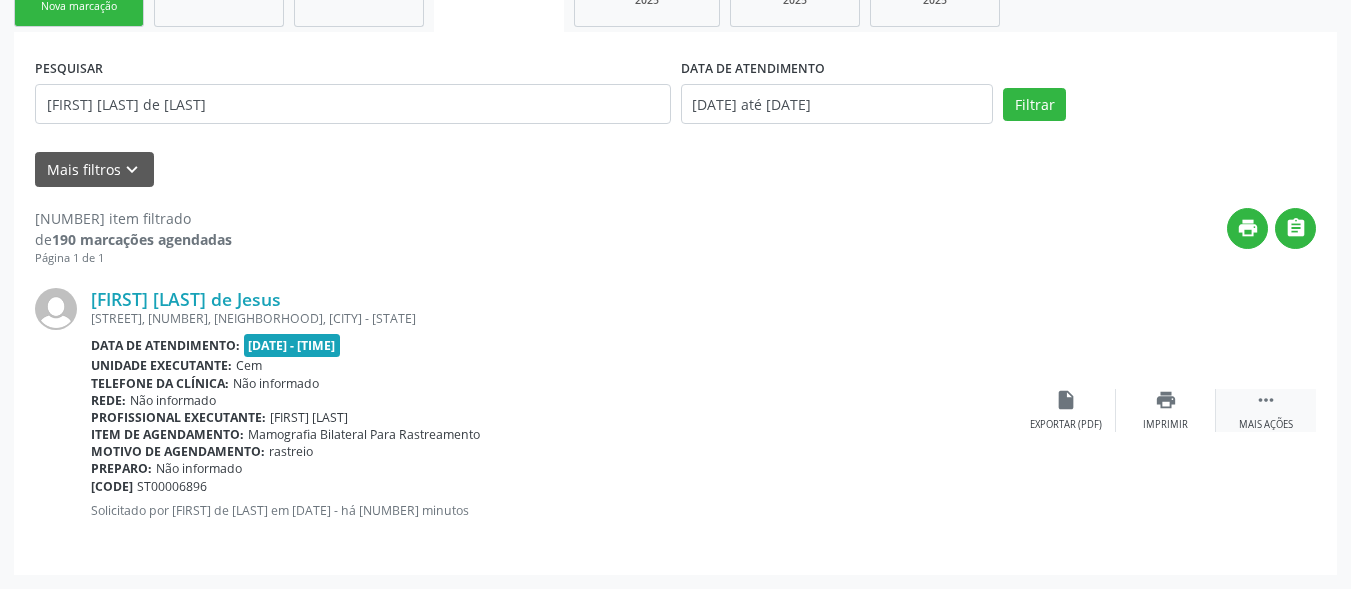 click on "" at bounding box center (1266, 400) 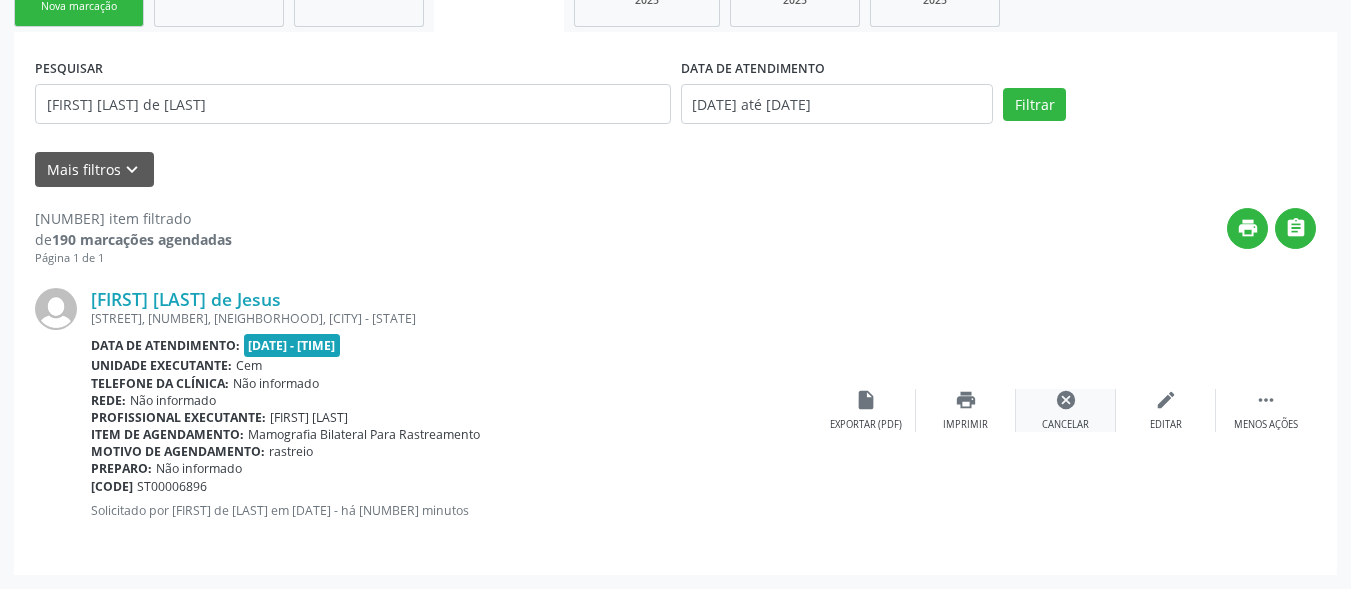 click on "cancel
Cancelar" at bounding box center (1066, 410) 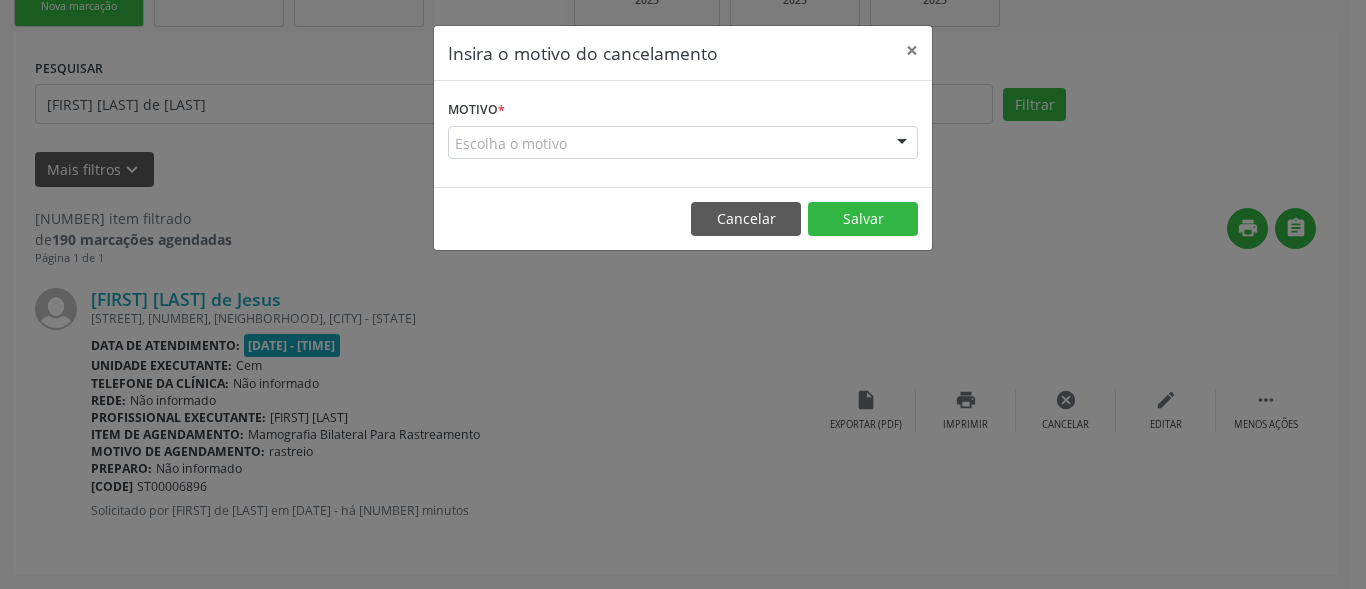 click on "Escolha o motivo" at bounding box center (683, 143) 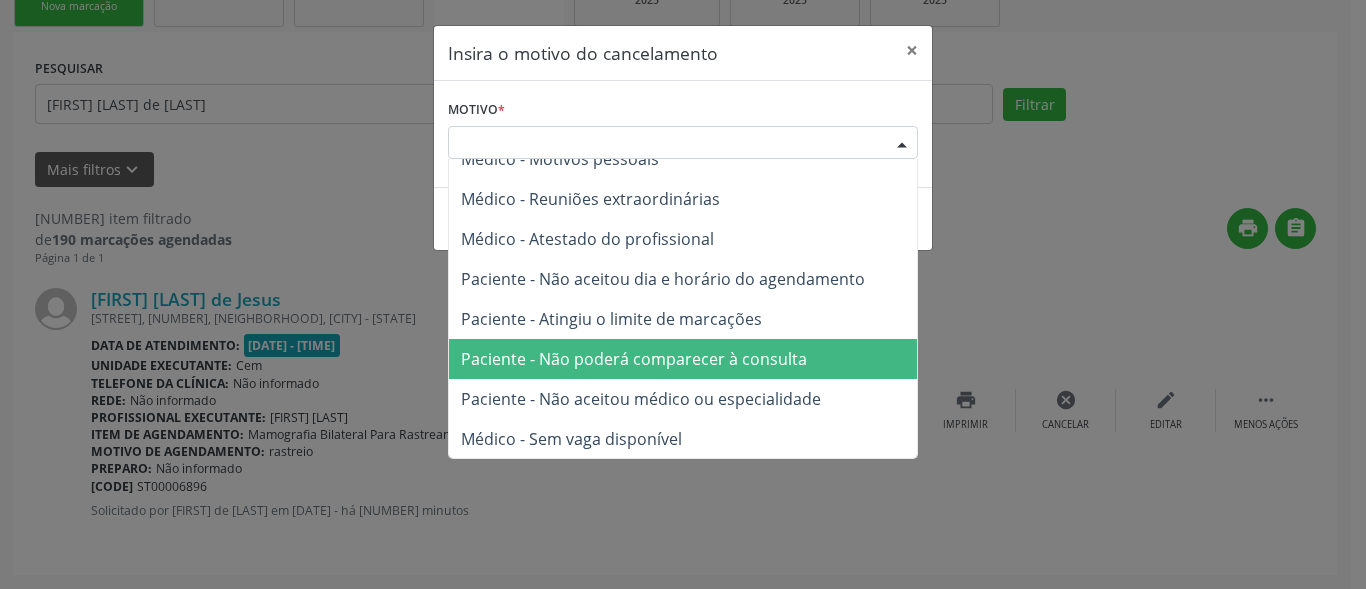 scroll, scrollTop: 101, scrollLeft: 0, axis: vertical 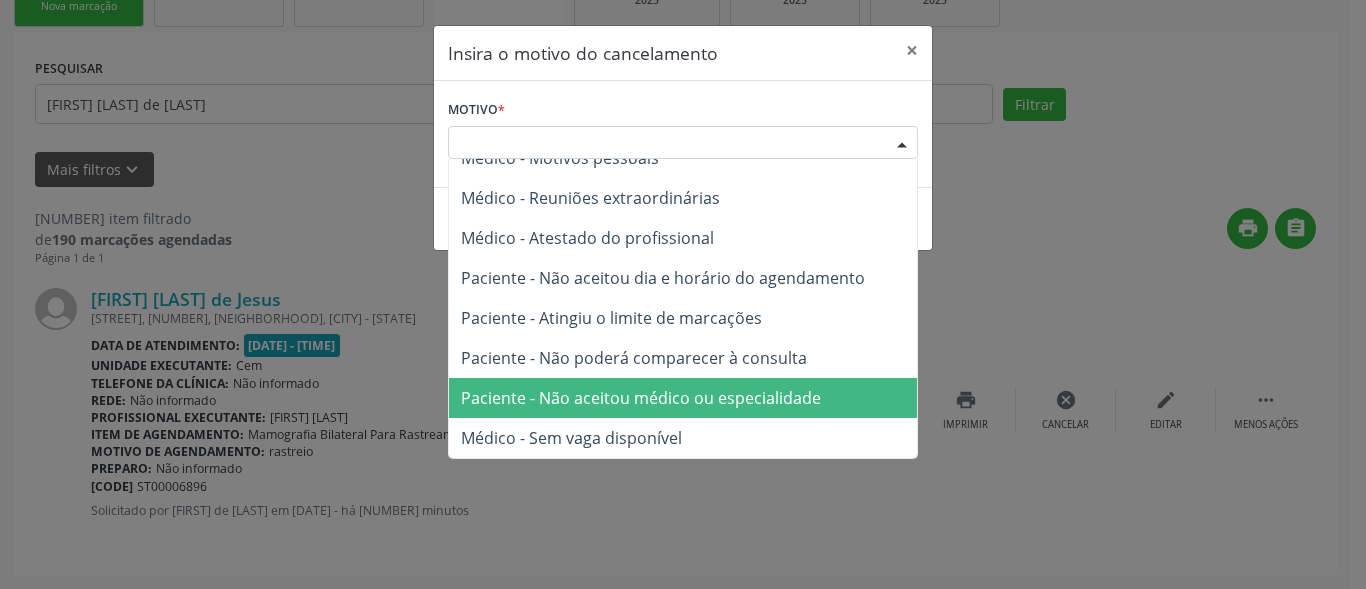 click on "Paciente - Não aceitou médico ou especialidade" at bounding box center [641, 398] 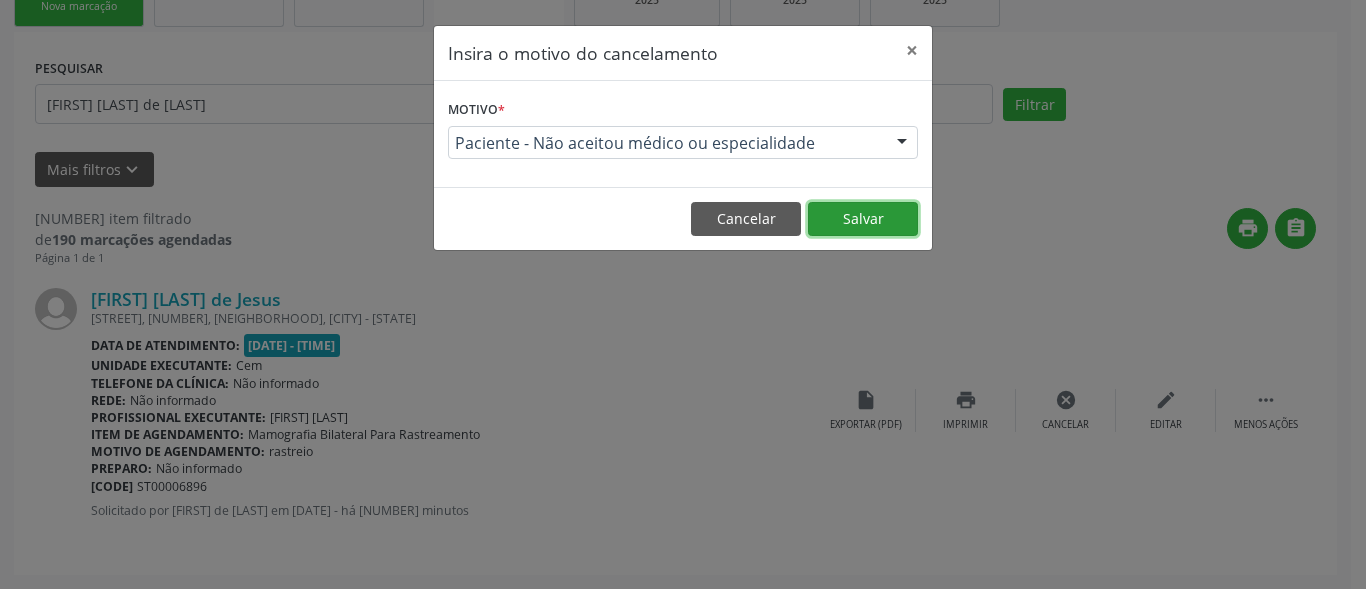 click on "Salvar" at bounding box center (863, 219) 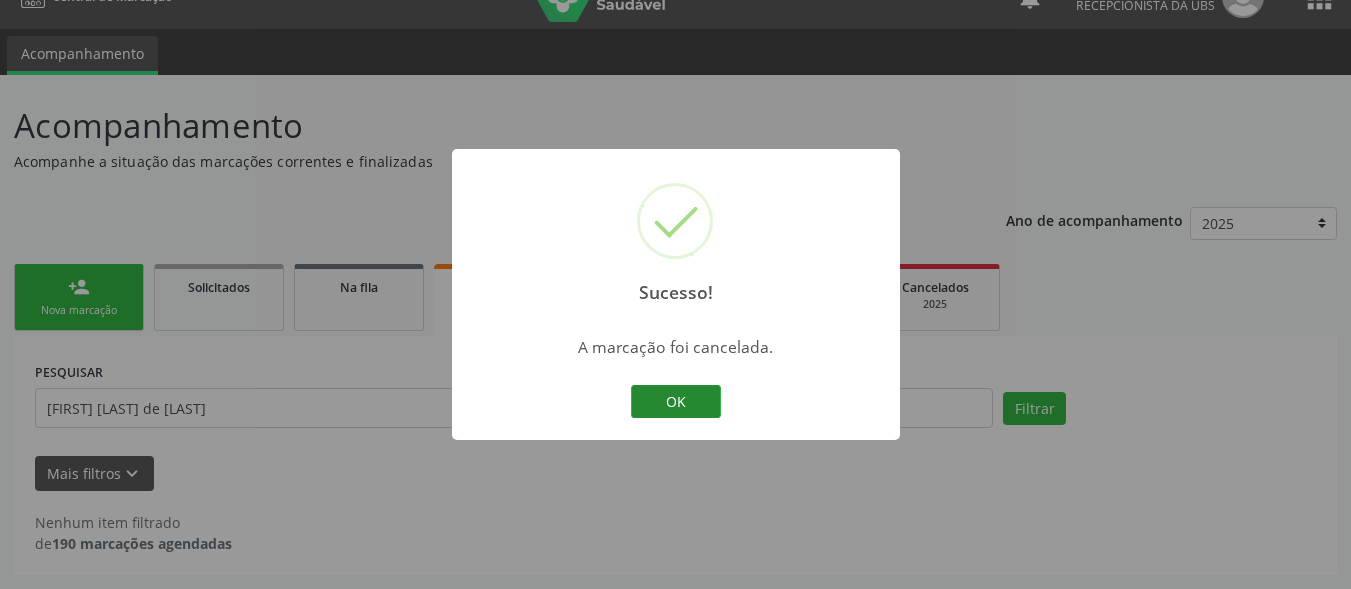 scroll, scrollTop: 35, scrollLeft: 0, axis: vertical 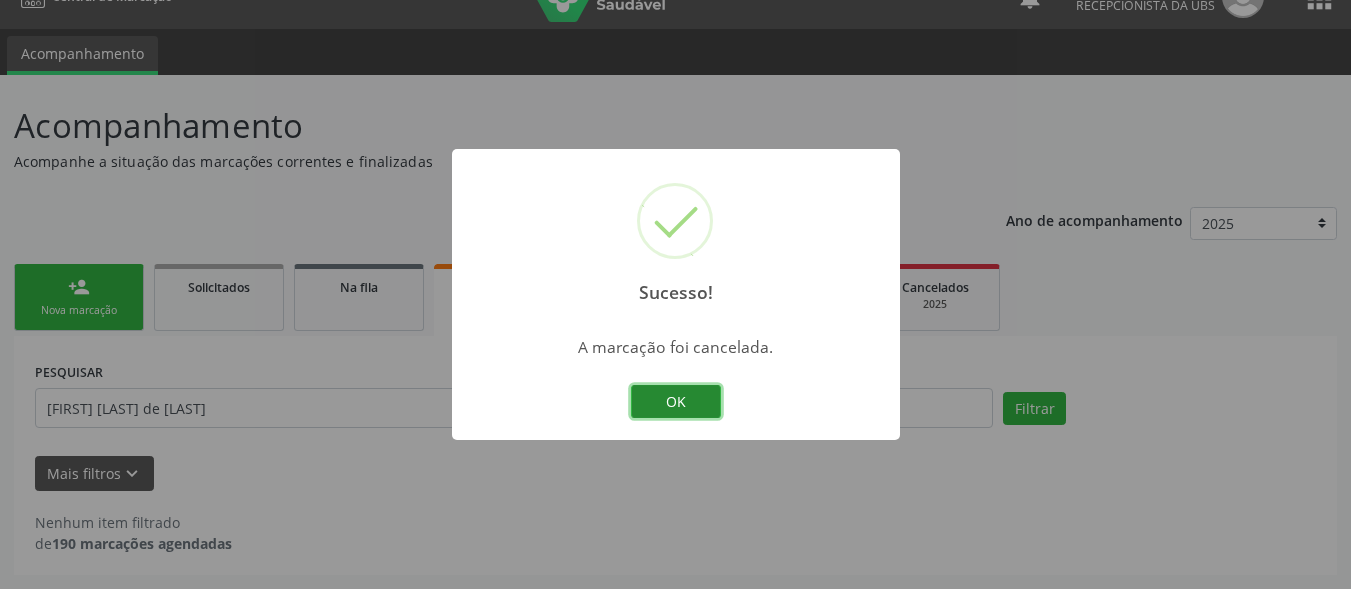 click on "OK" at bounding box center (676, 402) 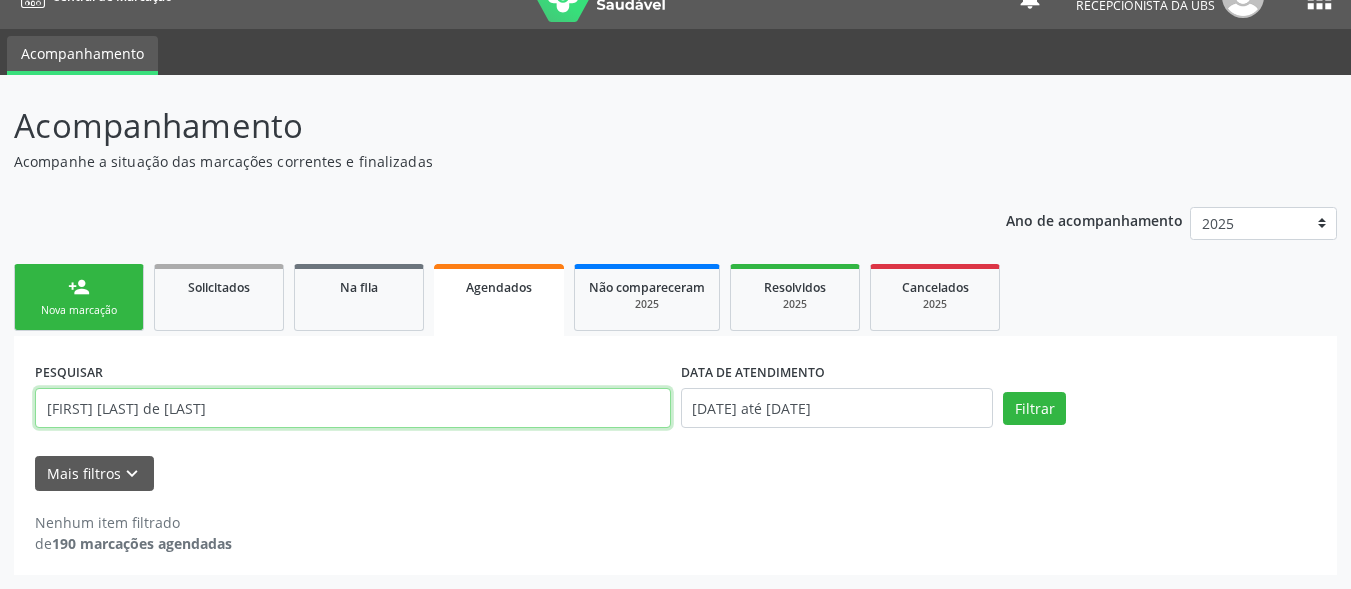 click on "CICERA MARIA DE JESUS" at bounding box center (353, 408) 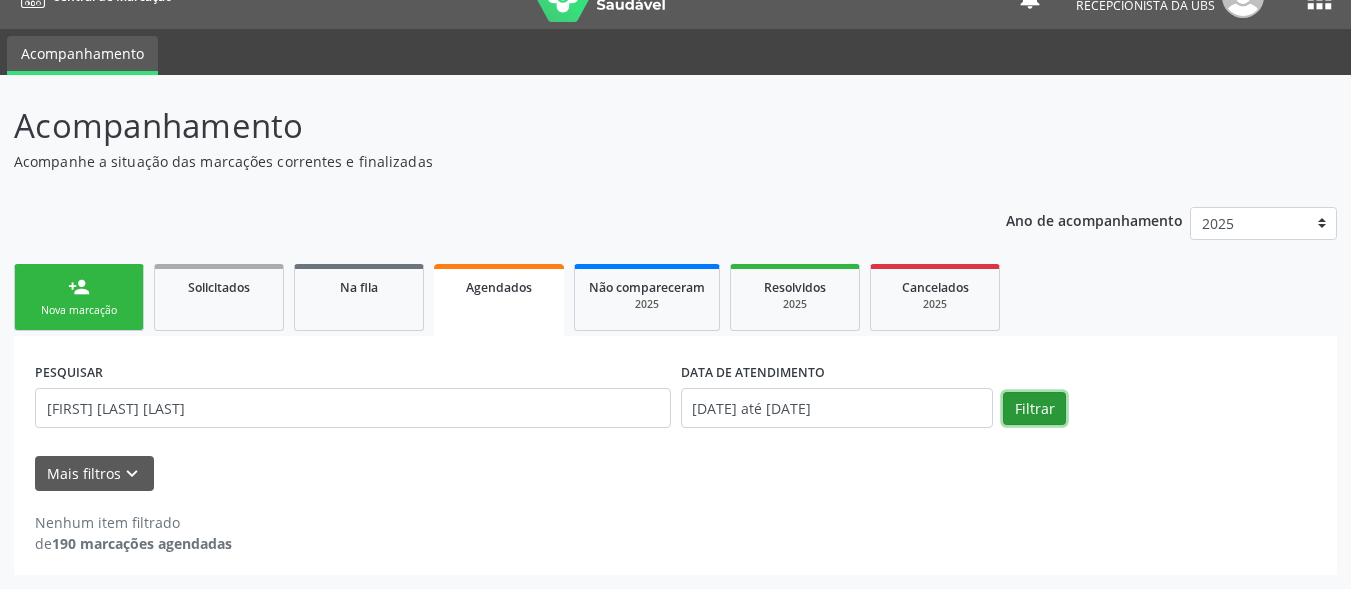 click on "Filtrar" at bounding box center (1034, 409) 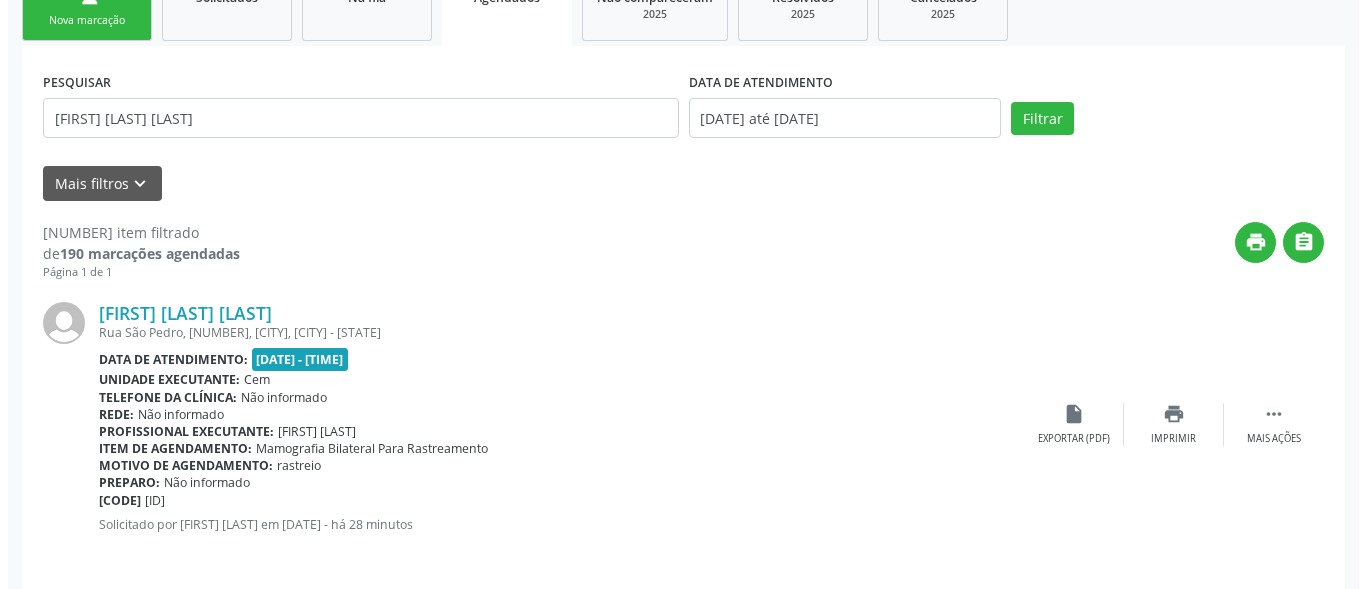 scroll, scrollTop: 339, scrollLeft: 0, axis: vertical 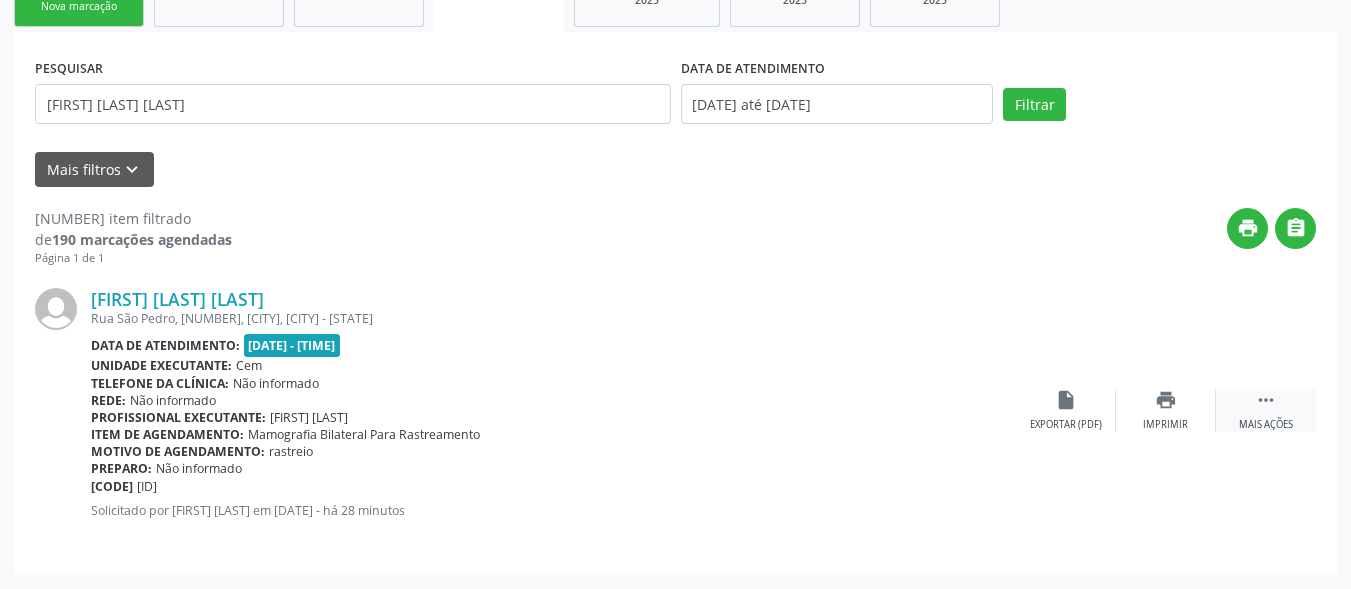 click on "" at bounding box center [1266, 400] 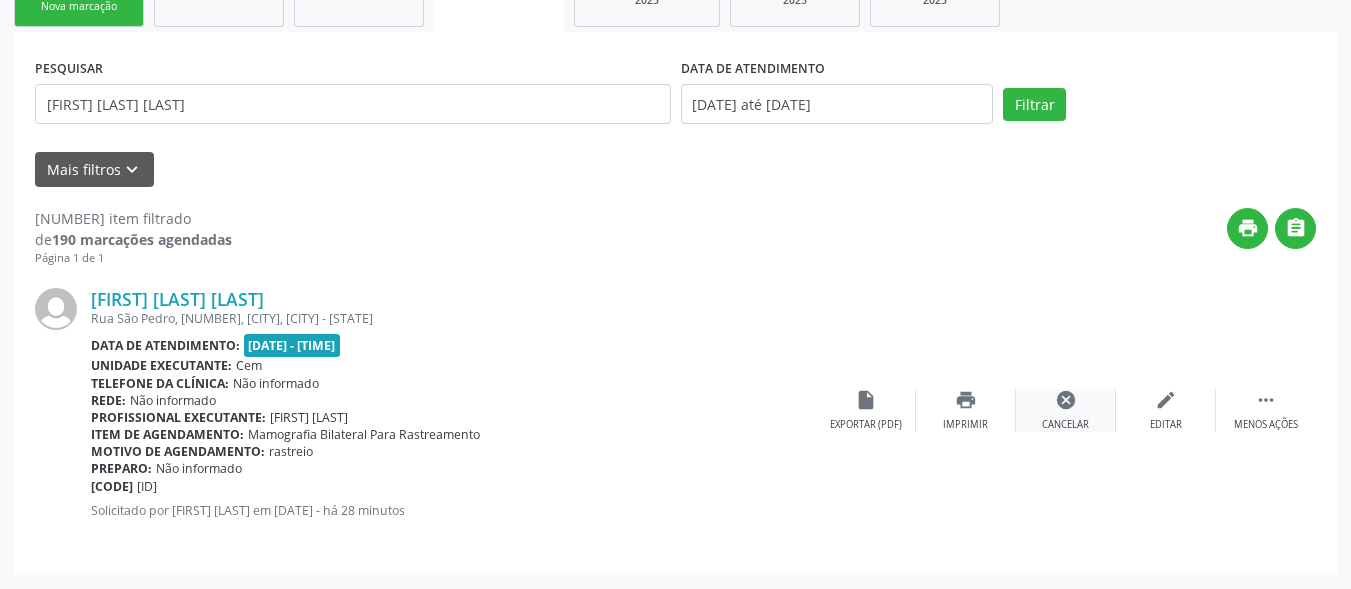 click on "cancel" at bounding box center [1166, 400] 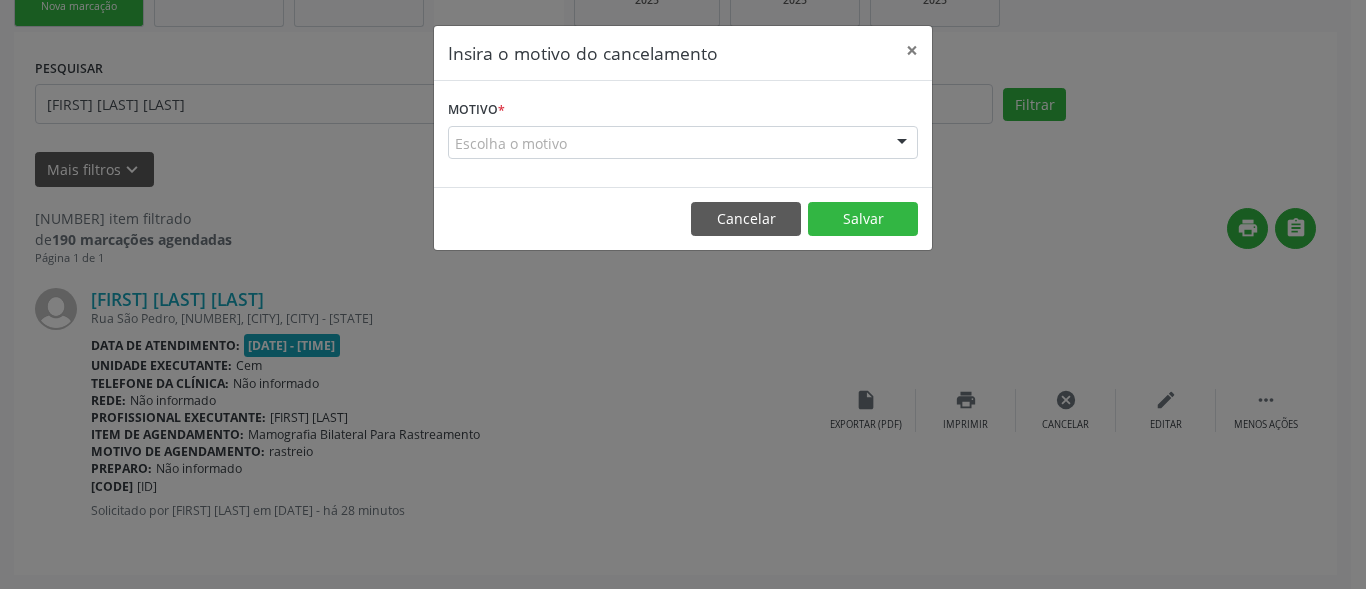 click on "Escolha o motivo" at bounding box center (683, 143) 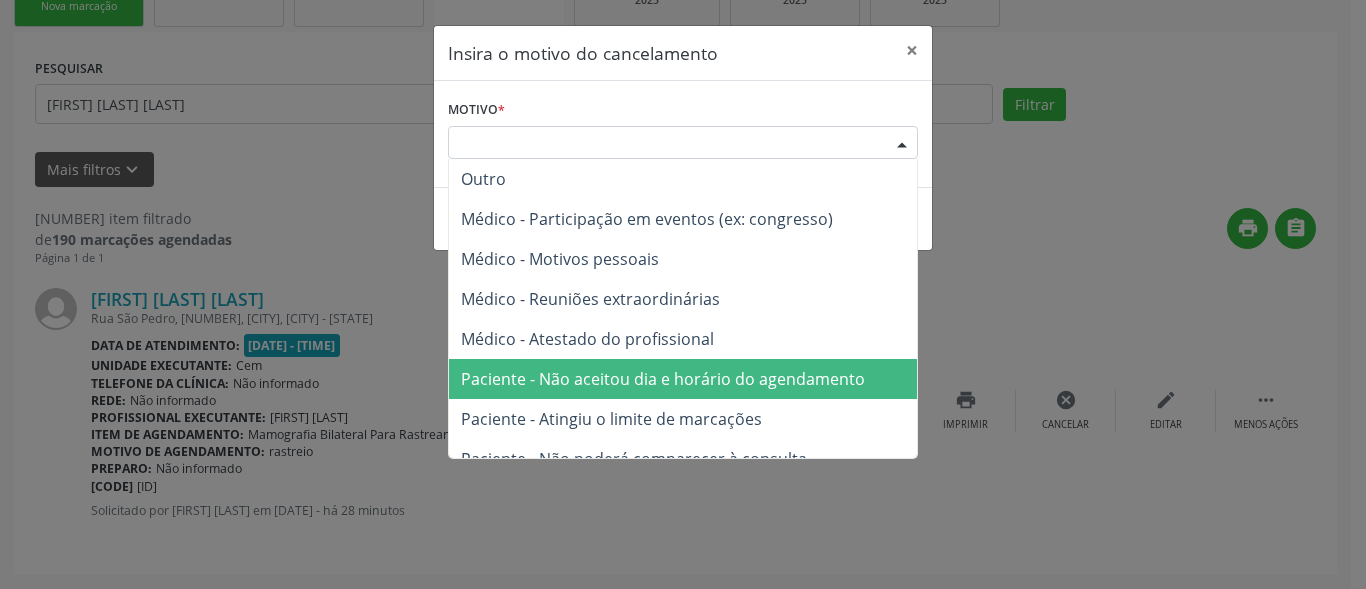 click on "Paciente - Não aceitou dia e horário do agendamento" at bounding box center (683, 379) 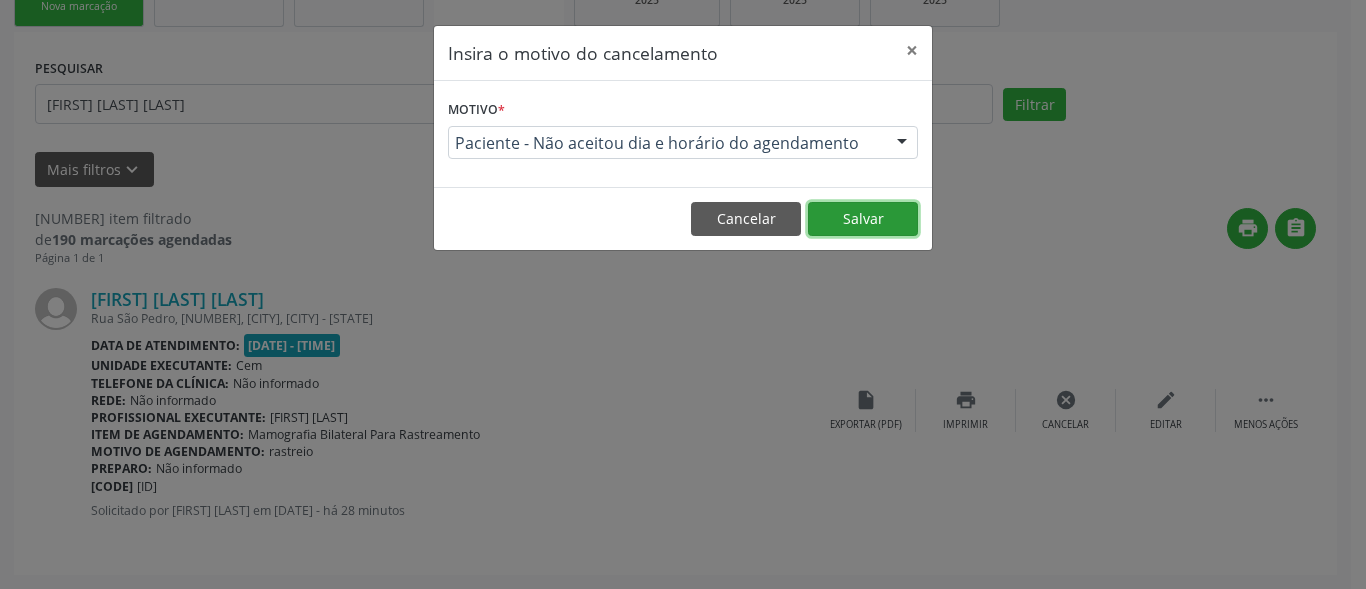 click on "Salvar" at bounding box center (863, 219) 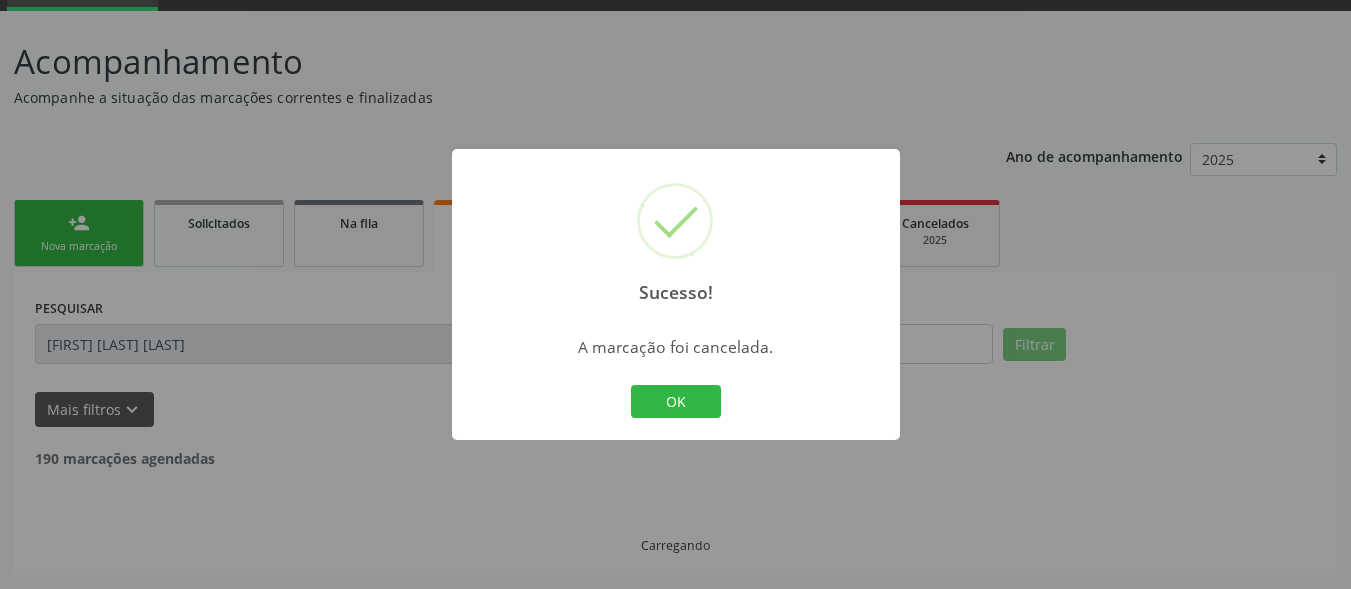 scroll, scrollTop: 35, scrollLeft: 0, axis: vertical 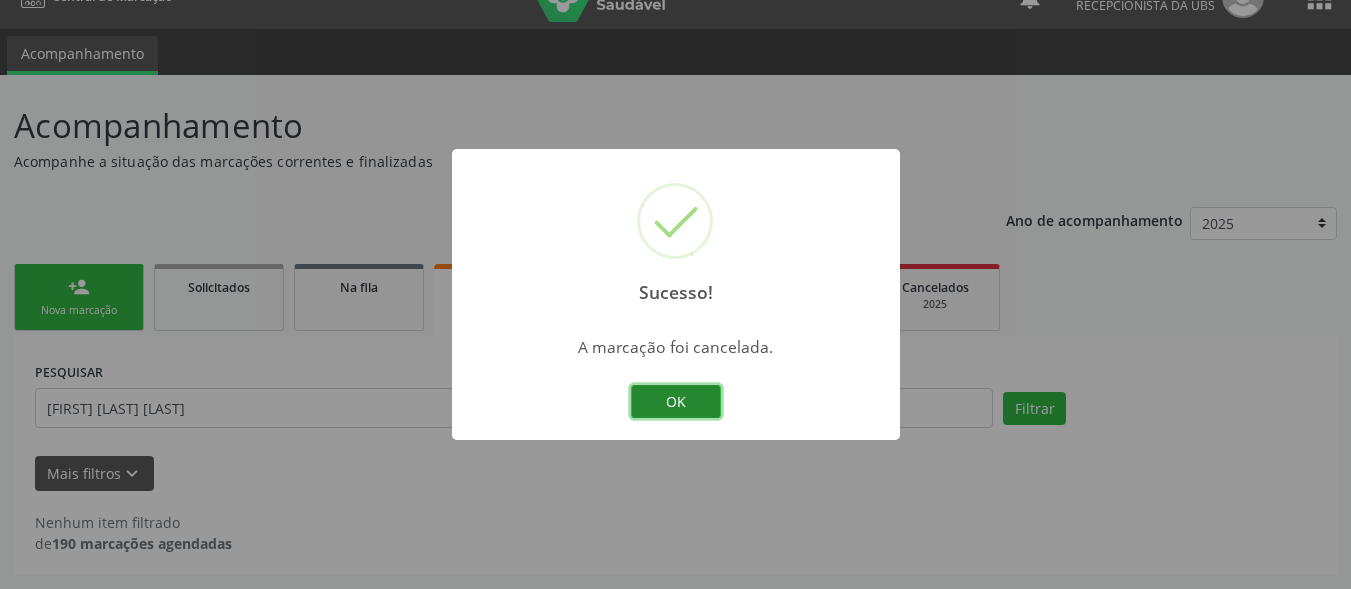 click on "OK" at bounding box center (676, 402) 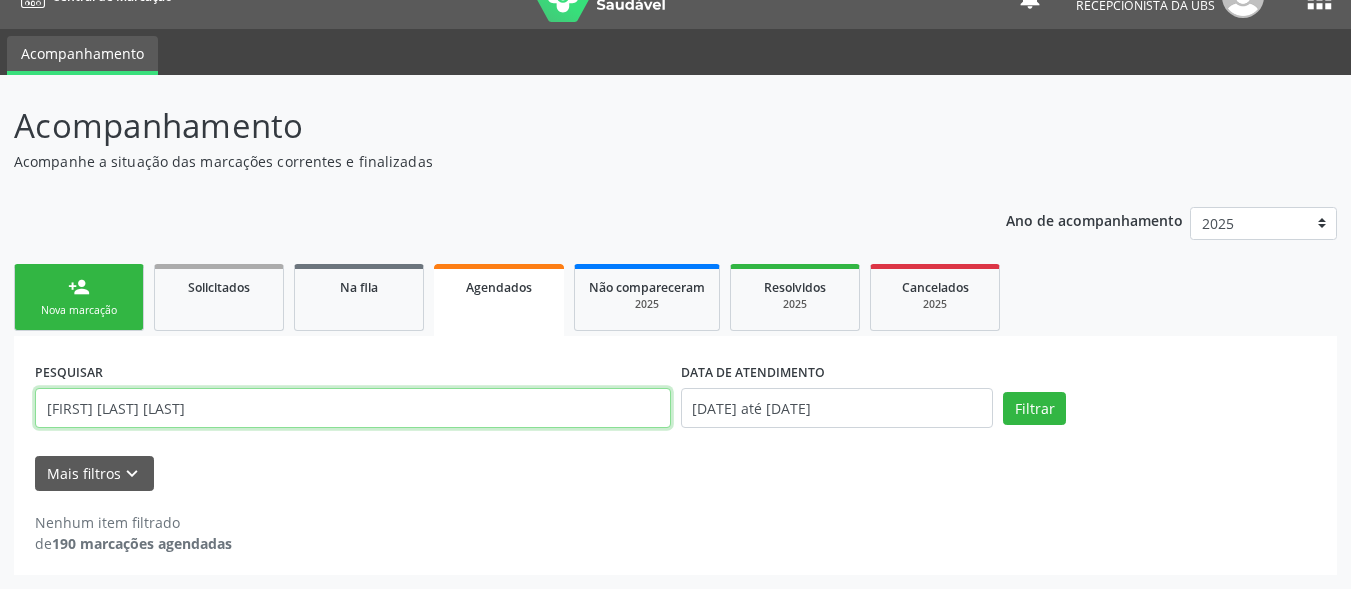 click on "MARIA JOSE PEREIRA DE SOUSA" at bounding box center [353, 408] 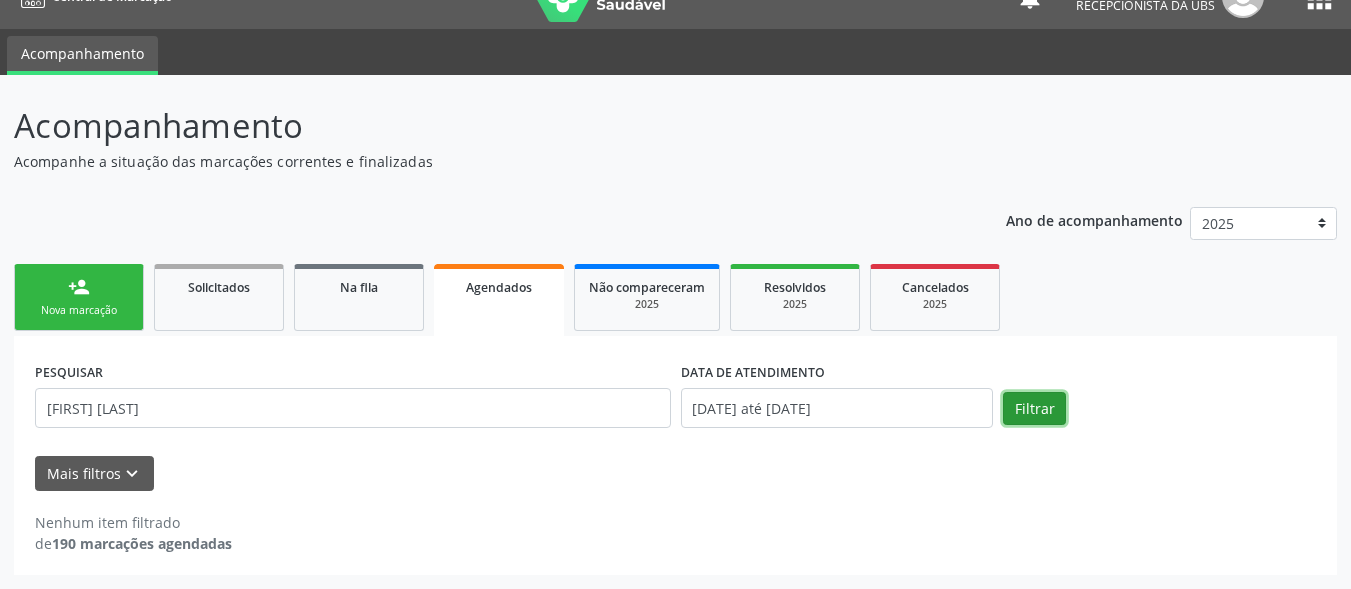 click on "Filtrar" at bounding box center [1034, 409] 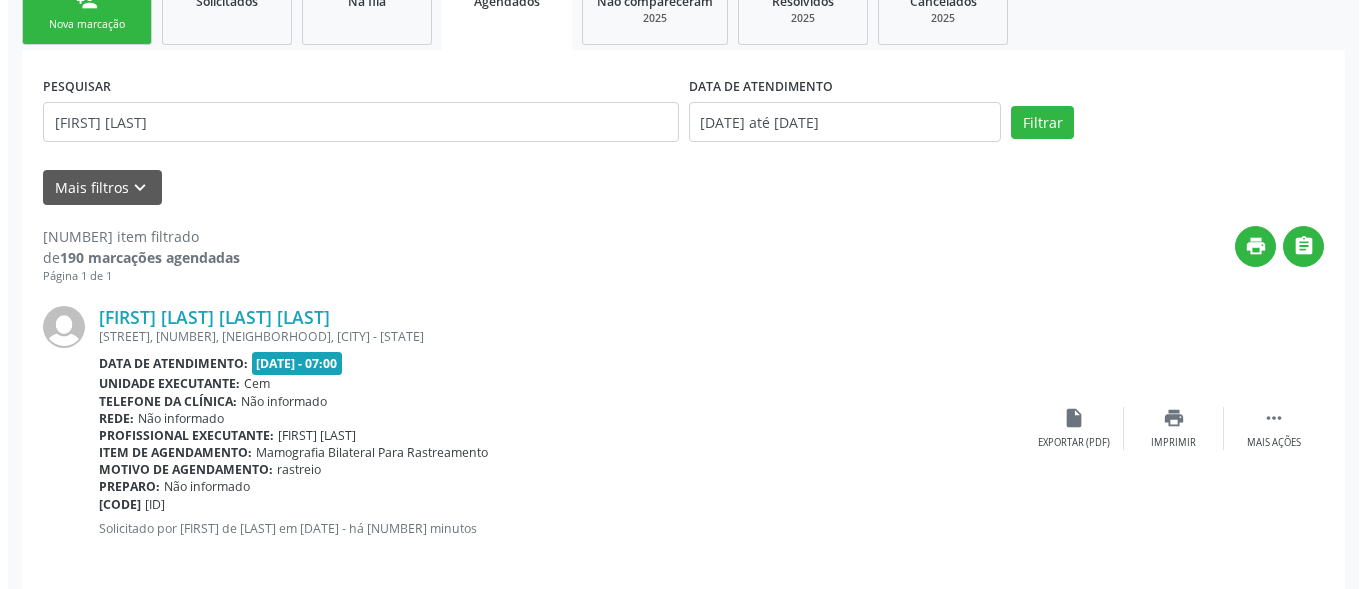 scroll, scrollTop: 339, scrollLeft: 0, axis: vertical 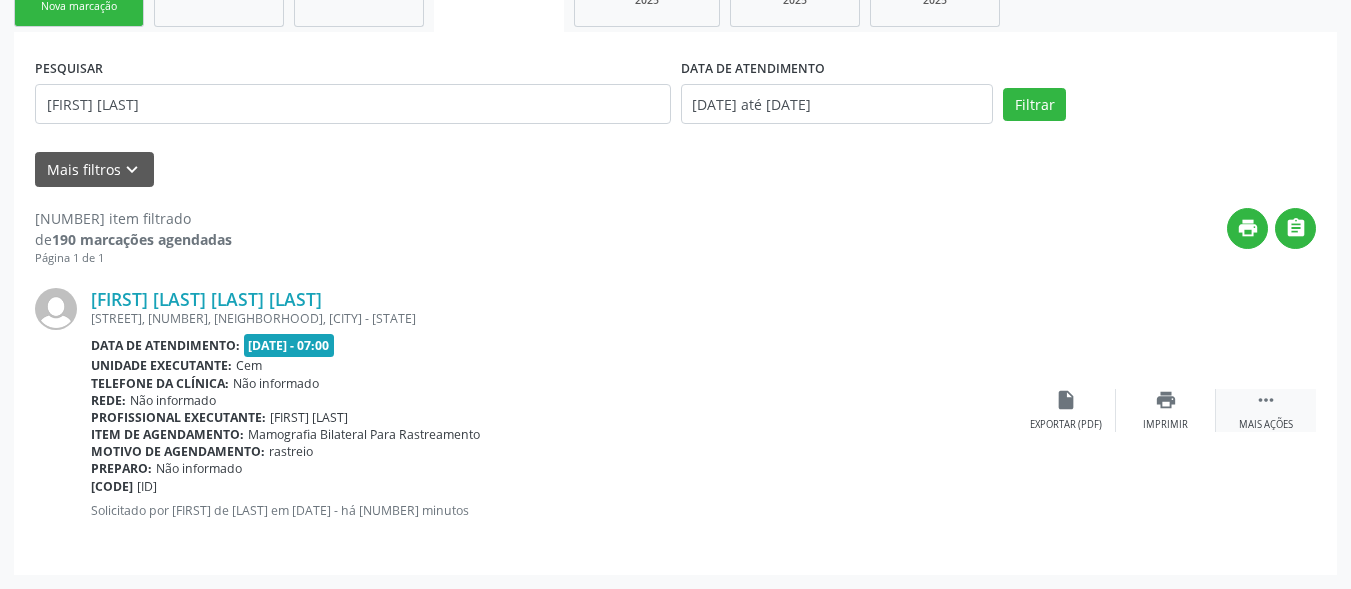 click on "" at bounding box center (1266, 400) 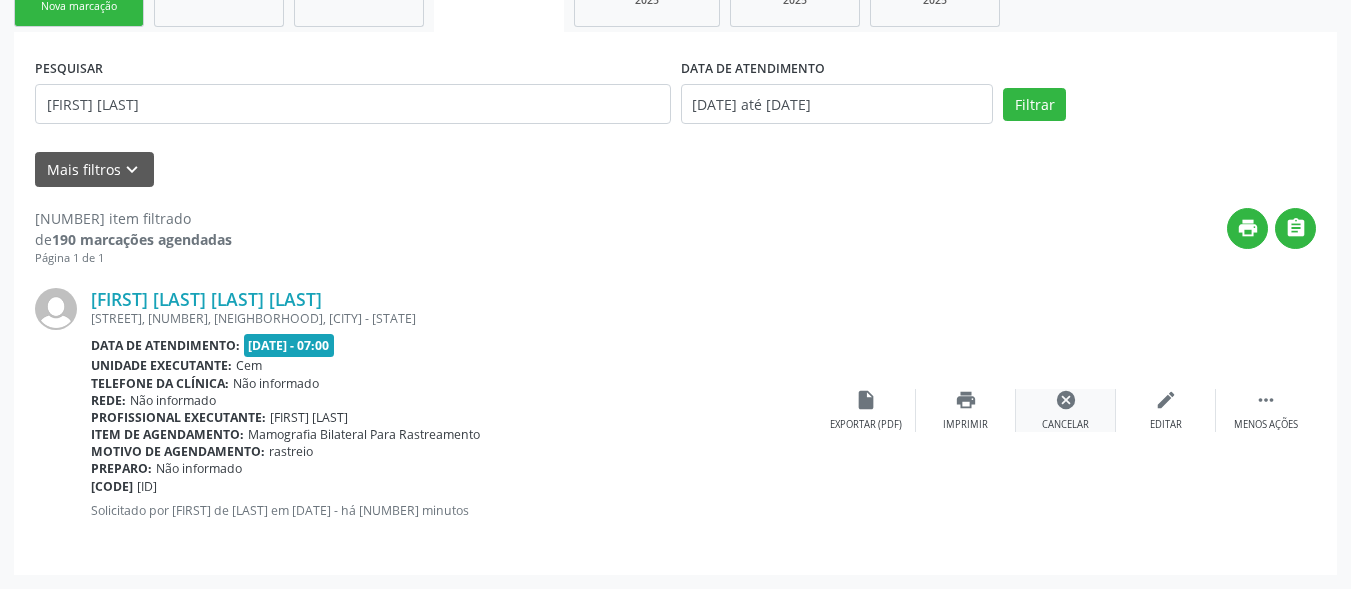 click on "cancel" at bounding box center (1166, 400) 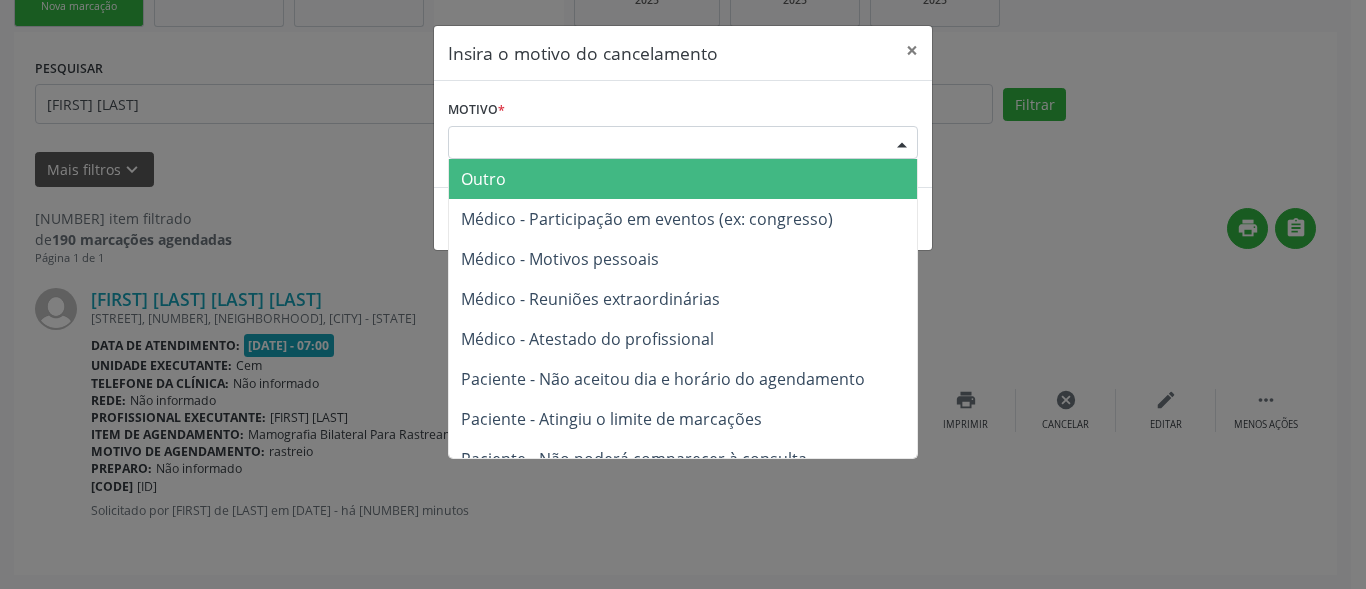 click on "Escolha o motivo" at bounding box center [683, 143] 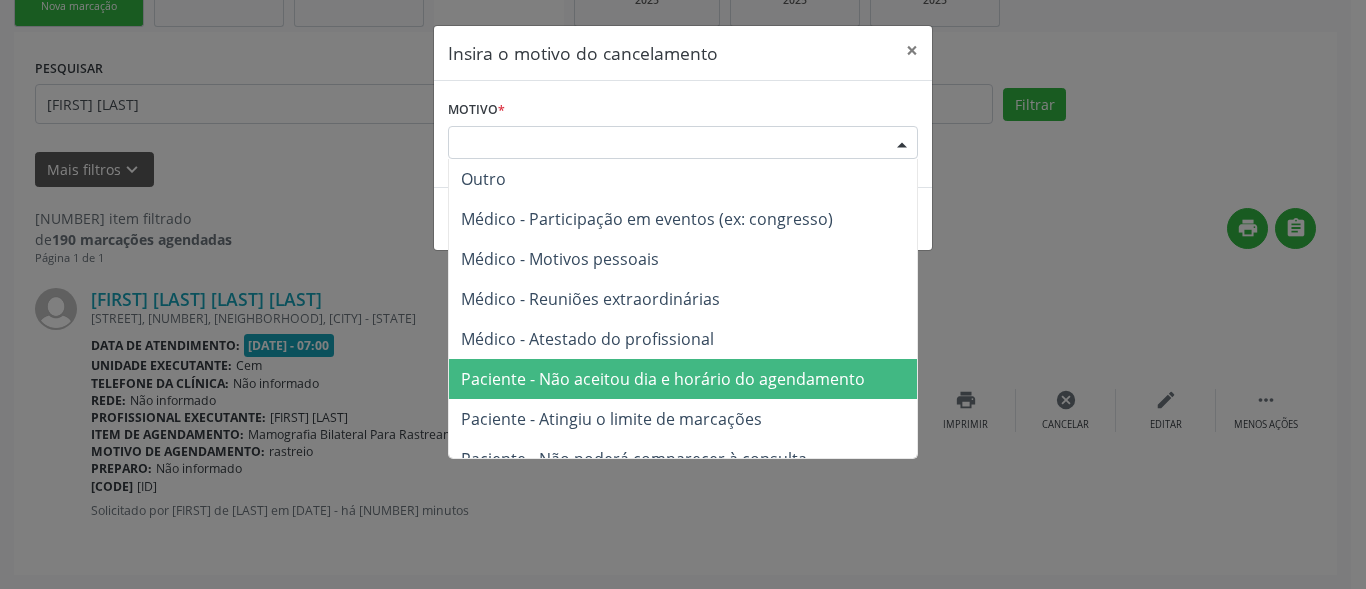 click on "Paciente - Não aceitou dia e horário do agendamento" at bounding box center [663, 379] 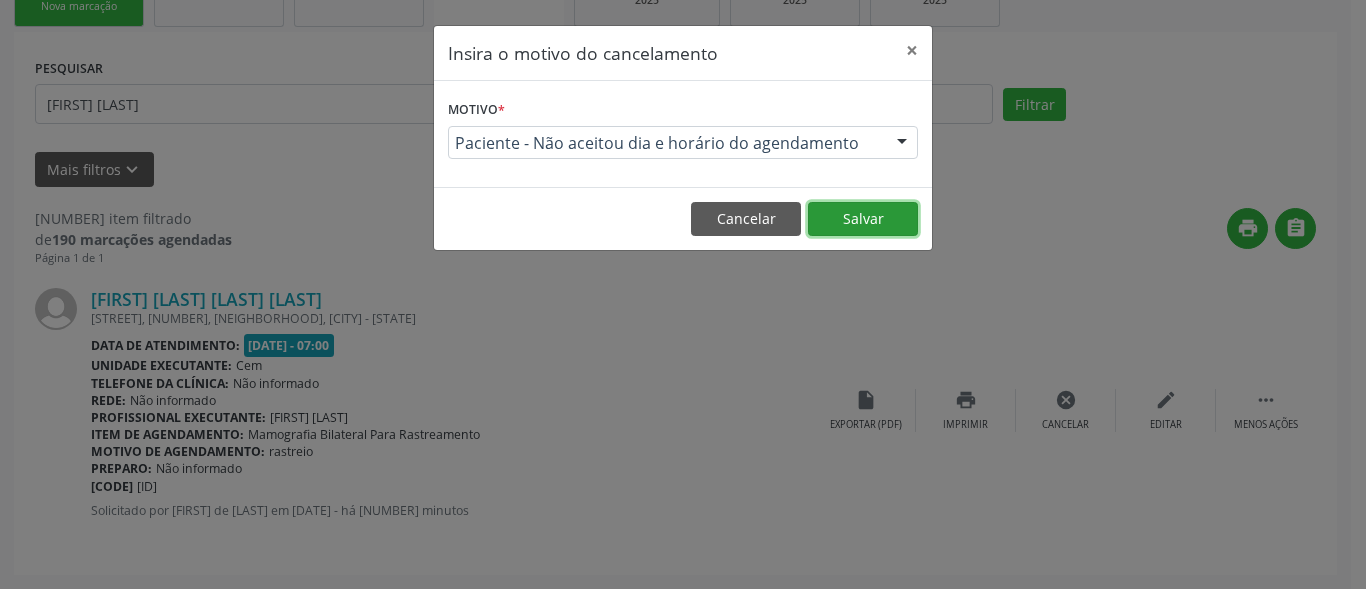 click on "Salvar" at bounding box center (863, 219) 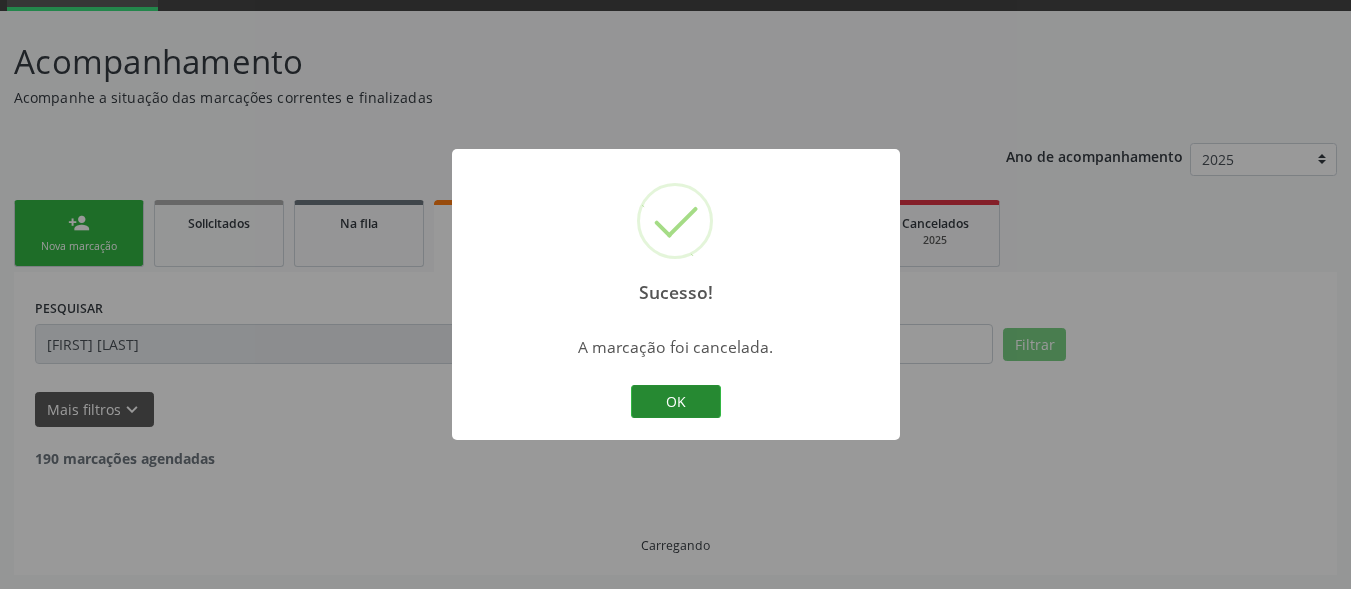 scroll, scrollTop: 35, scrollLeft: 0, axis: vertical 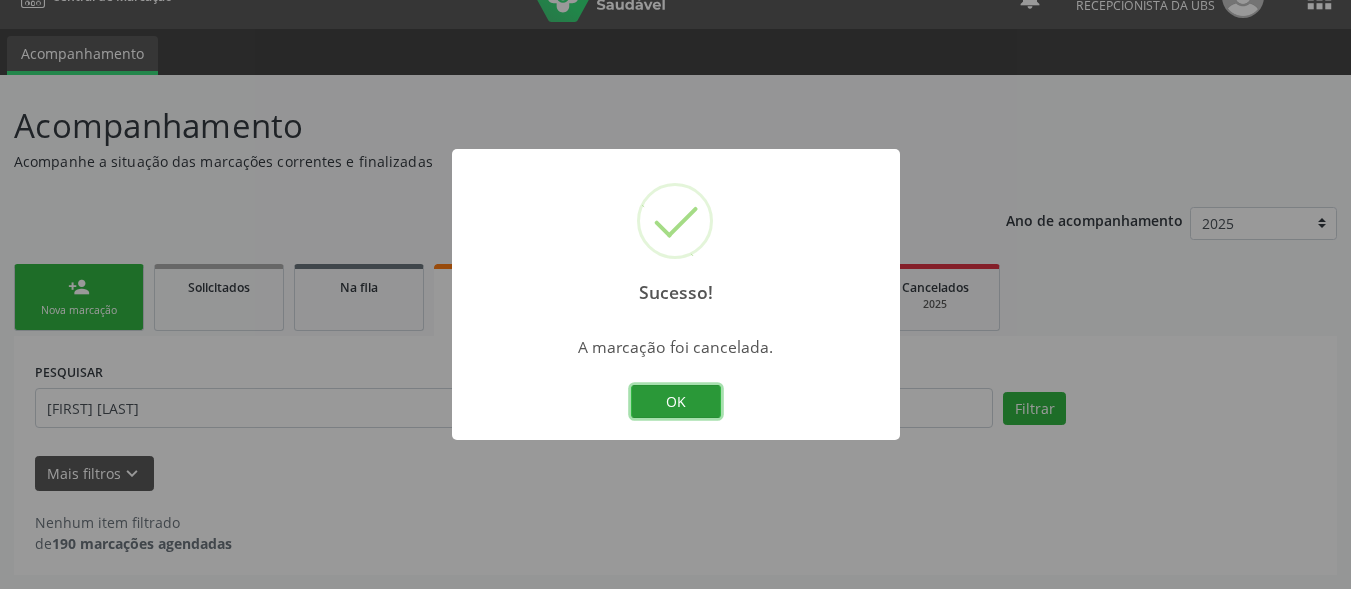 drag, startPoint x: 703, startPoint y: 401, endPoint x: 728, endPoint y: 368, distance: 41.400482 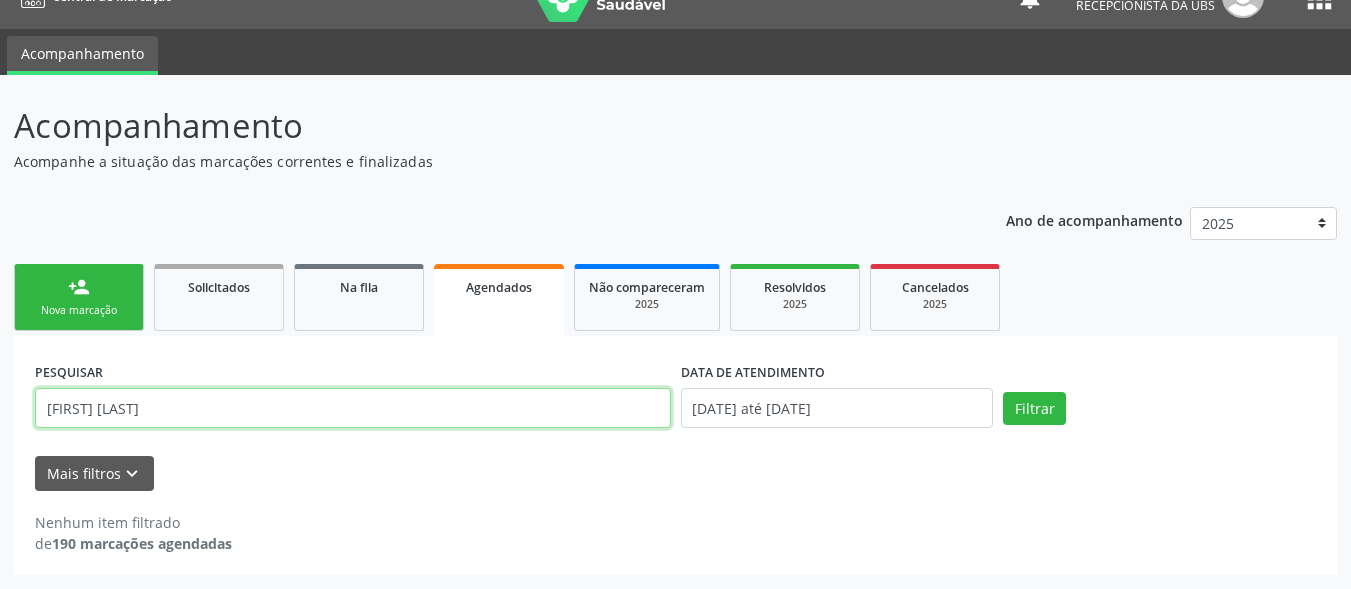 click on "RITA LIMEIRA DA SILVA" at bounding box center (353, 408) 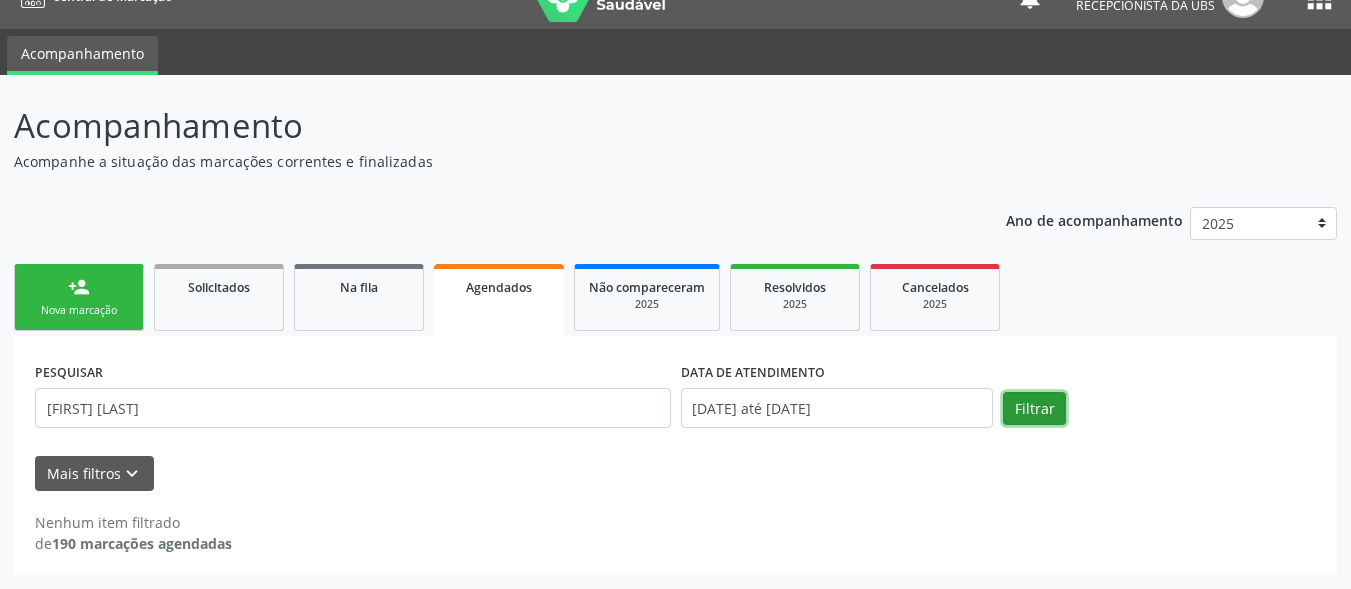 click on "Filtrar" at bounding box center (1034, 409) 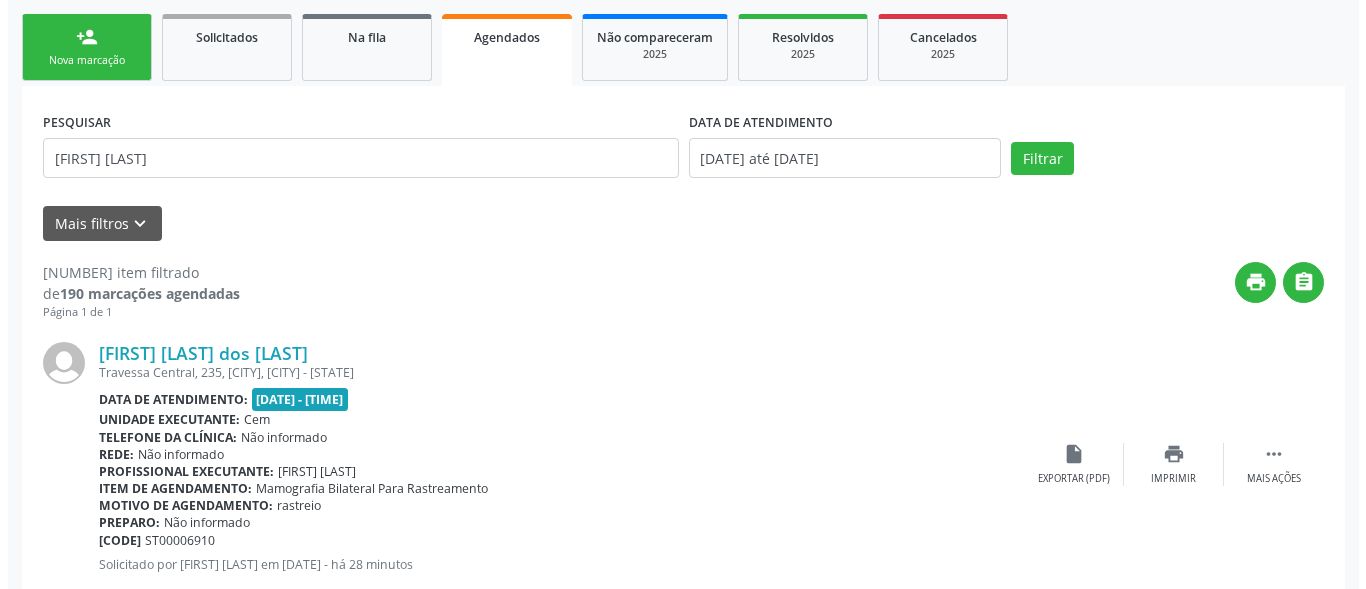 scroll, scrollTop: 339, scrollLeft: 0, axis: vertical 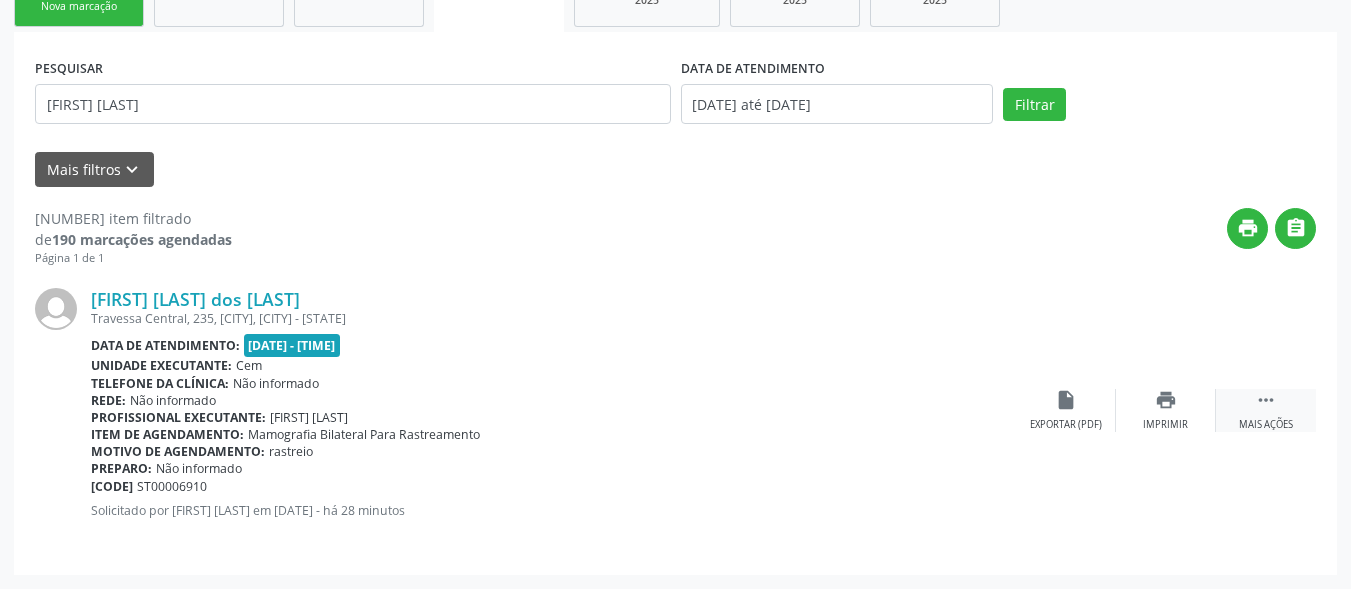 click on "" at bounding box center [1266, 400] 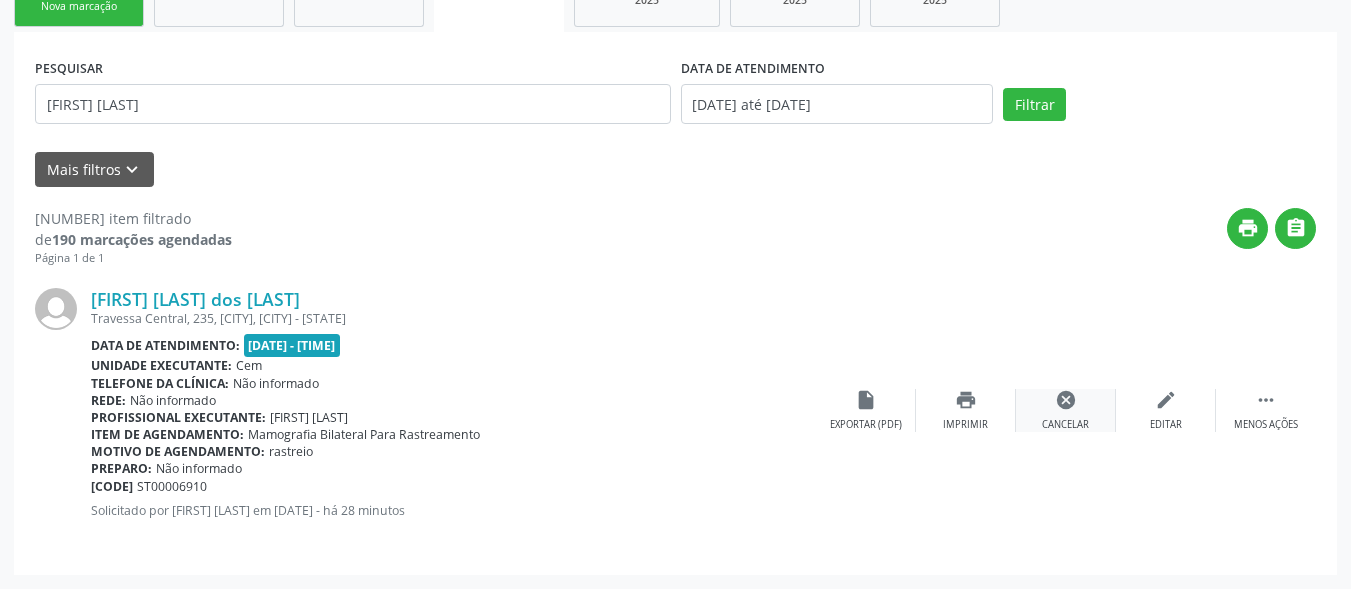 click on "cancel" at bounding box center (1166, 400) 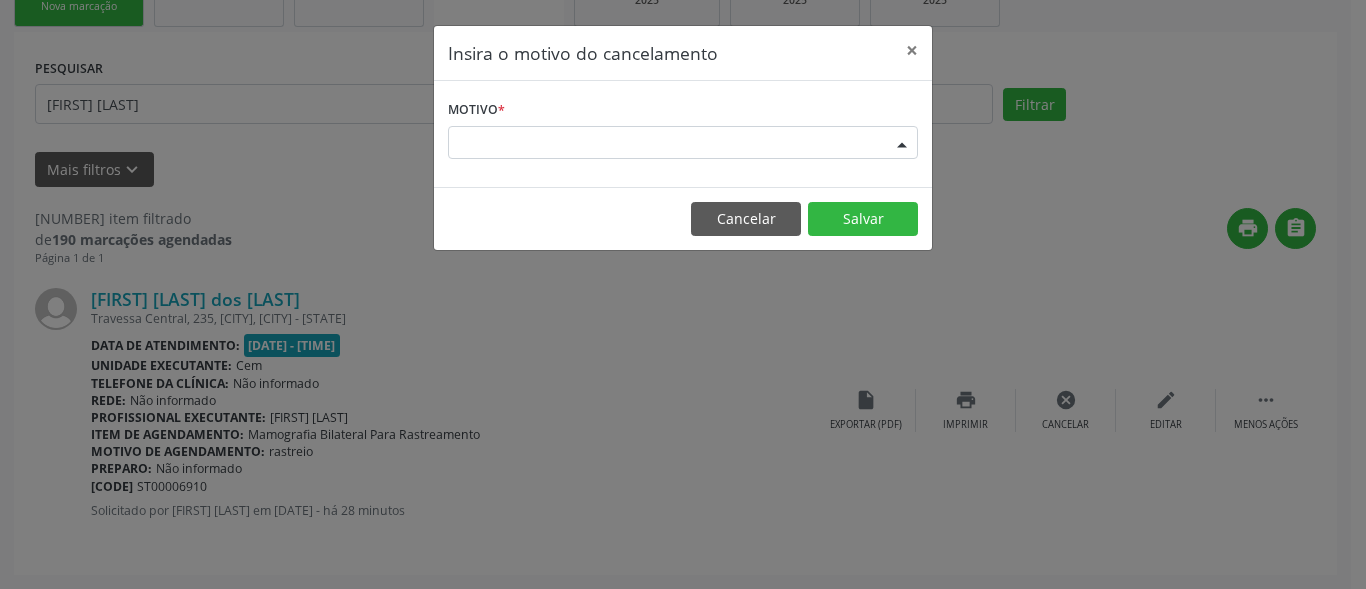click on "Escolha o motivo" at bounding box center [683, 143] 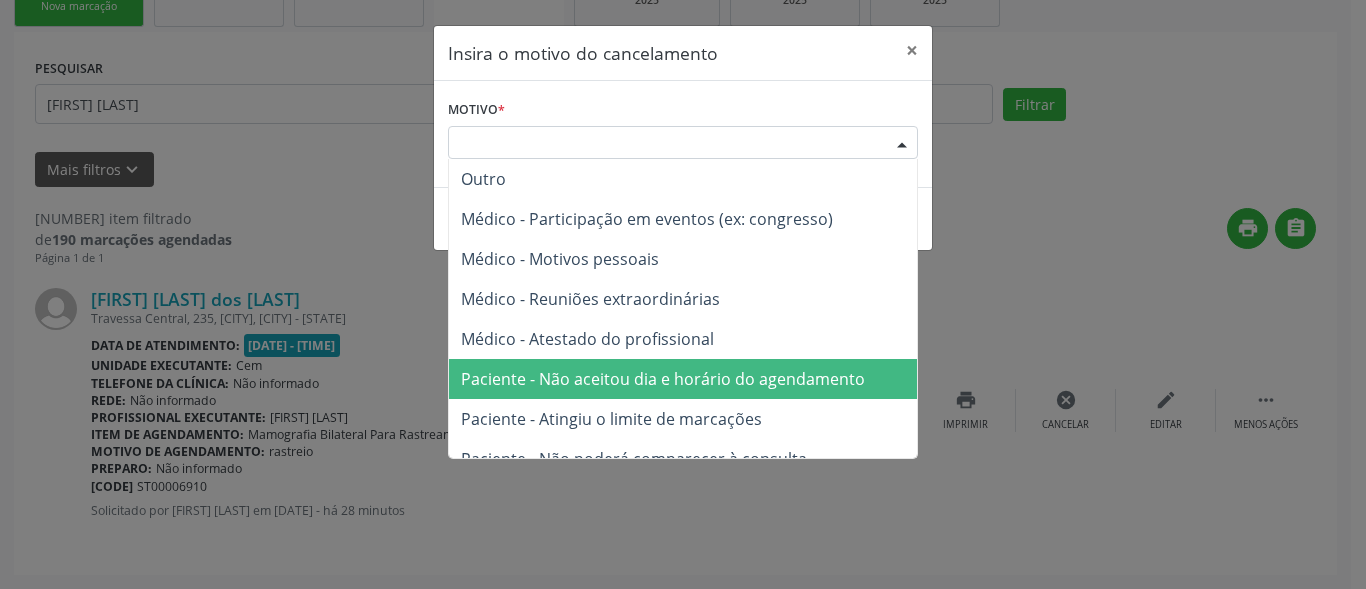click on "Paciente - Não aceitou dia e horário do agendamento" at bounding box center (683, 379) 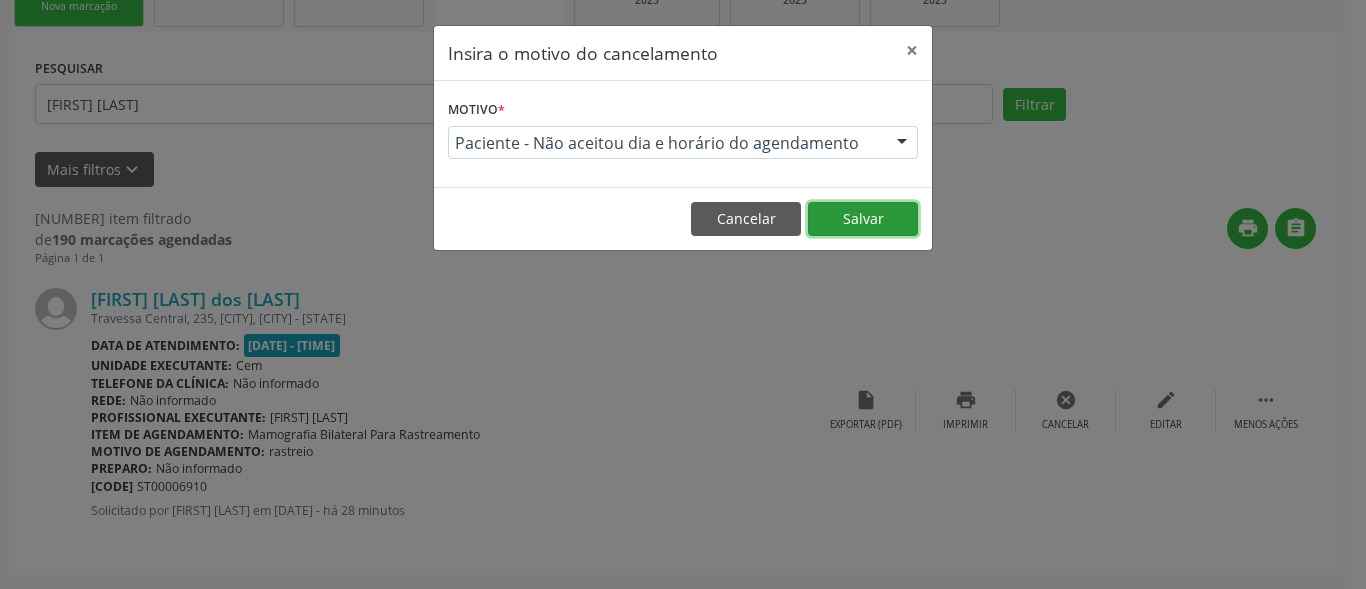 click on "Salvar" at bounding box center [863, 219] 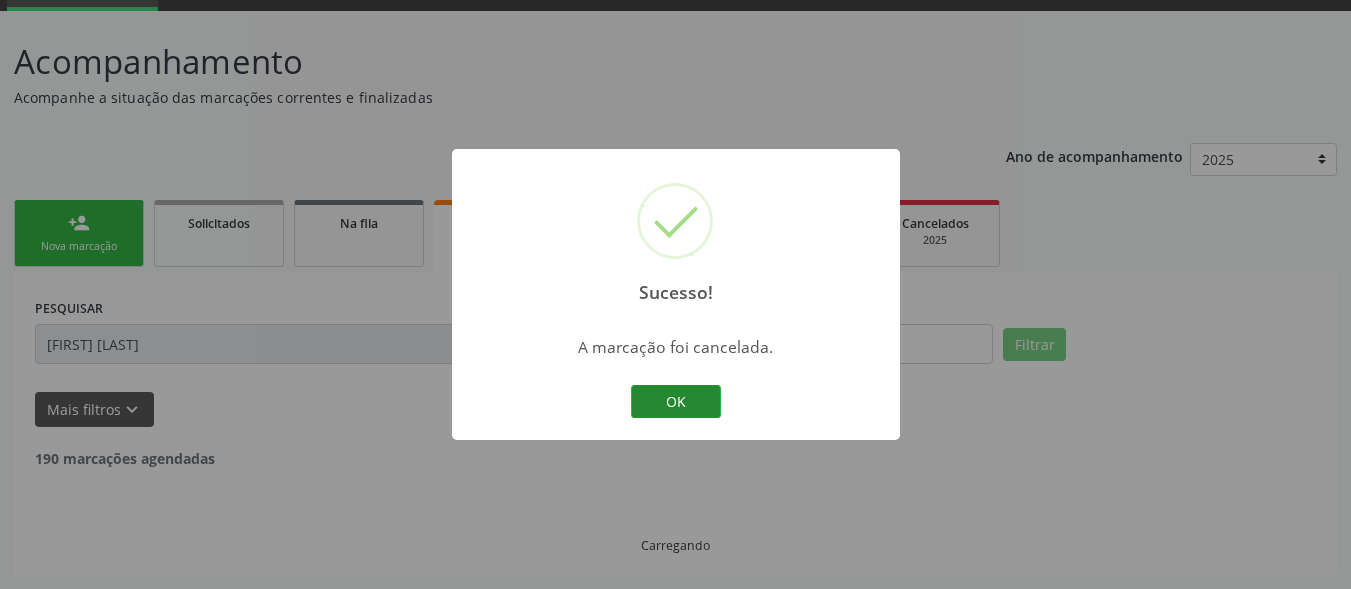 scroll, scrollTop: 35, scrollLeft: 0, axis: vertical 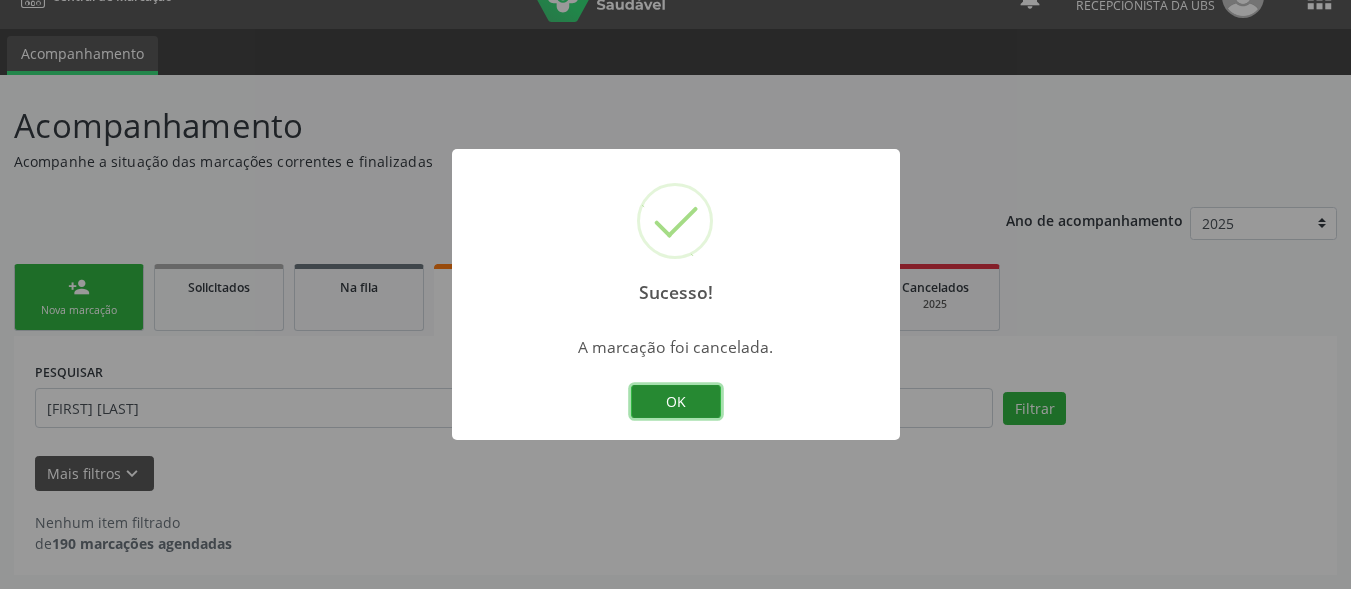 click on "OK" at bounding box center (676, 402) 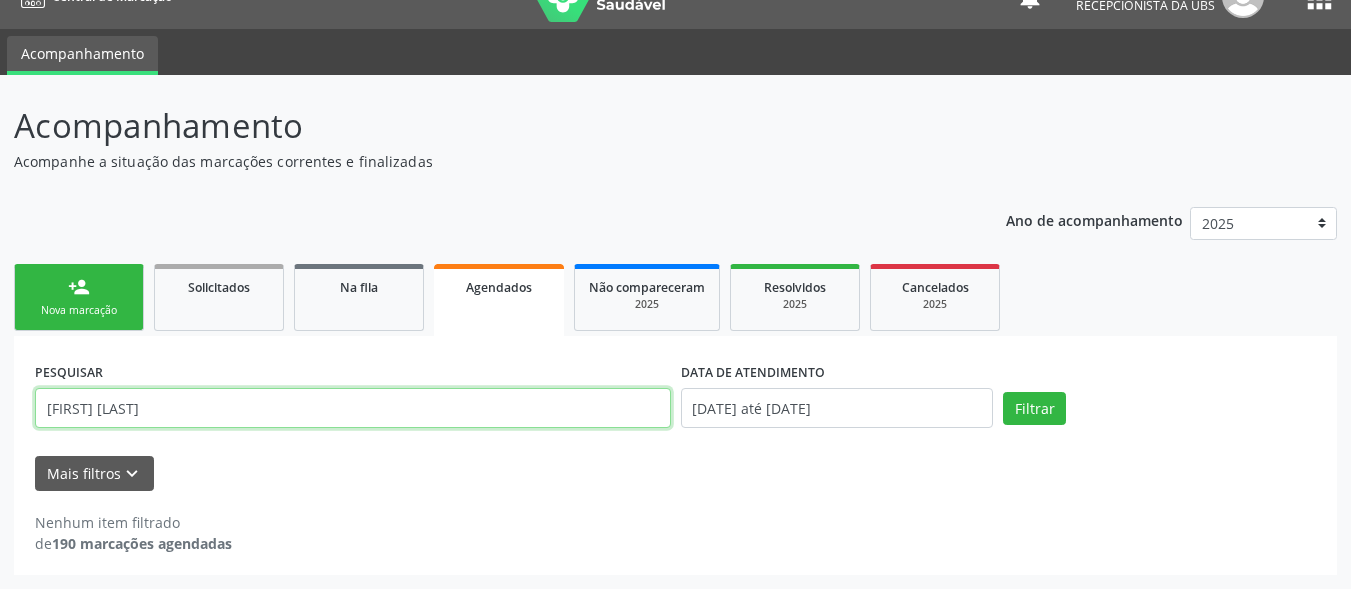 click on "ALAIDE JERONIMO" at bounding box center (353, 408) 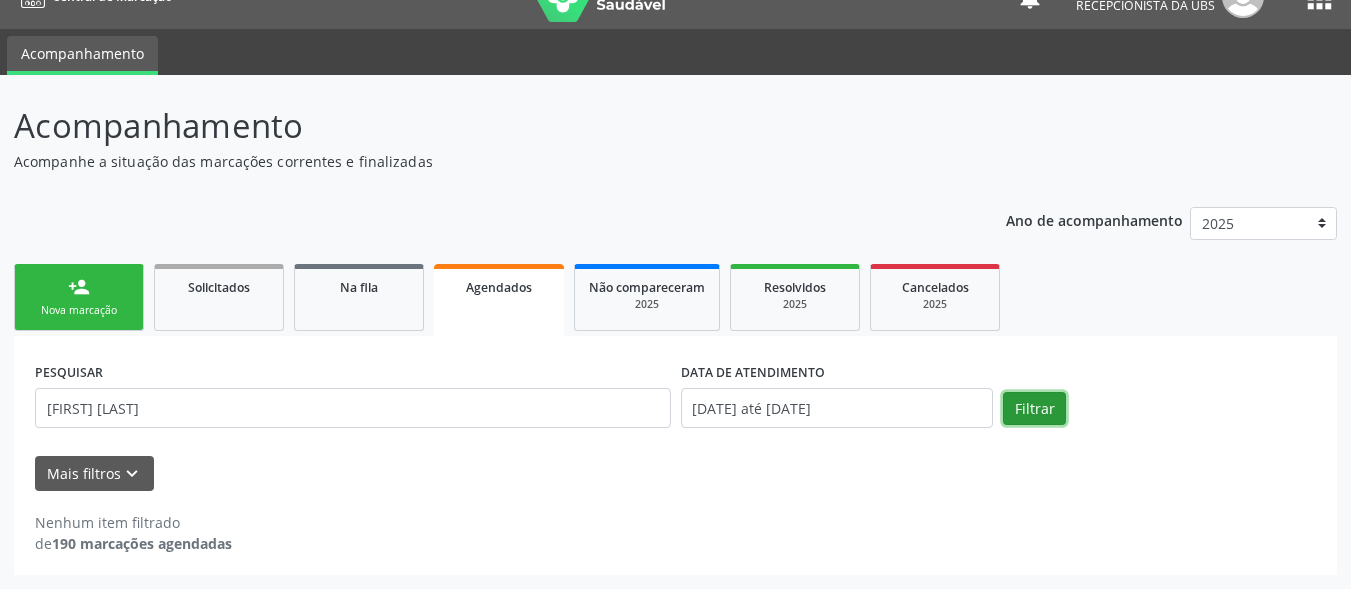 click on "Filtrar" at bounding box center (1034, 409) 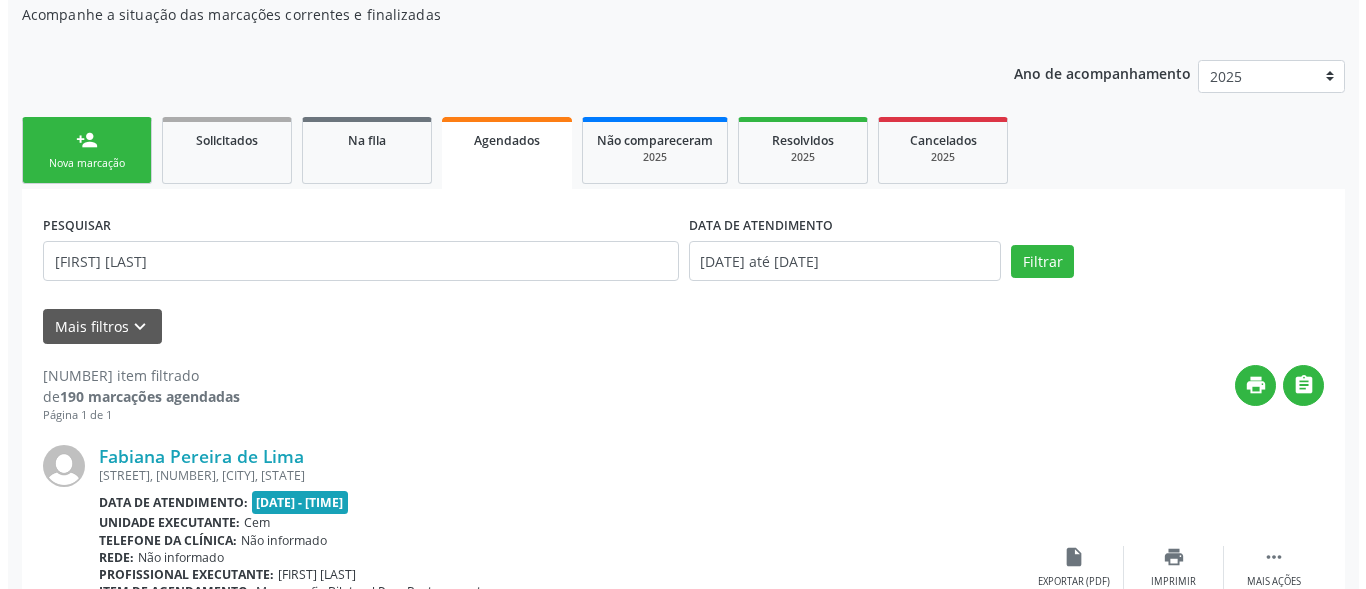 scroll, scrollTop: 339, scrollLeft: 0, axis: vertical 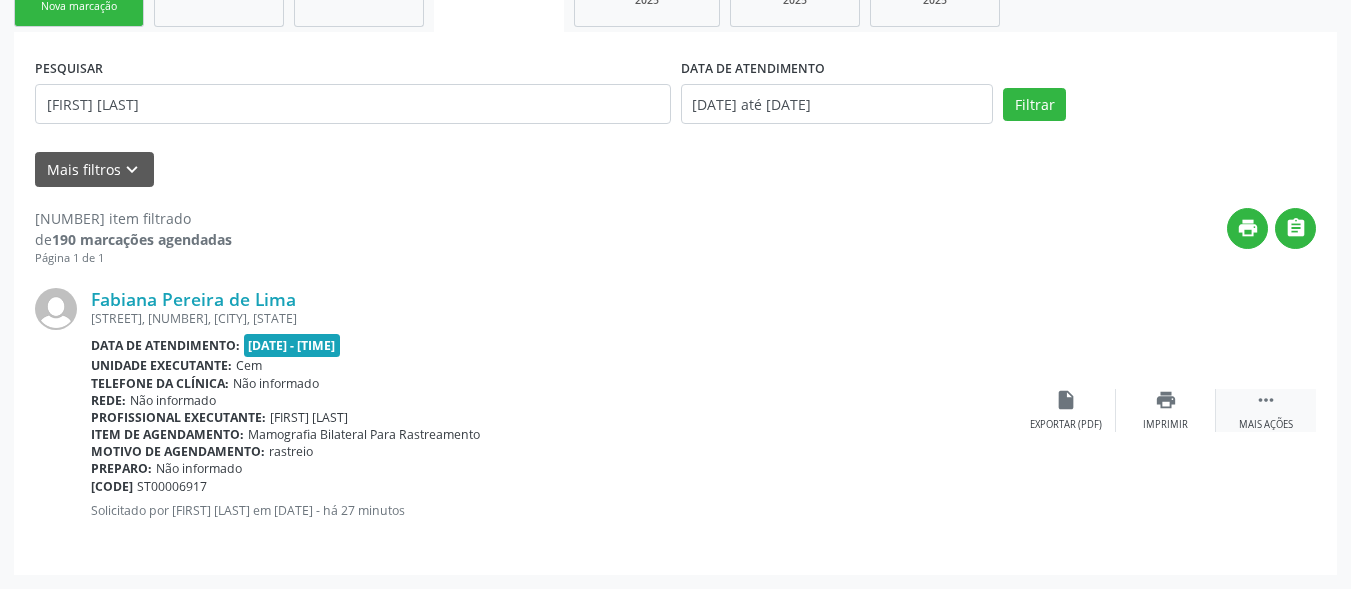 click on "
Mais ações" at bounding box center [1266, 410] 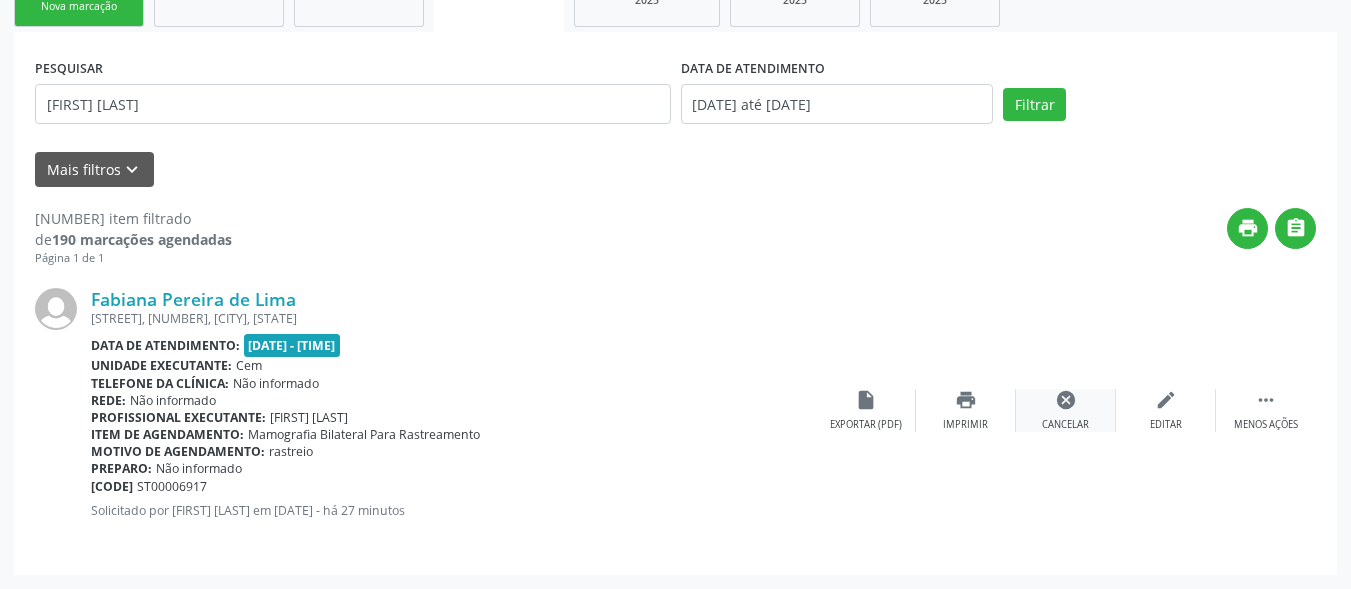 click on "cancel" at bounding box center (1166, 400) 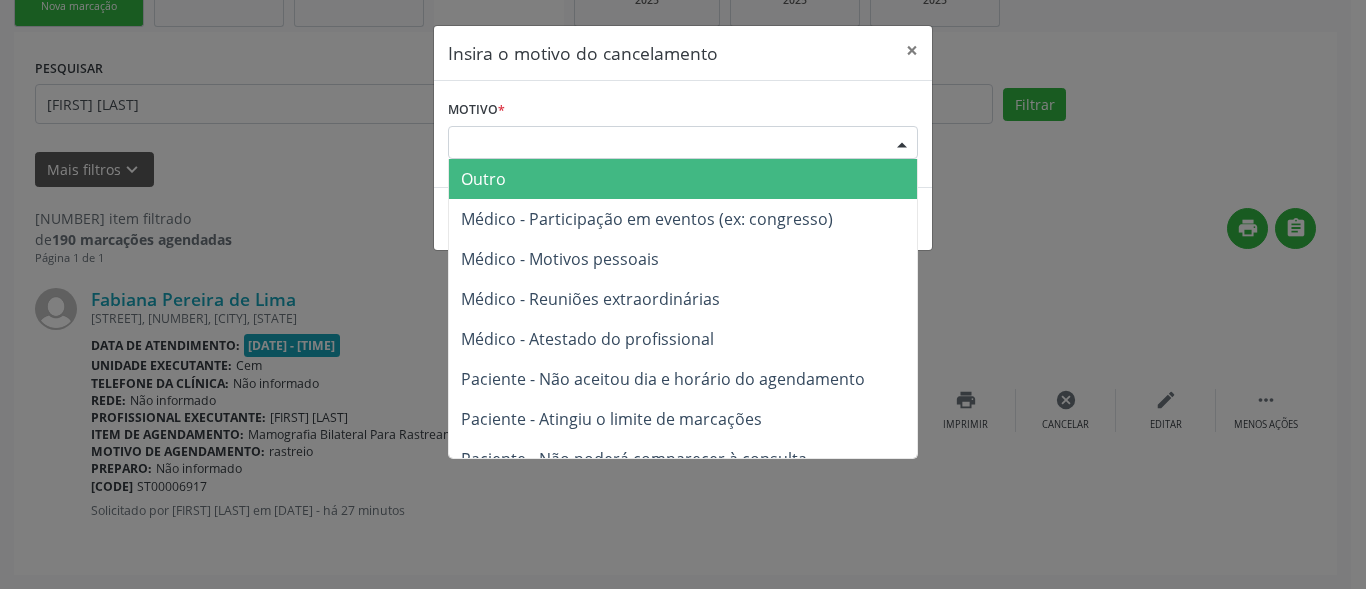 click on "Escolha o motivo" at bounding box center (683, 143) 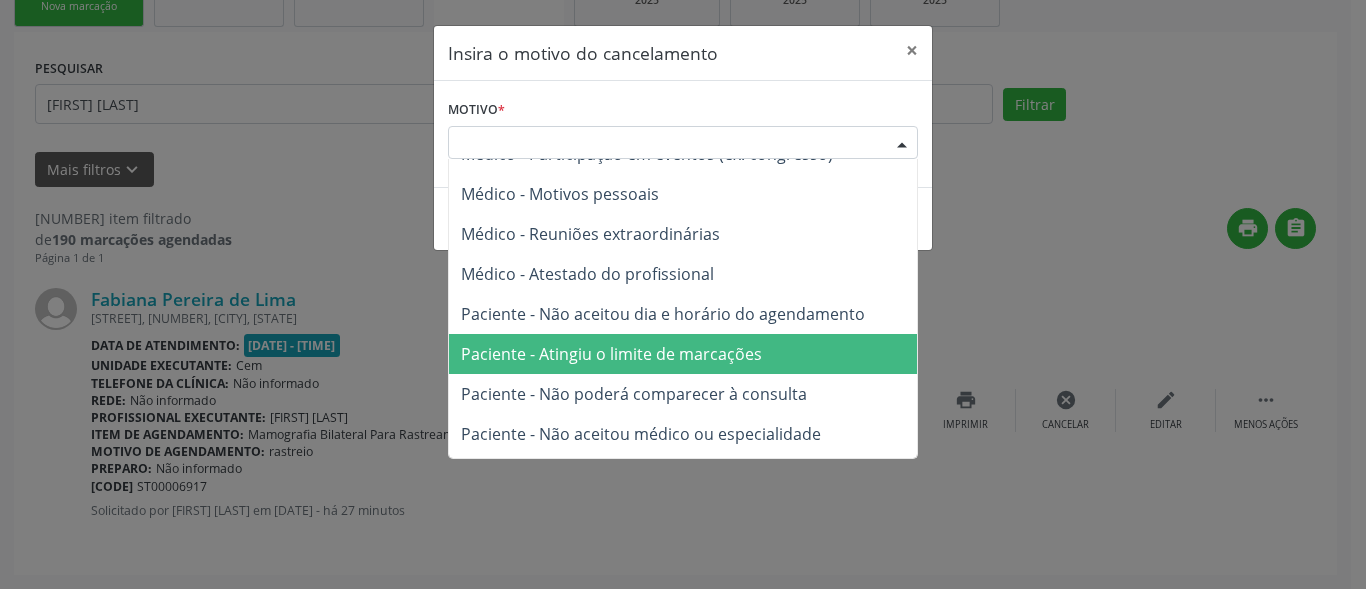 scroll, scrollTop: 100, scrollLeft: 0, axis: vertical 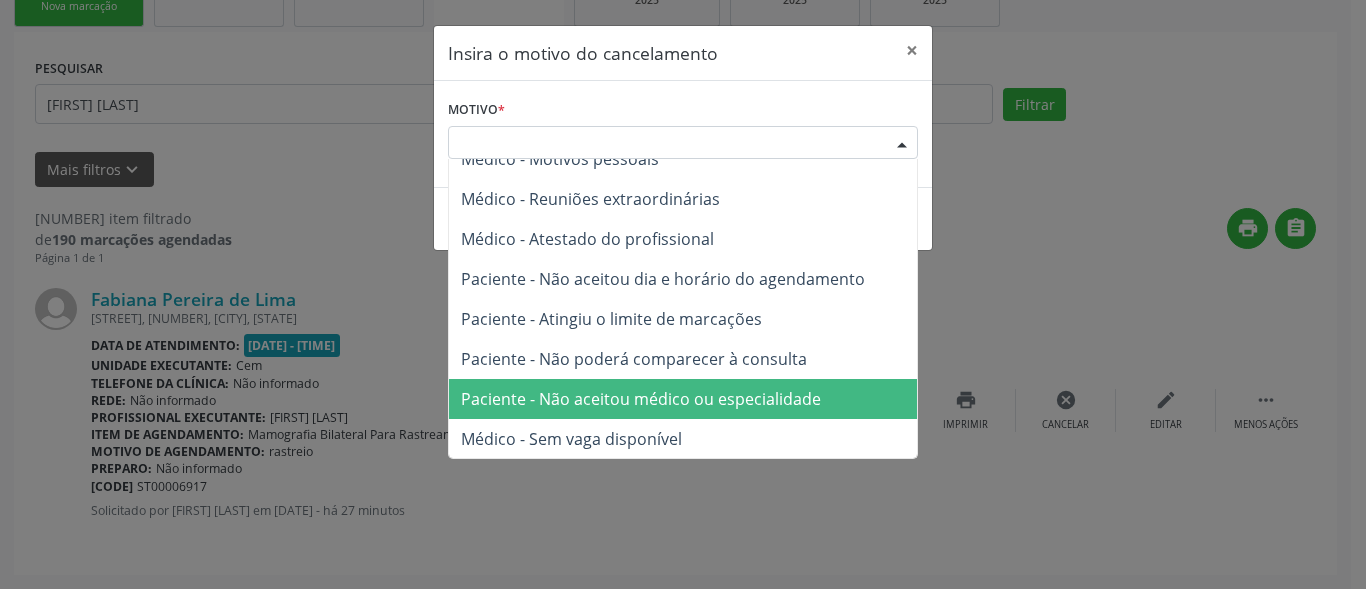 click on "Paciente - Não aceitou médico ou especialidade" at bounding box center (641, 399) 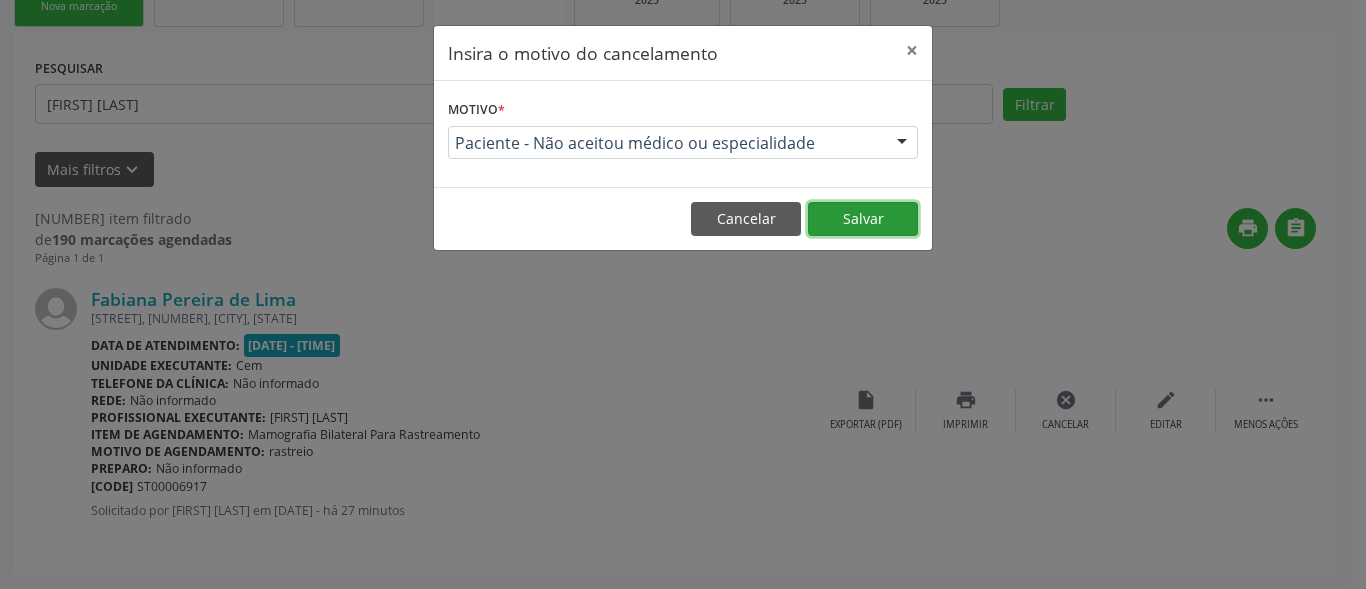 click on "Salvar" at bounding box center [863, 219] 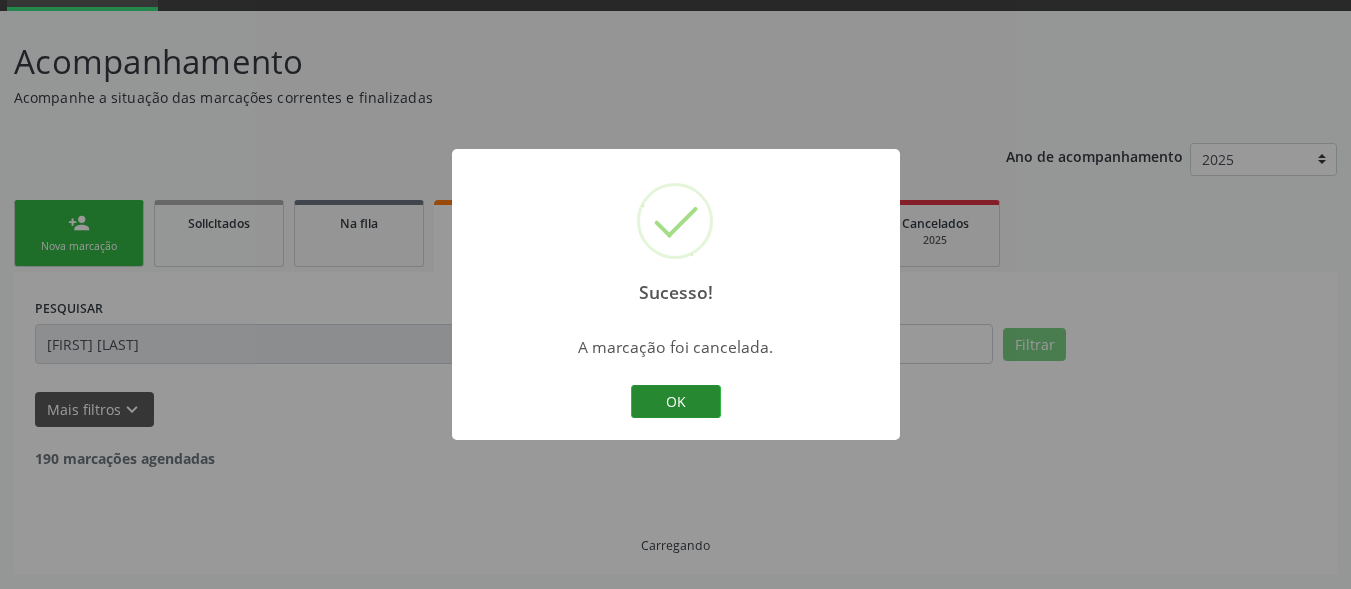 scroll, scrollTop: 35, scrollLeft: 0, axis: vertical 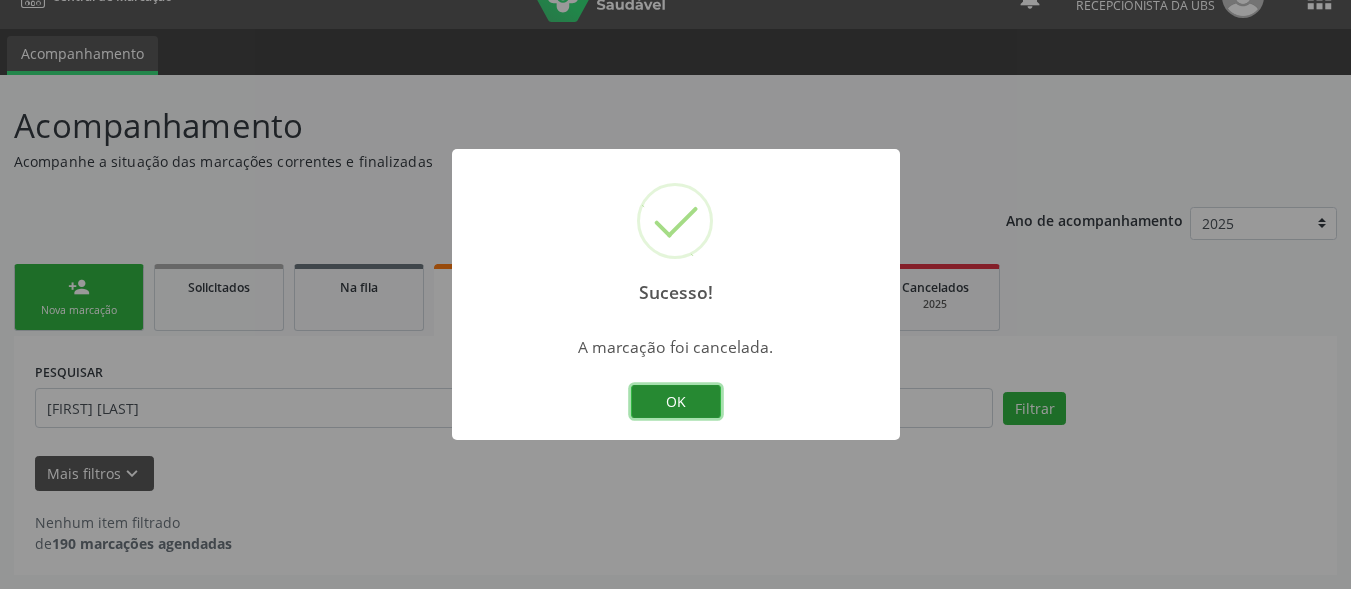 click on "OK" at bounding box center (676, 402) 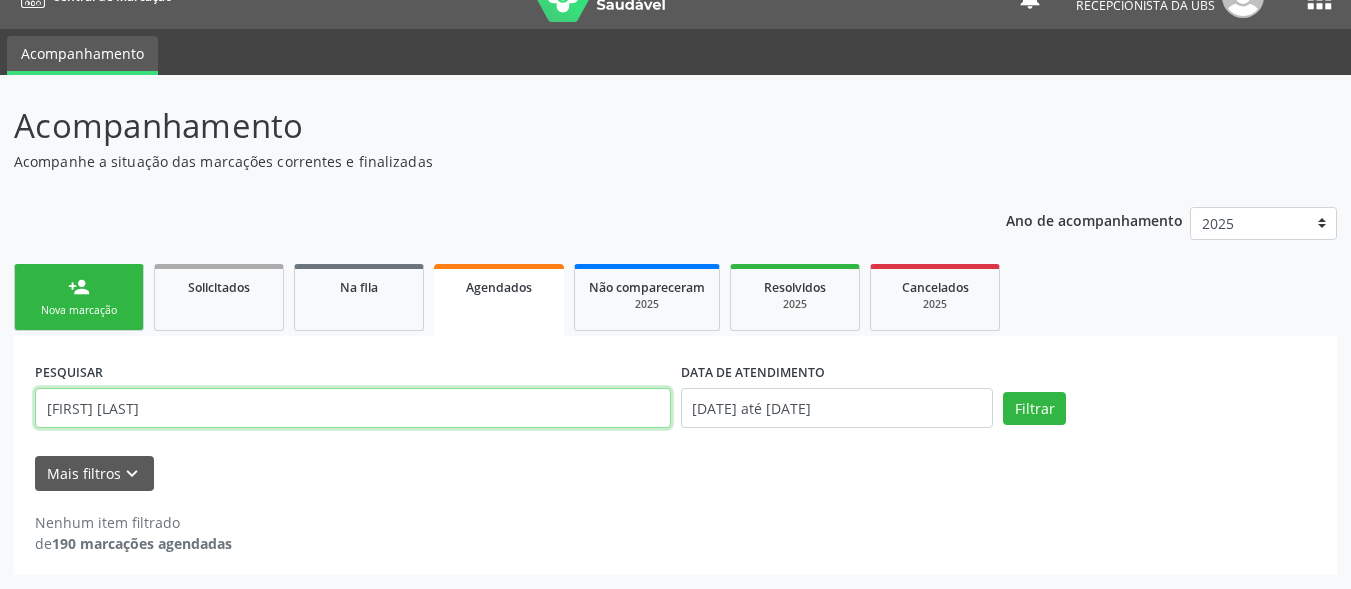 click on "FABIANA PEREIRA" at bounding box center [353, 408] 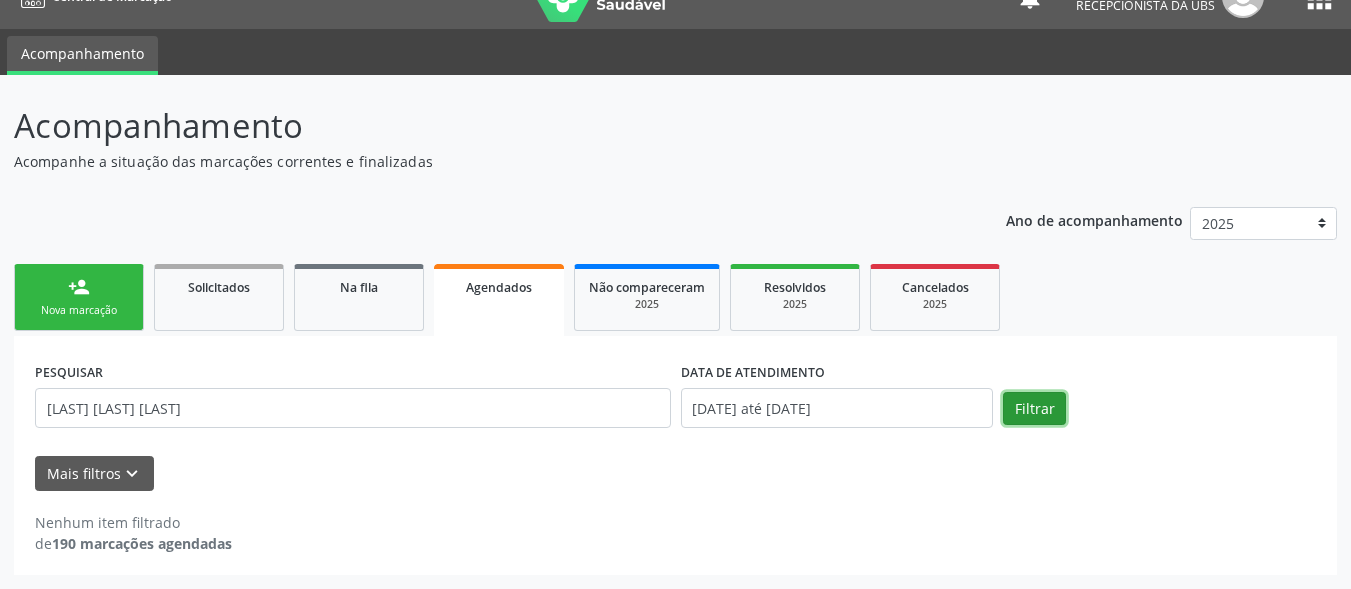 click on "Filtrar" at bounding box center [1034, 409] 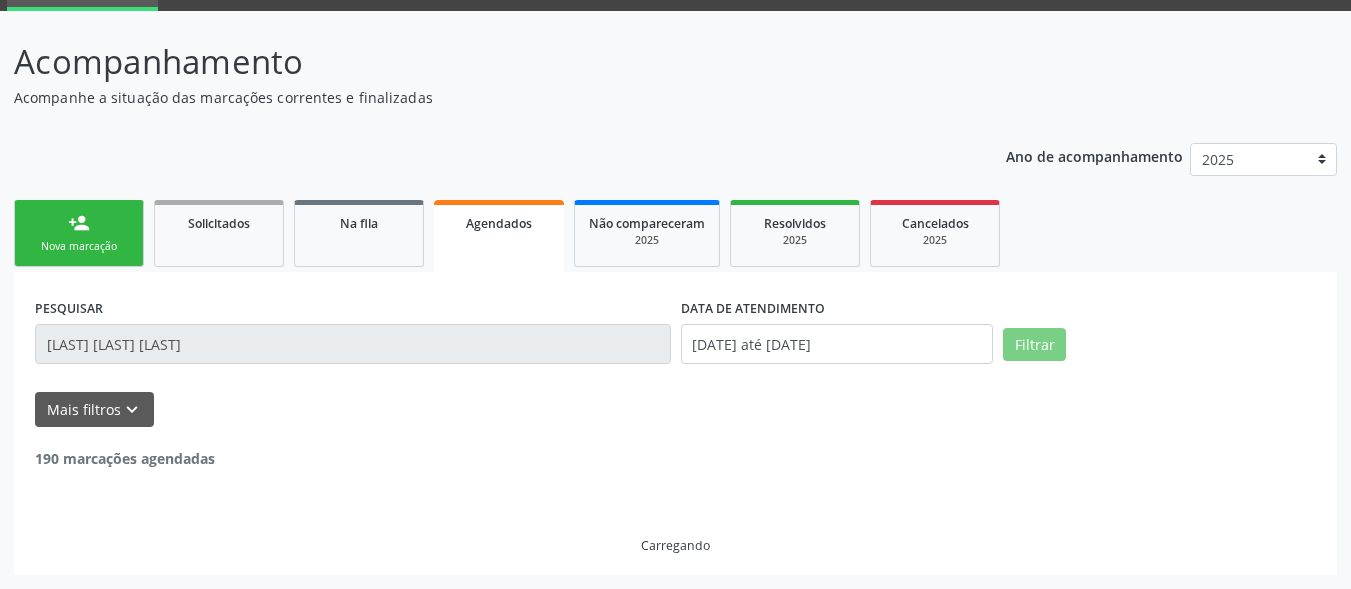 scroll, scrollTop: 35, scrollLeft: 0, axis: vertical 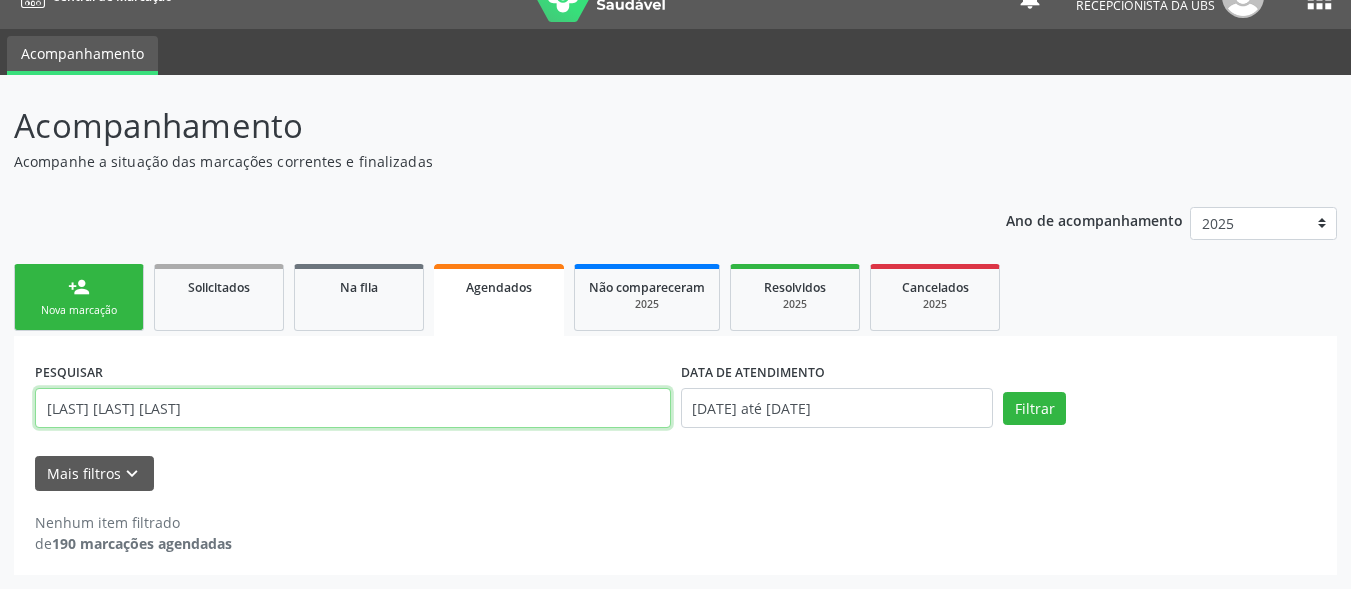 click on "RODRIGUES DOS SANTOS DE JESUS" at bounding box center [353, 408] 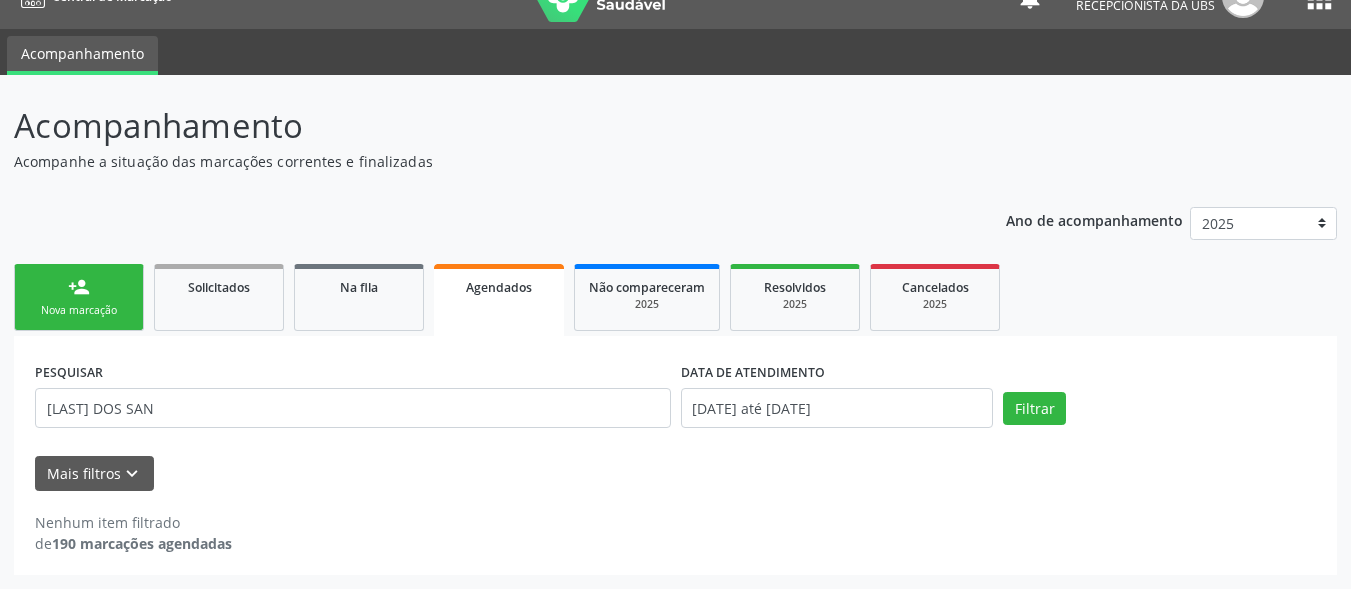 click on "•••••••••" at bounding box center (499, 300) 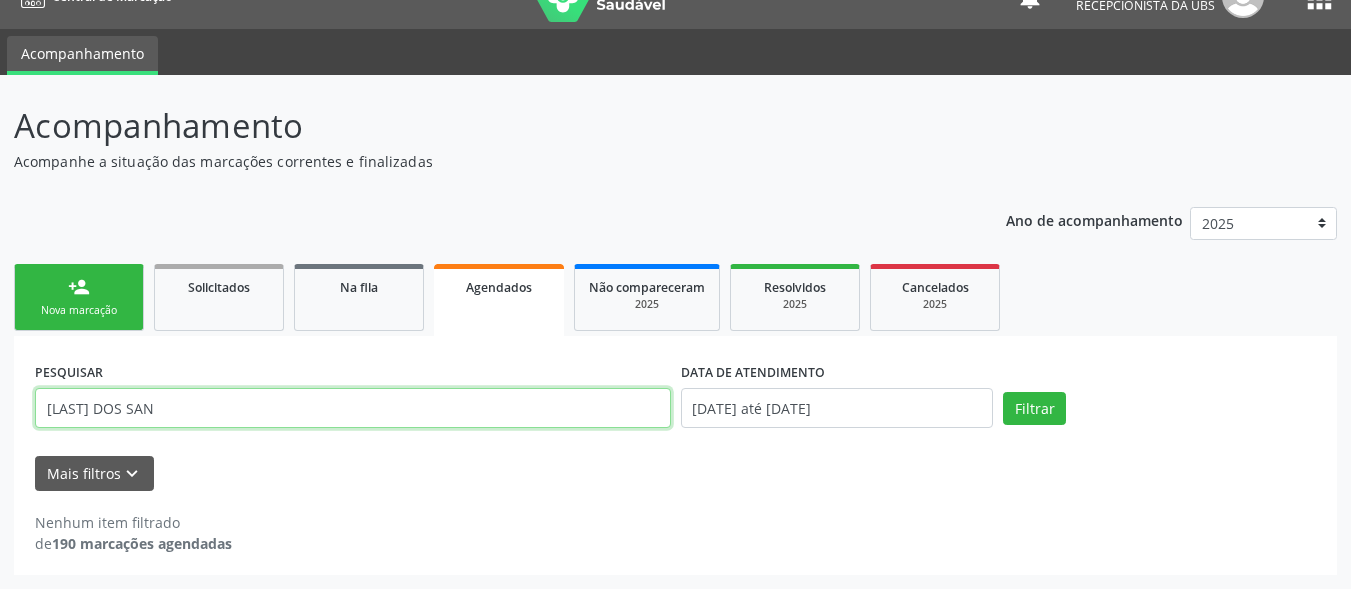 click on "RODRIGUES DOS SAN" at bounding box center [353, 408] 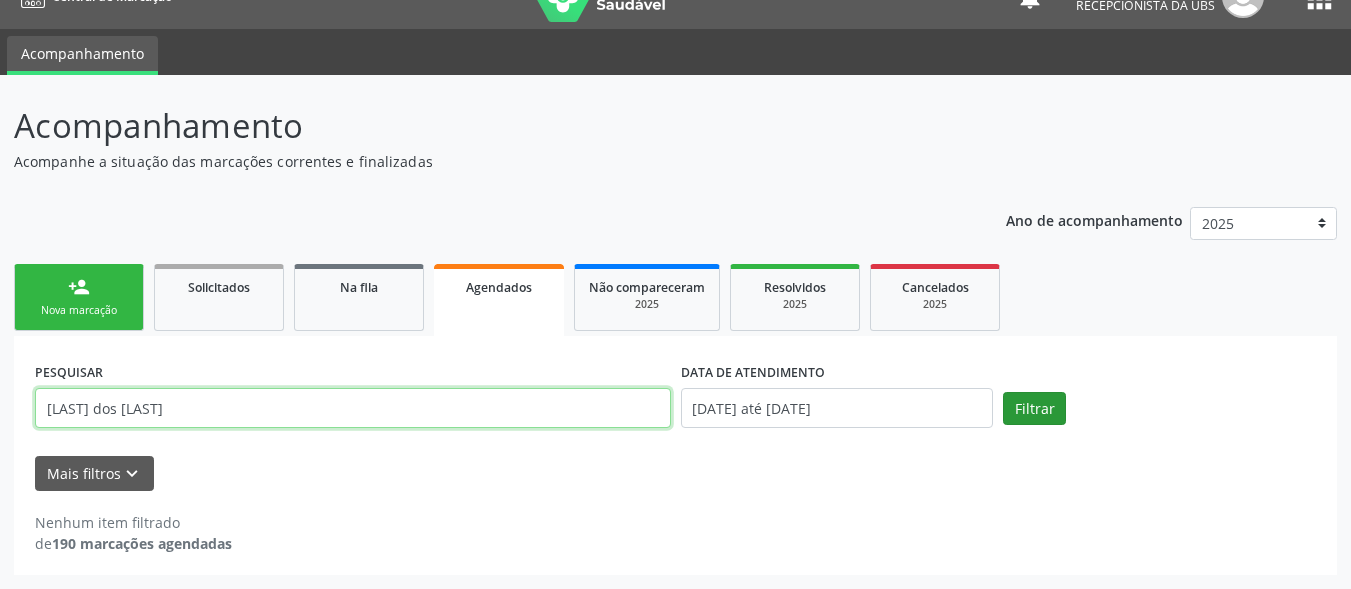type on "RODRIGUES DOS SANTOS" 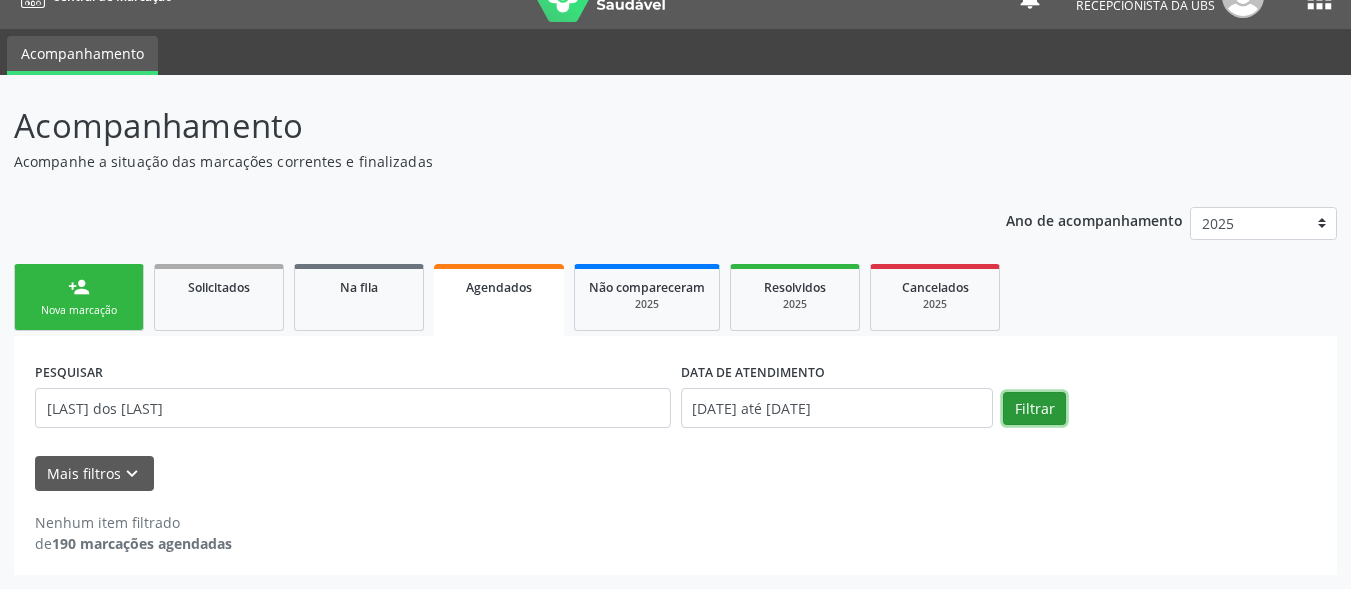 click on "Filtrar" at bounding box center (1034, 409) 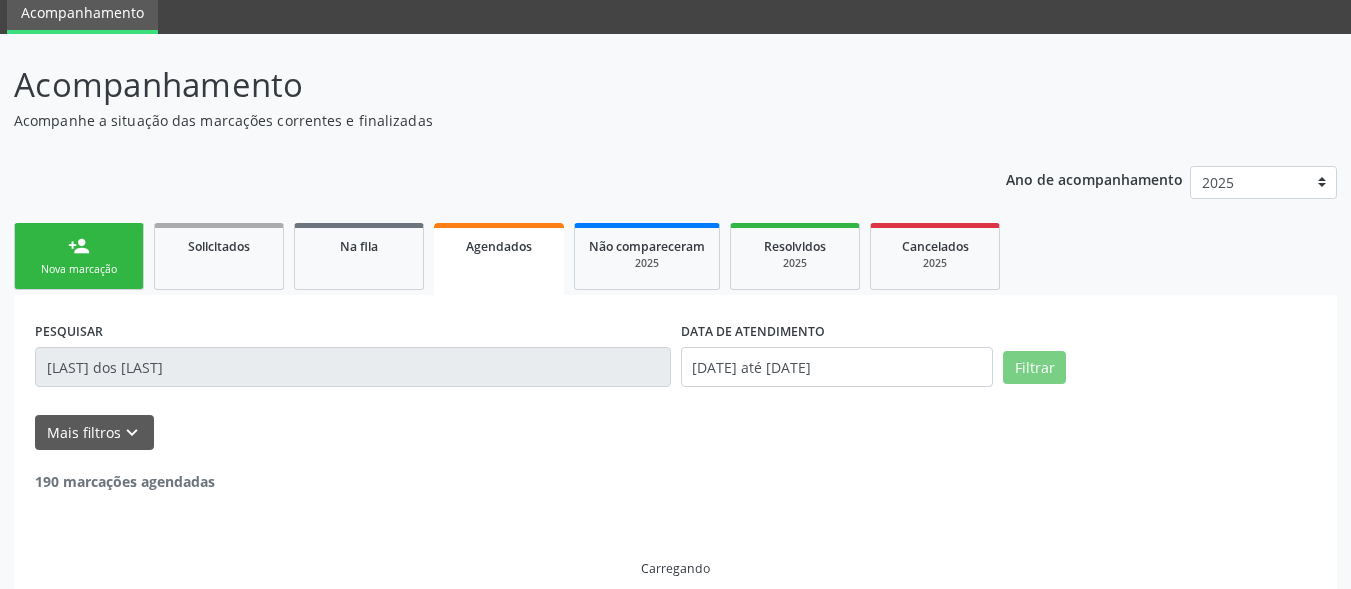 scroll, scrollTop: 35, scrollLeft: 0, axis: vertical 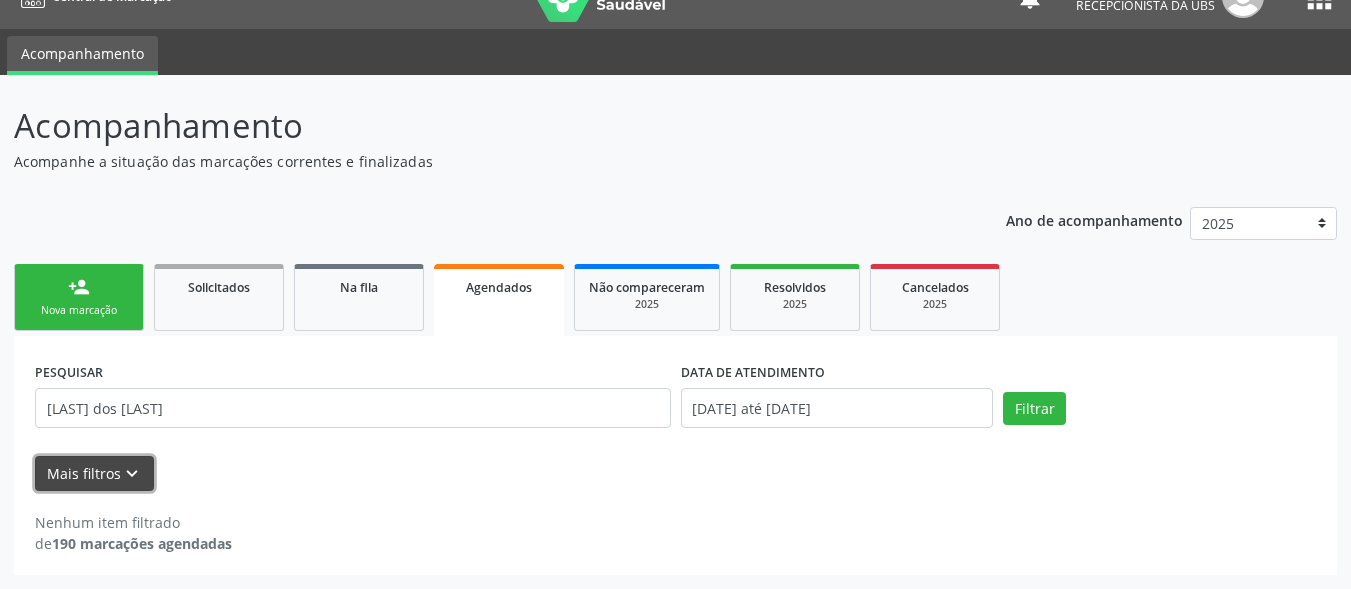 drag, startPoint x: 116, startPoint y: 465, endPoint x: 124, endPoint y: 472, distance: 10.630146 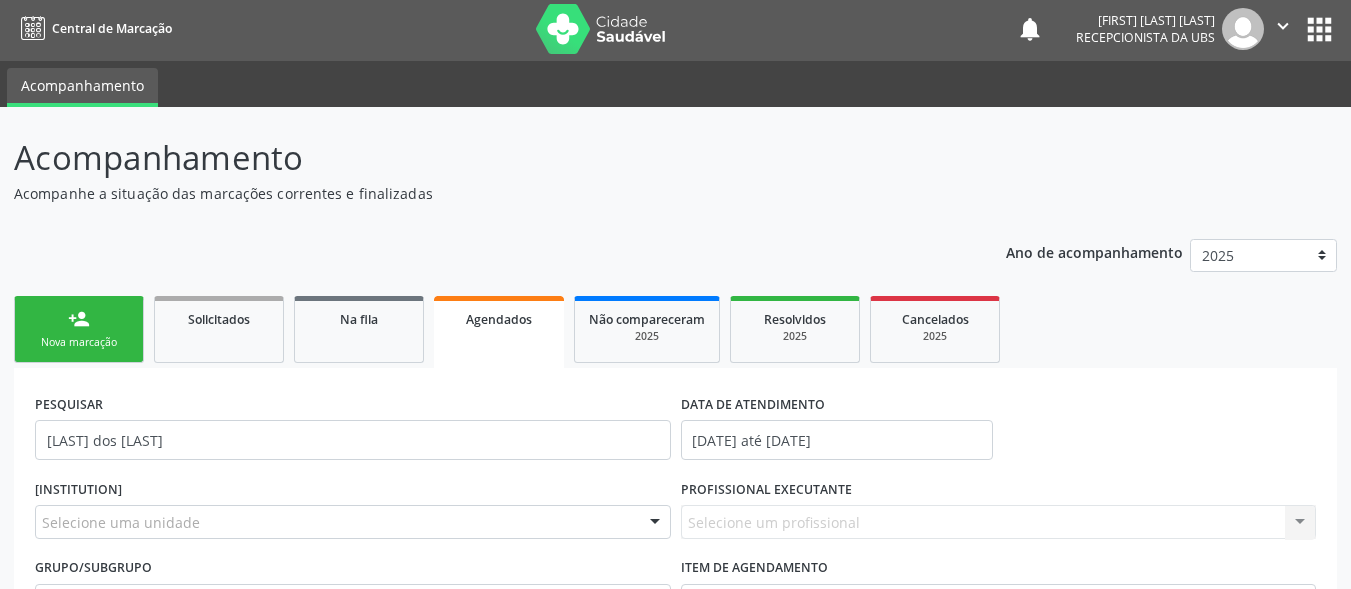 scroll, scrollTop: 0, scrollLeft: 0, axis: both 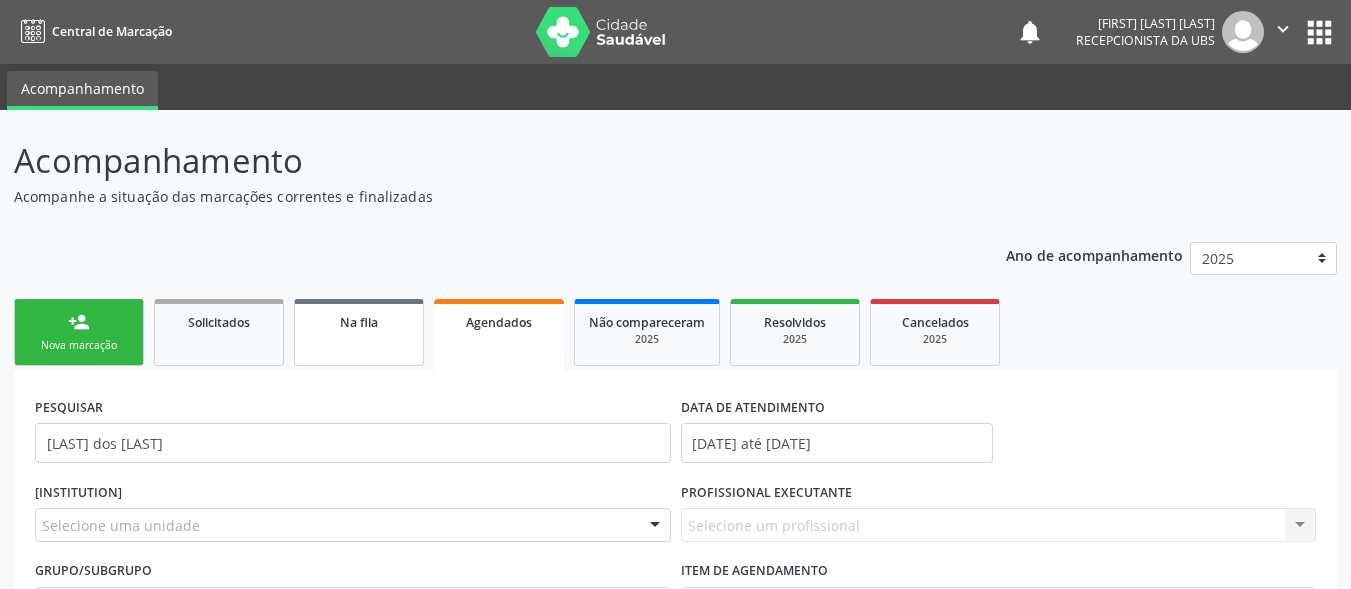 click on "Na fila" at bounding box center [359, 321] 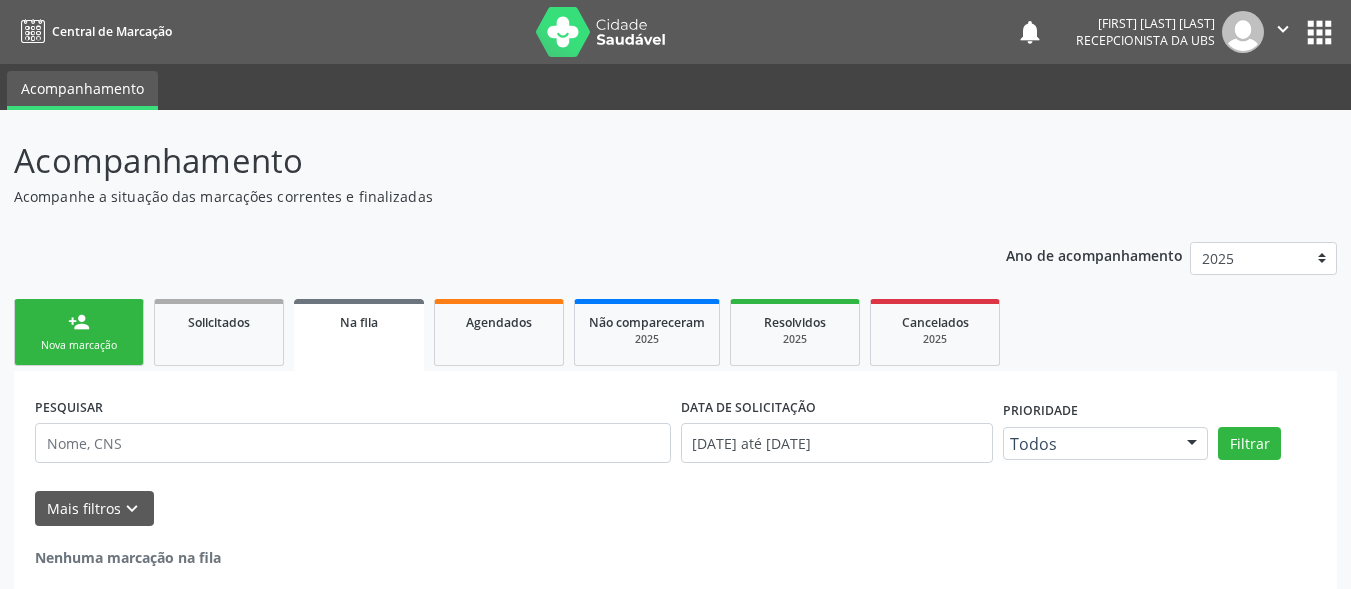 click on "Na fila" at bounding box center [359, 321] 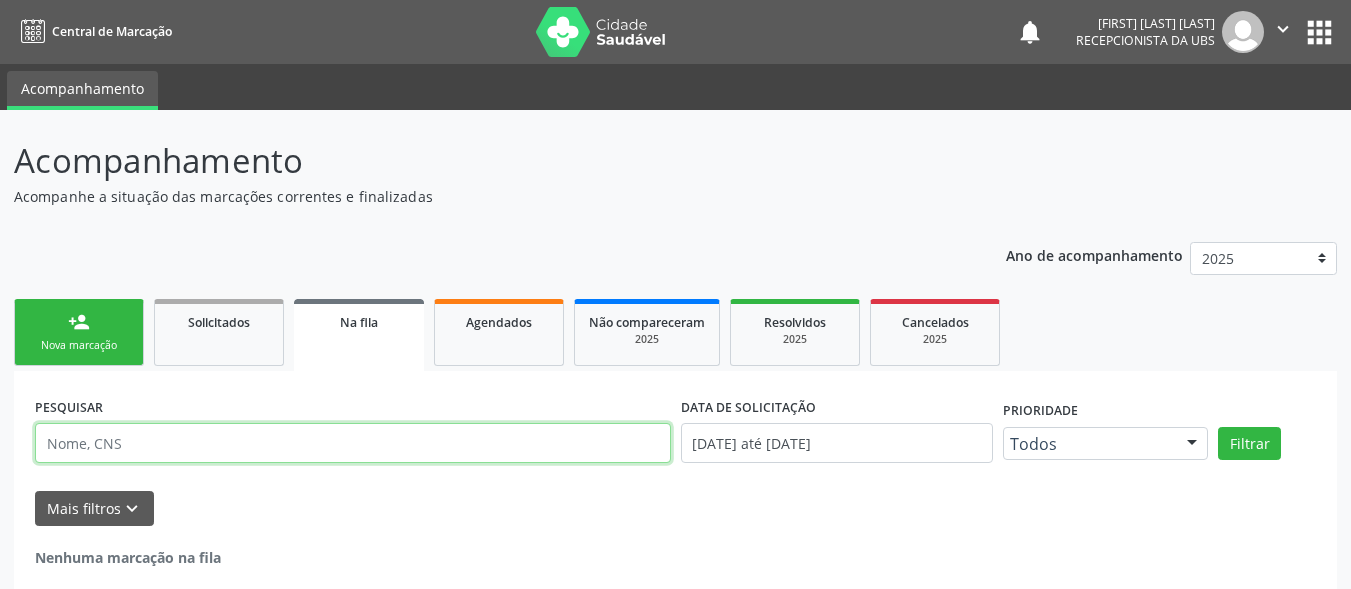 click at bounding box center [353, 443] 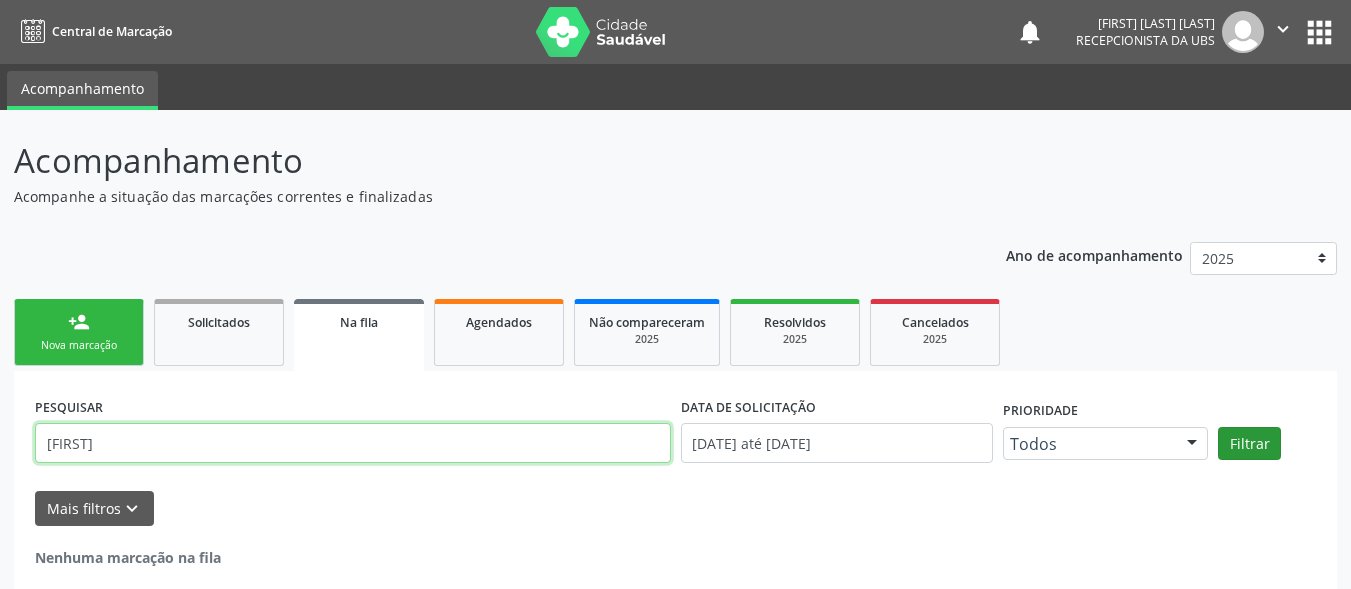 type on "RODRIGO" 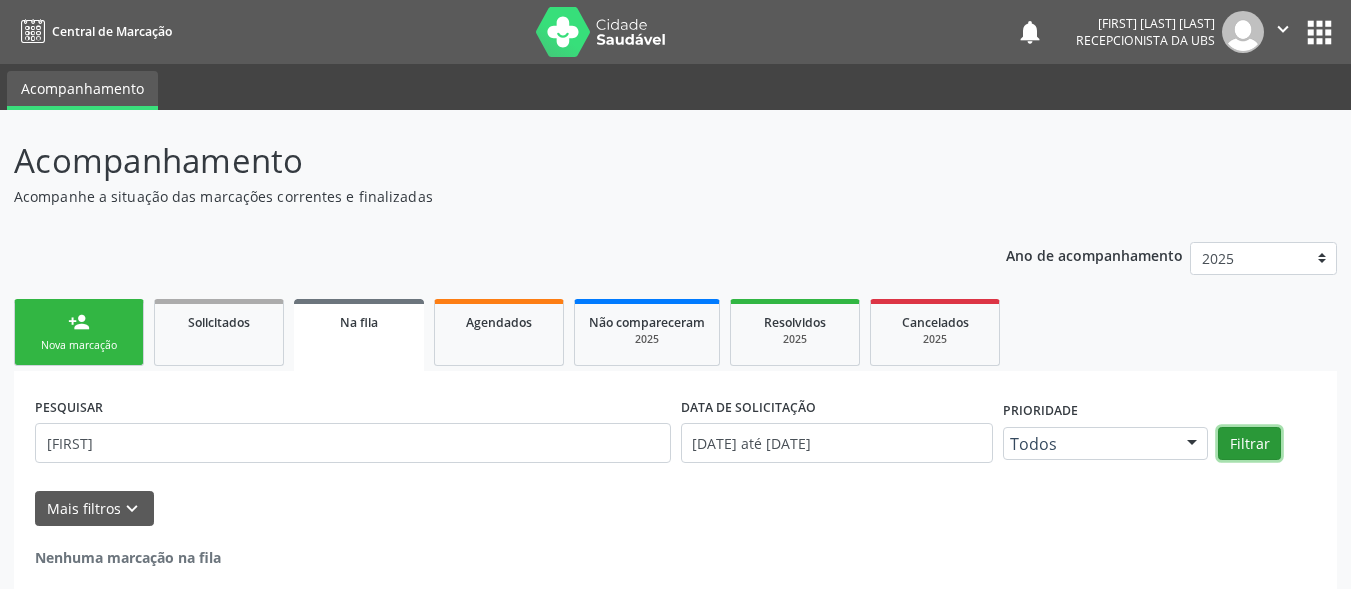 click on "Filtrar" at bounding box center (1249, 444) 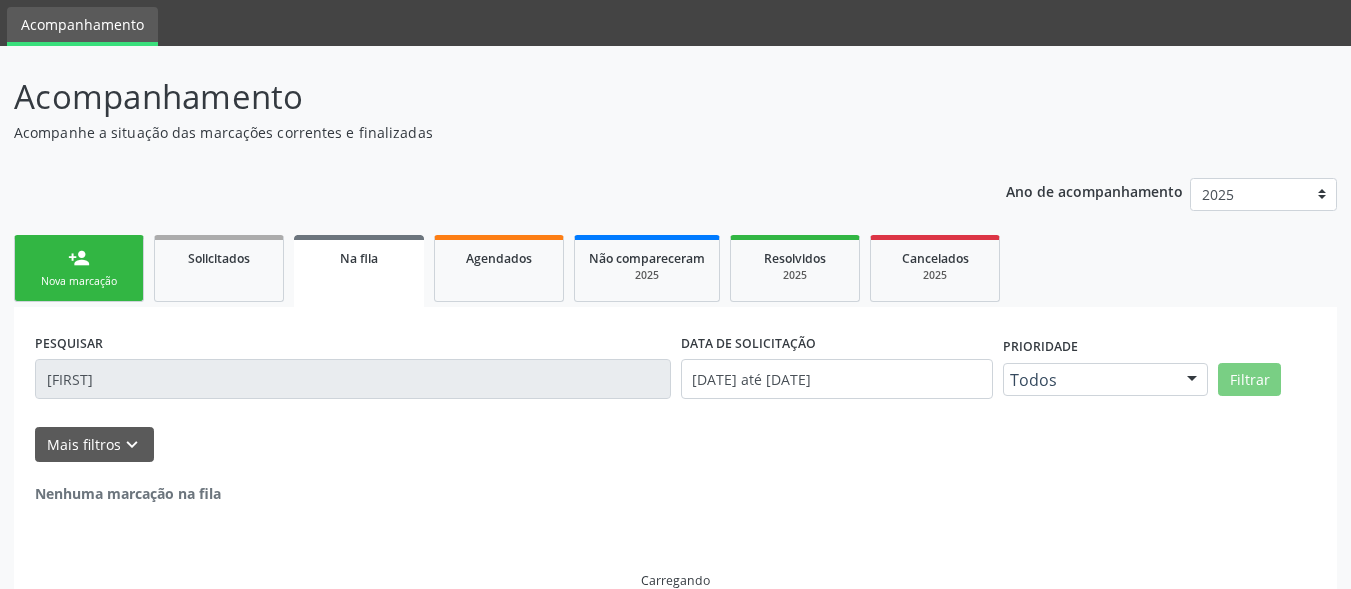 scroll, scrollTop: 14, scrollLeft: 0, axis: vertical 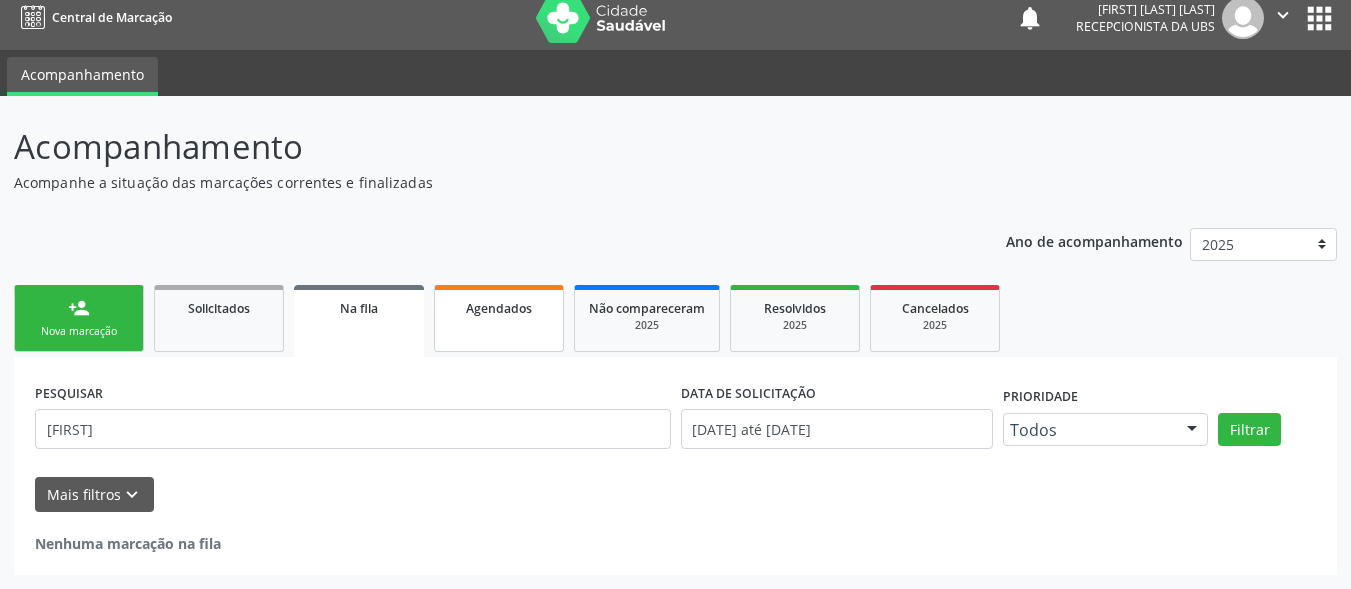 click on "•••••••••" at bounding box center [499, 307] 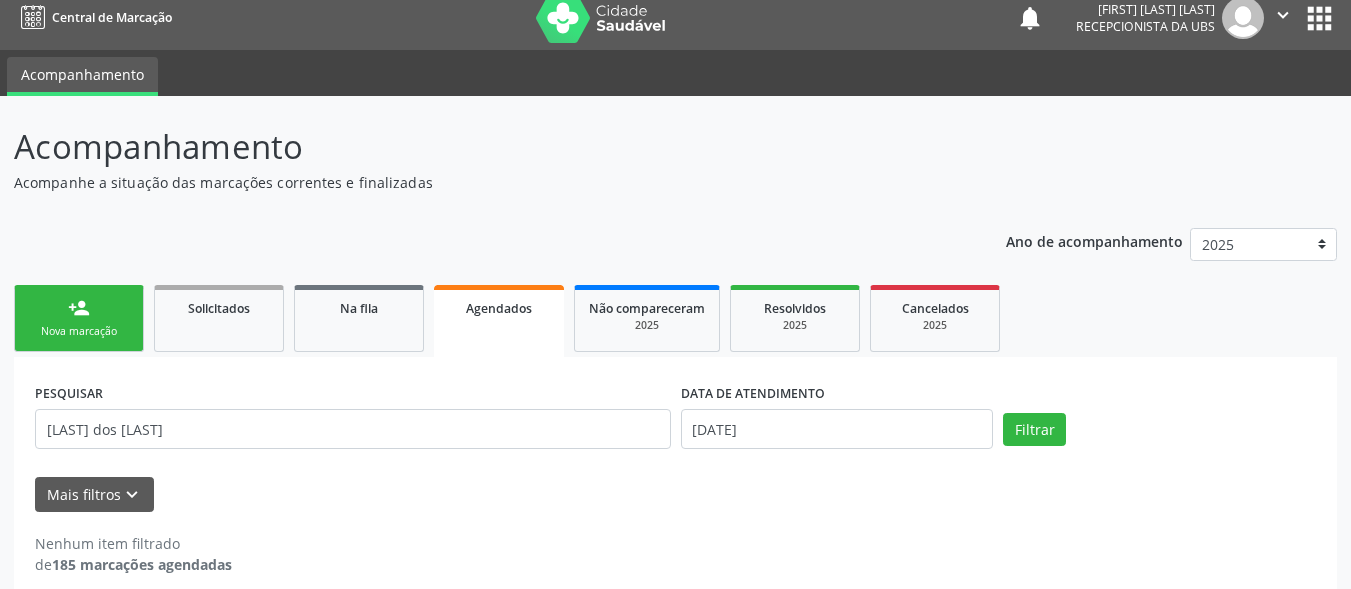 click on "•••••••••" at bounding box center [499, 321] 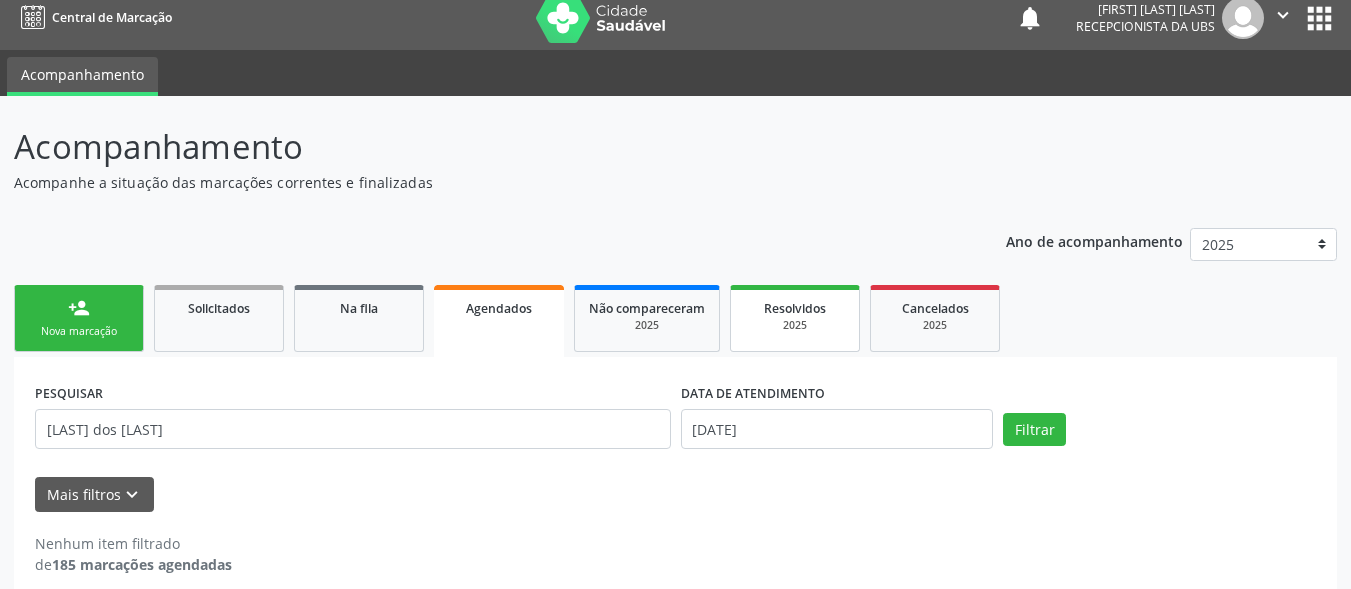click on "2025" at bounding box center [795, 325] 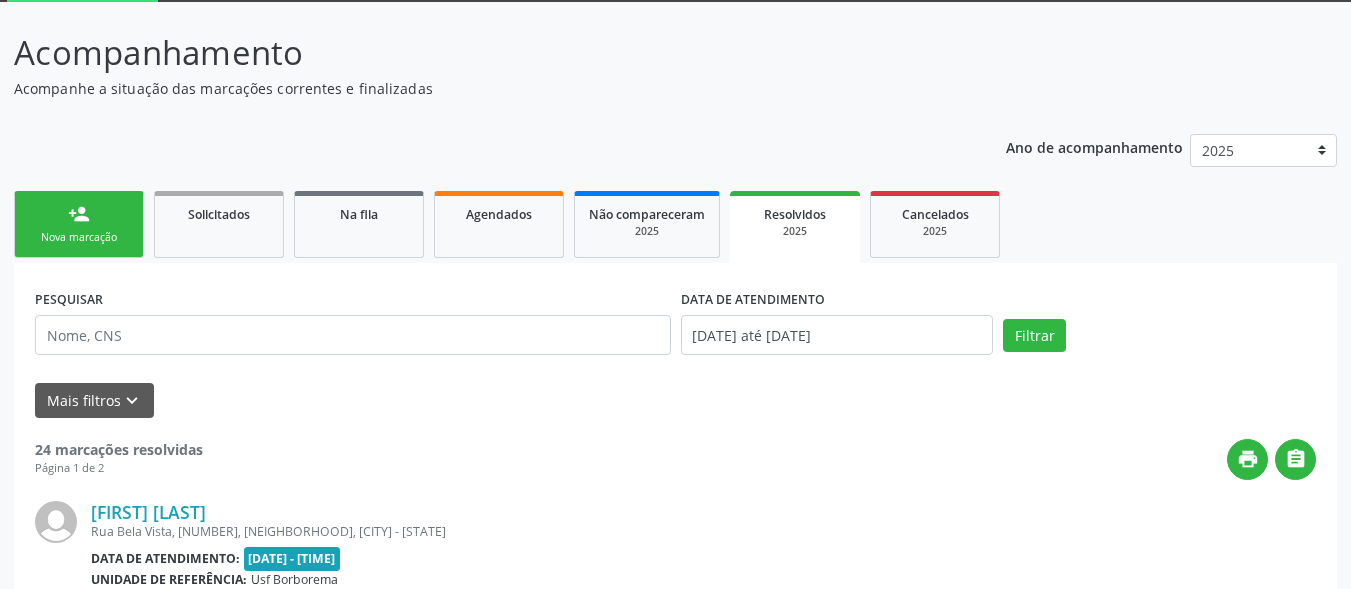 scroll, scrollTop: 99, scrollLeft: 0, axis: vertical 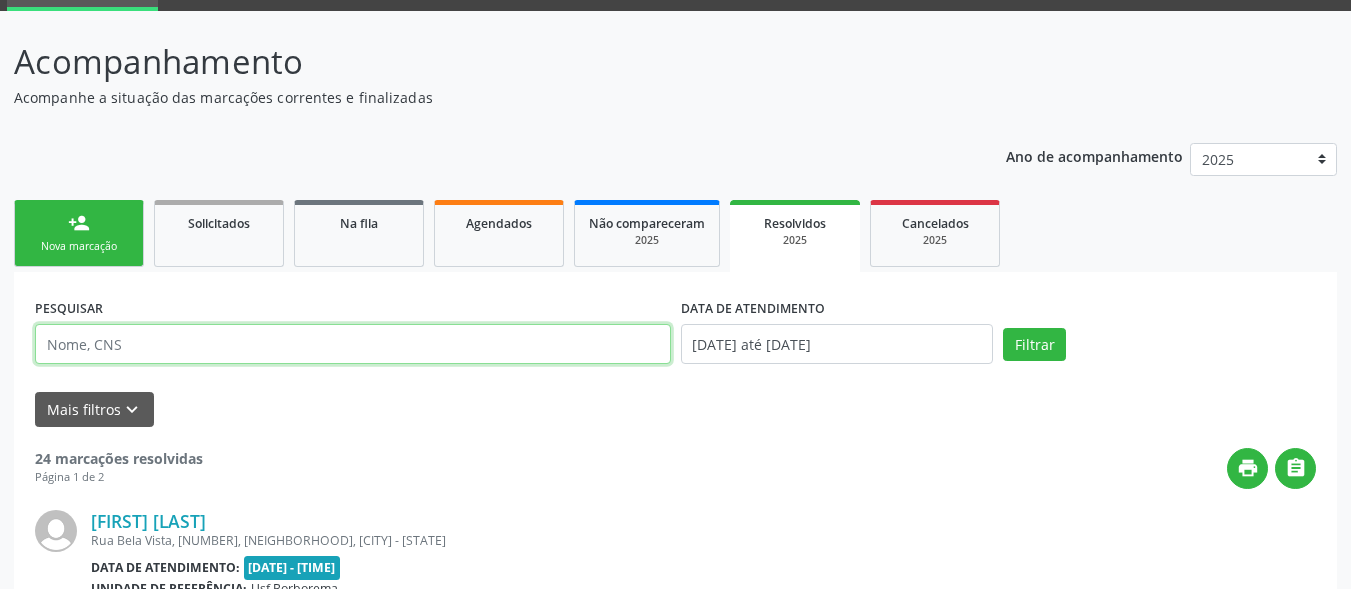 click at bounding box center [353, 344] 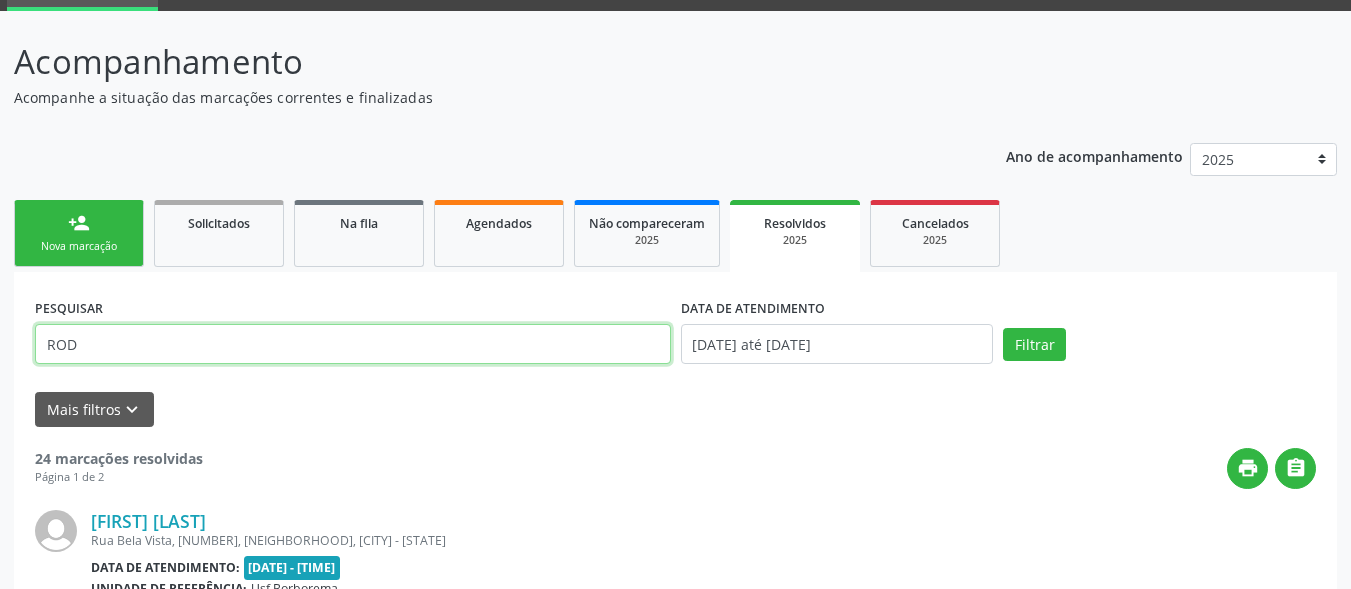 type on "RODRIGO" 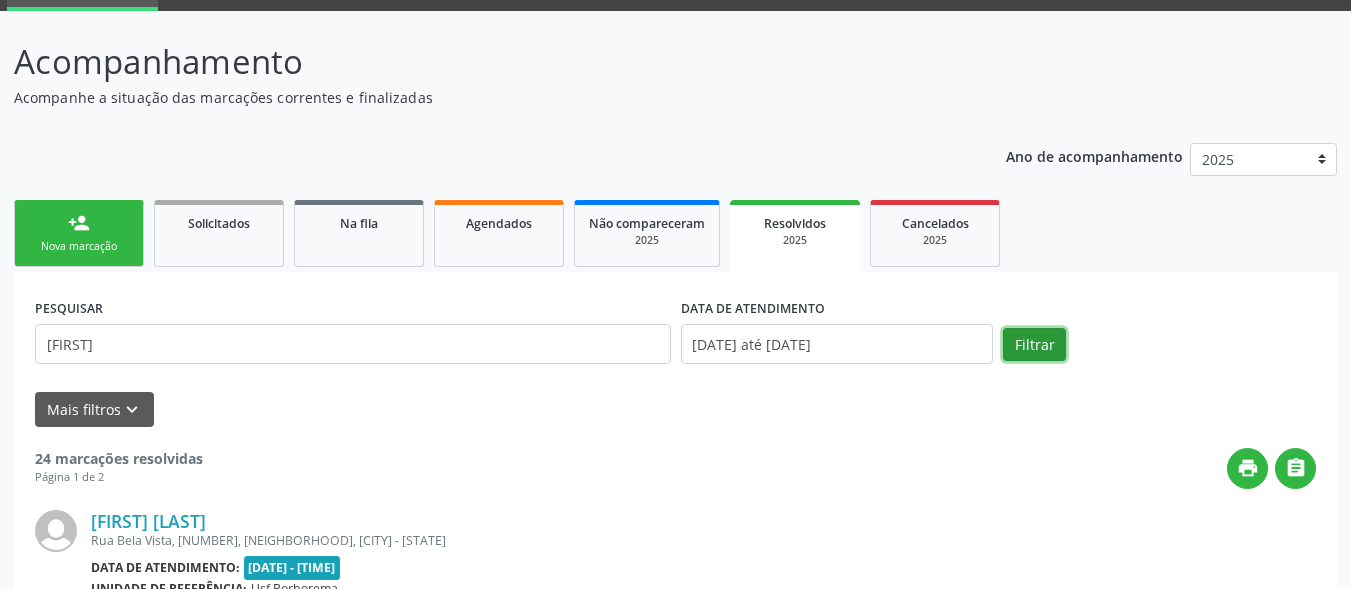 click on "Filtrar" at bounding box center (1034, 345) 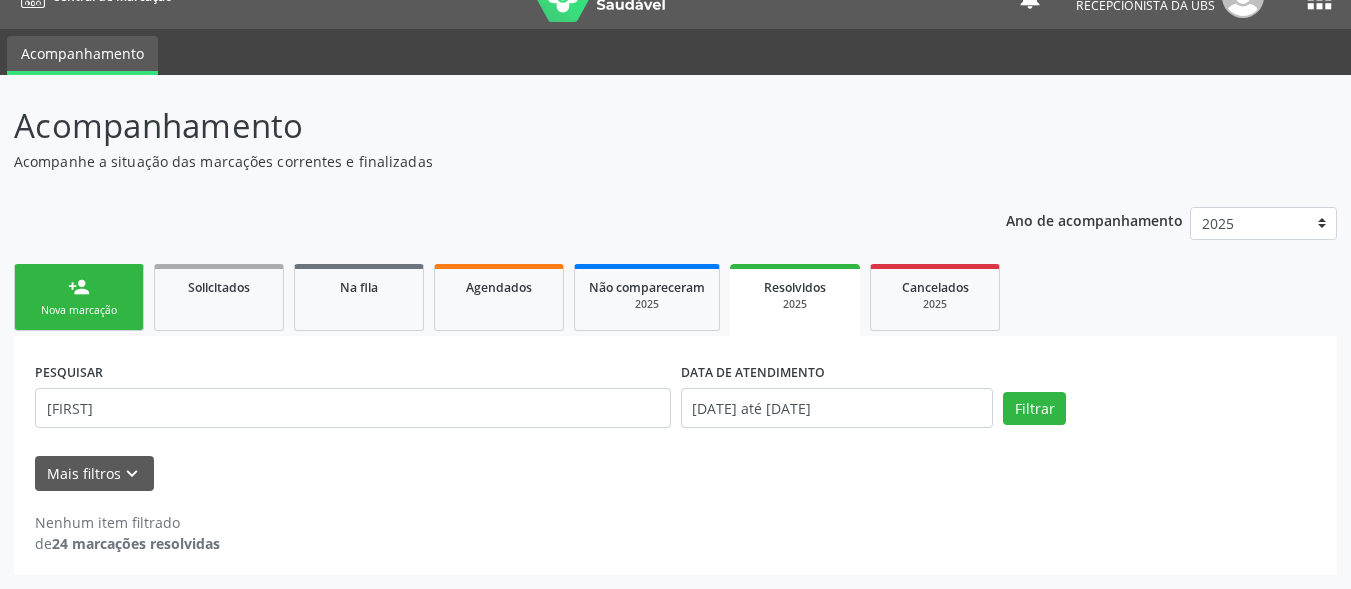scroll, scrollTop: 35, scrollLeft: 0, axis: vertical 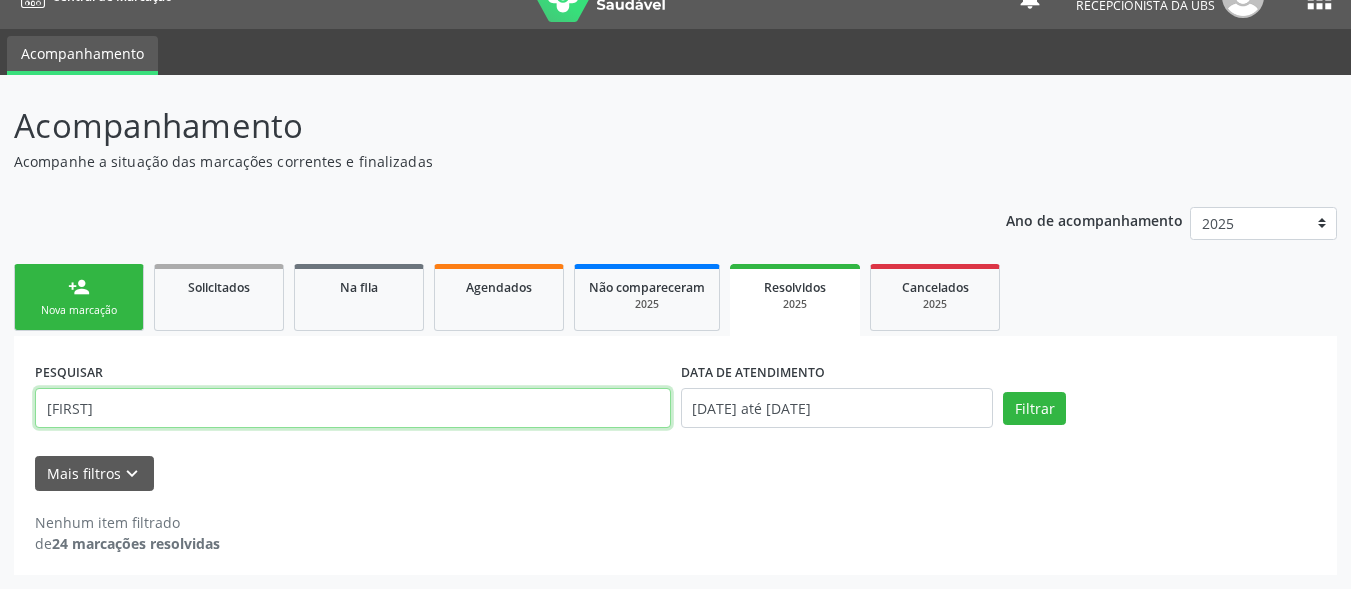 click on "RODRIGO" at bounding box center [353, 408] 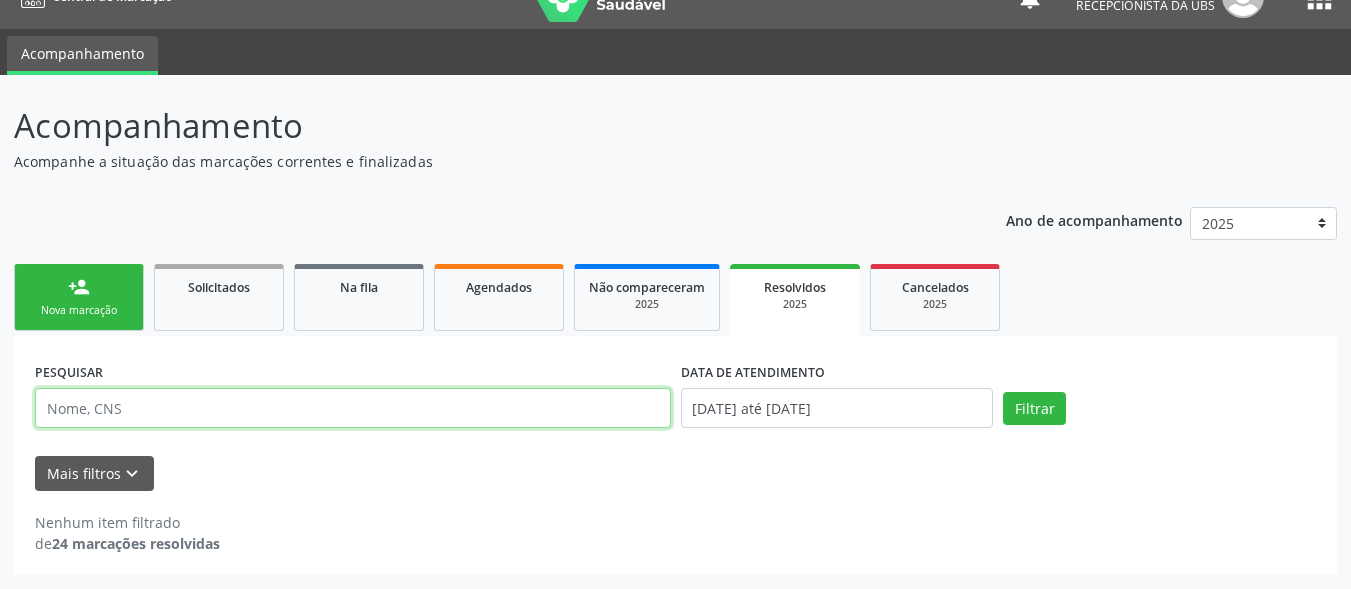 type 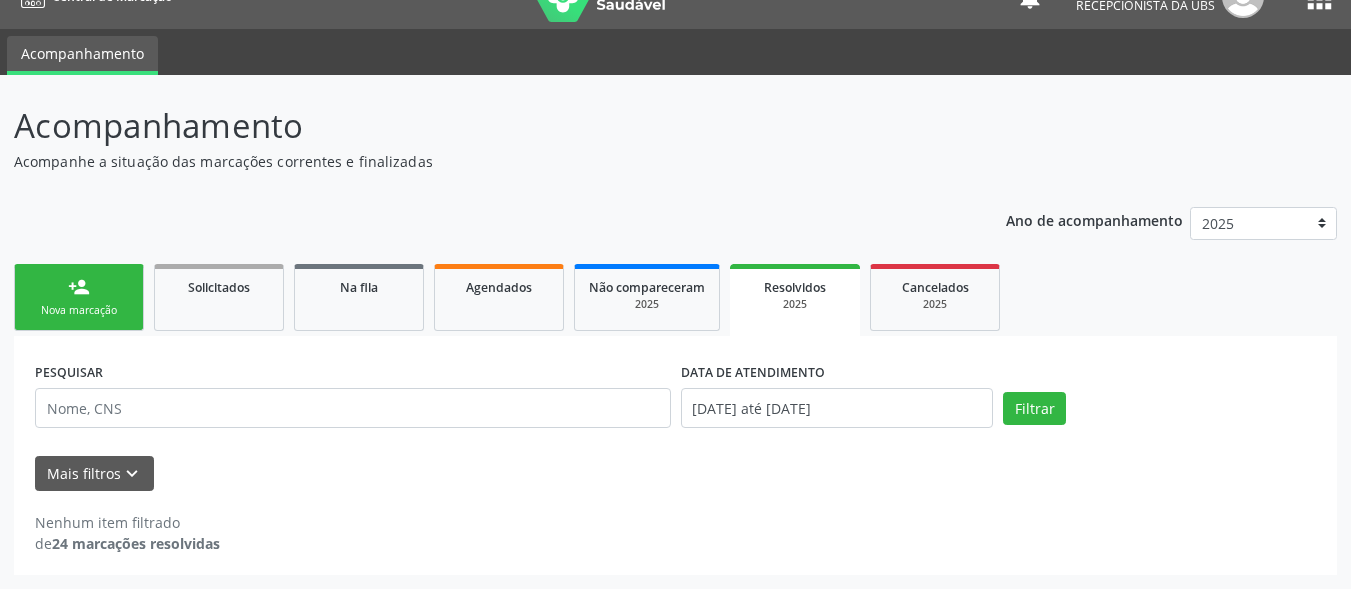 click on "2025" at bounding box center [795, 304] 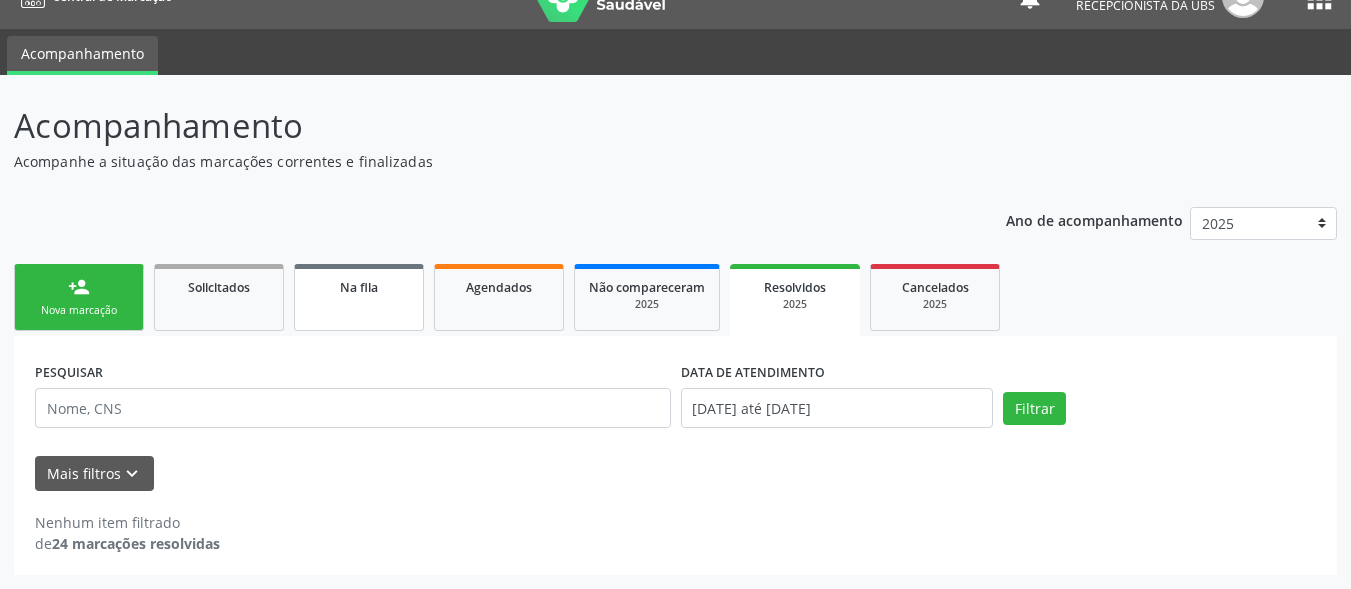click on "Na fila" at bounding box center (359, 287) 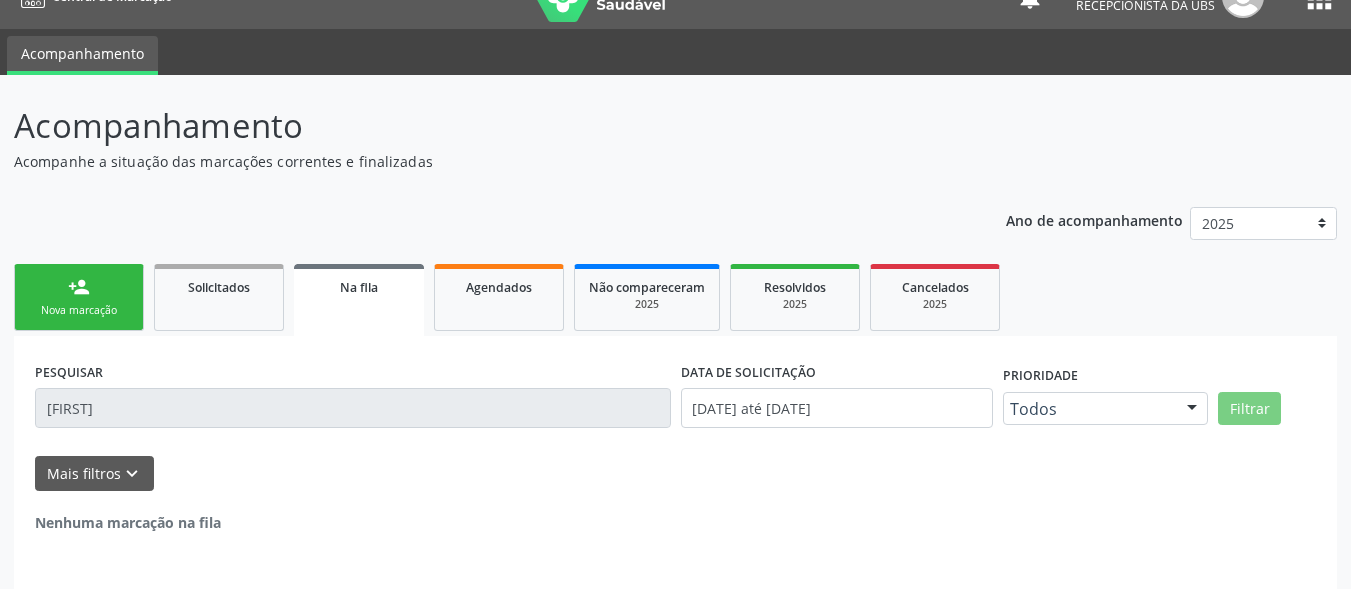 click on "Na fila" at bounding box center (359, 300) 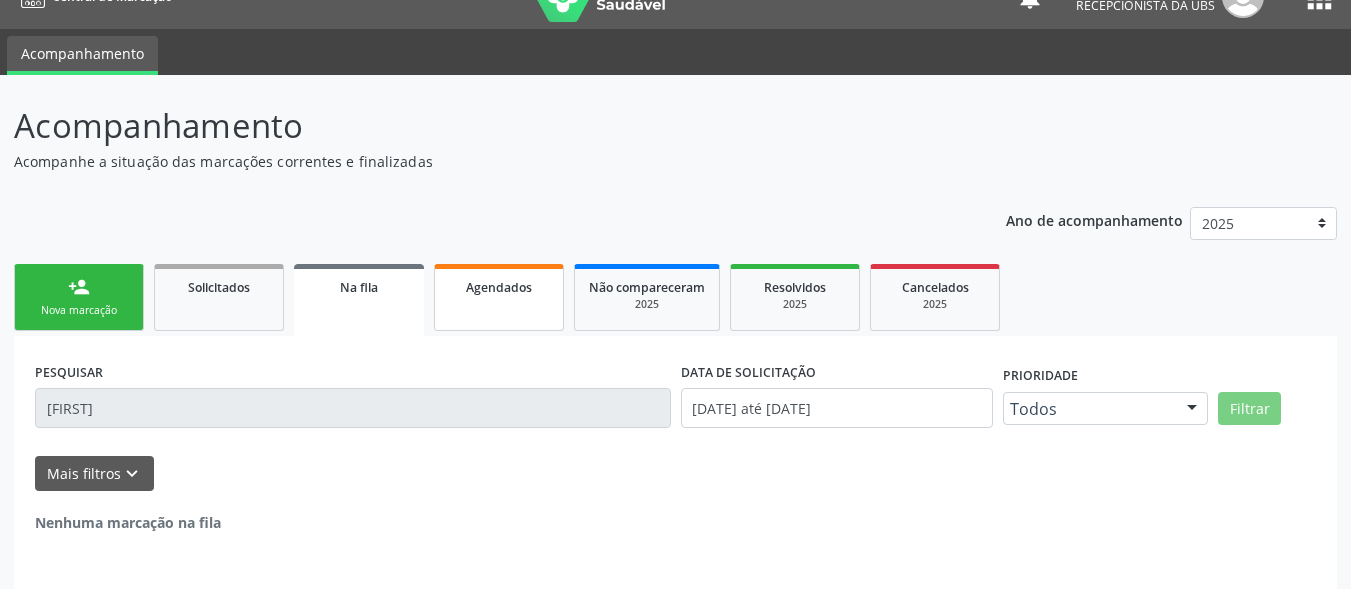 scroll, scrollTop: 14, scrollLeft: 0, axis: vertical 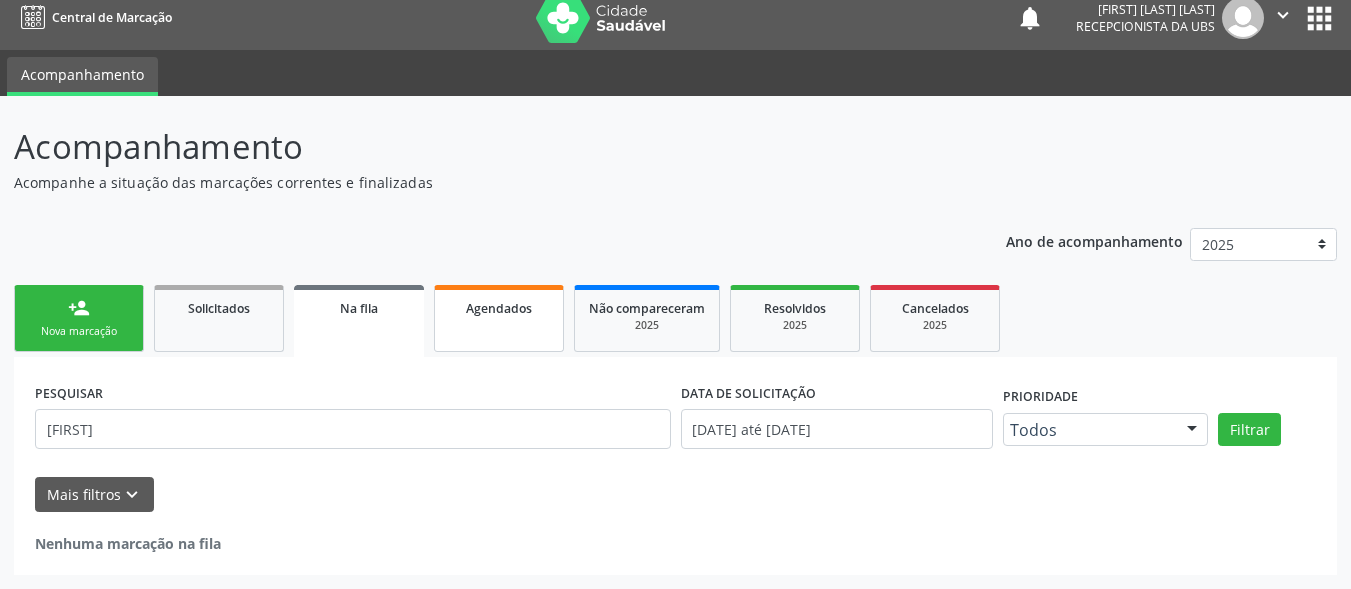 click on "•••••••••" at bounding box center (499, 318) 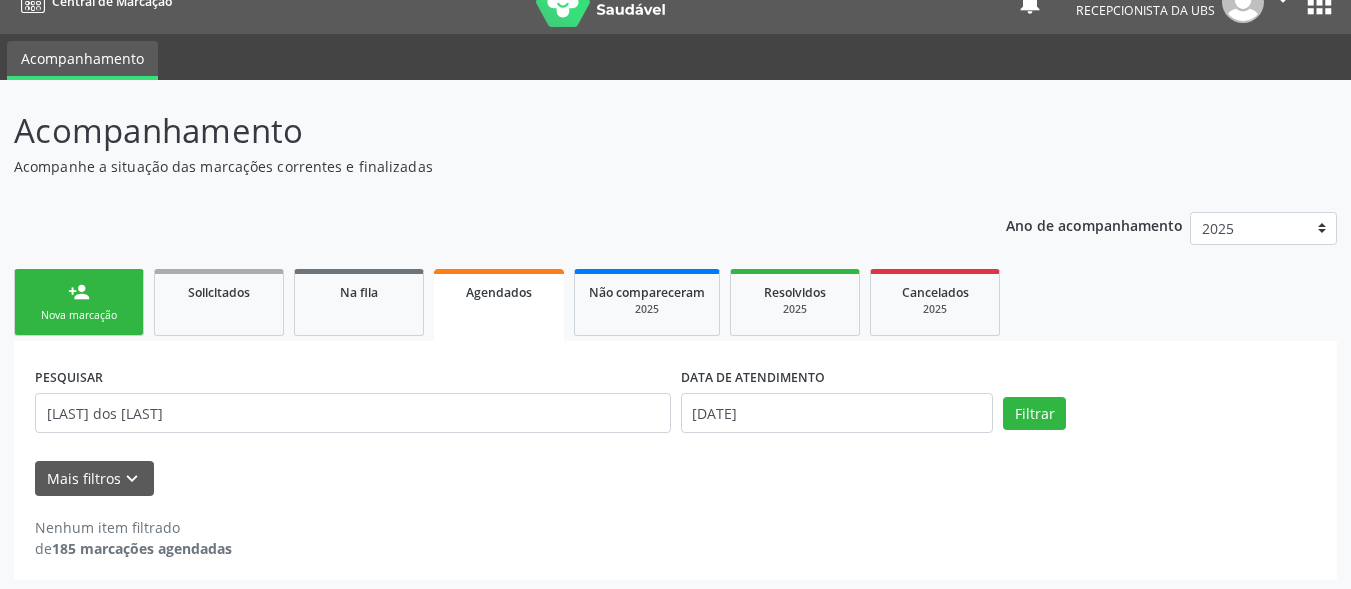 scroll, scrollTop: 35, scrollLeft: 0, axis: vertical 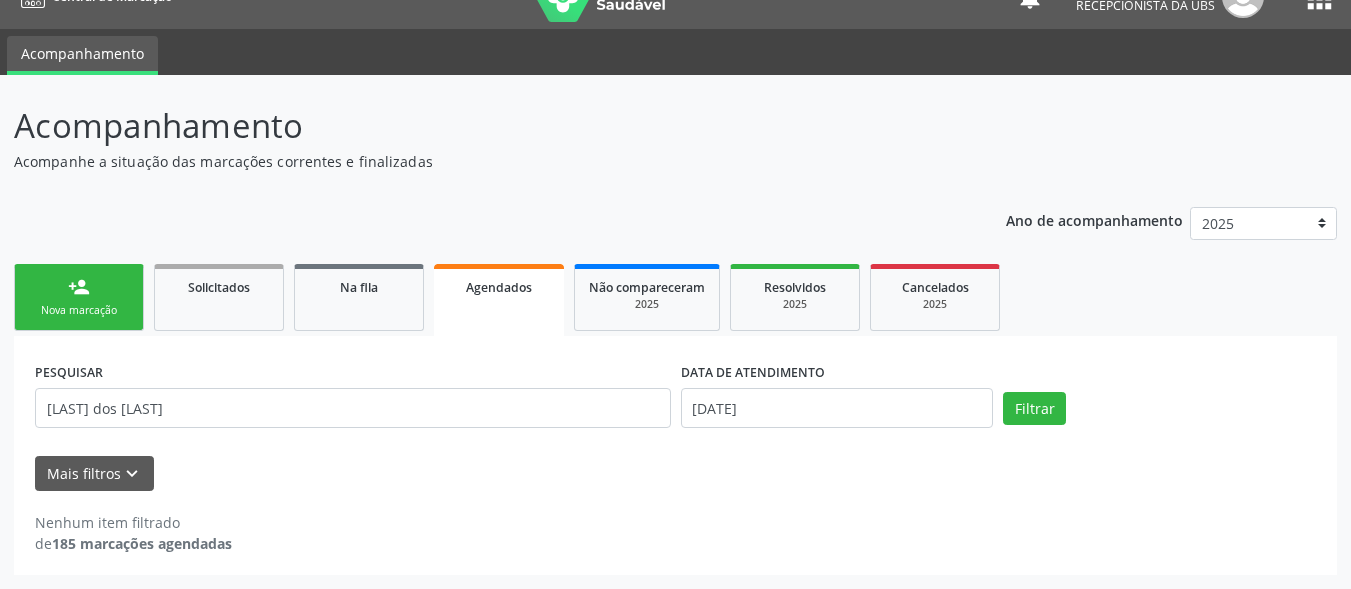 click on "•••••••••" at bounding box center (499, 300) 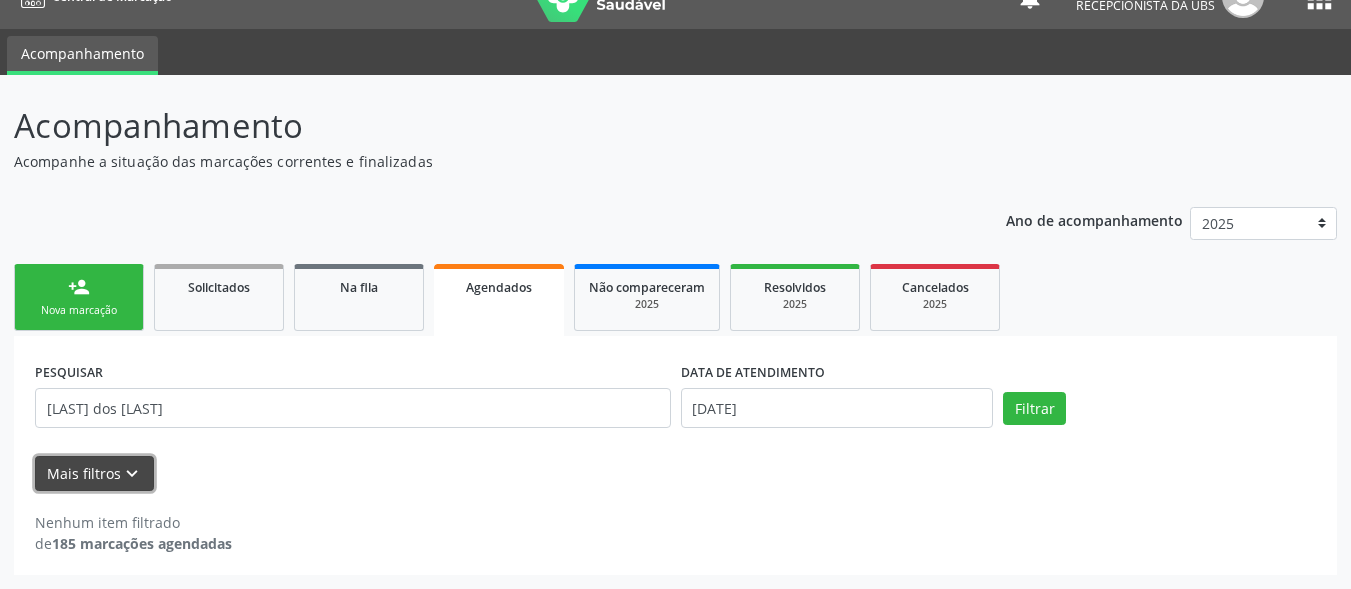 click on "Mais filtros
keyboard_arrow_down" at bounding box center [94, 473] 